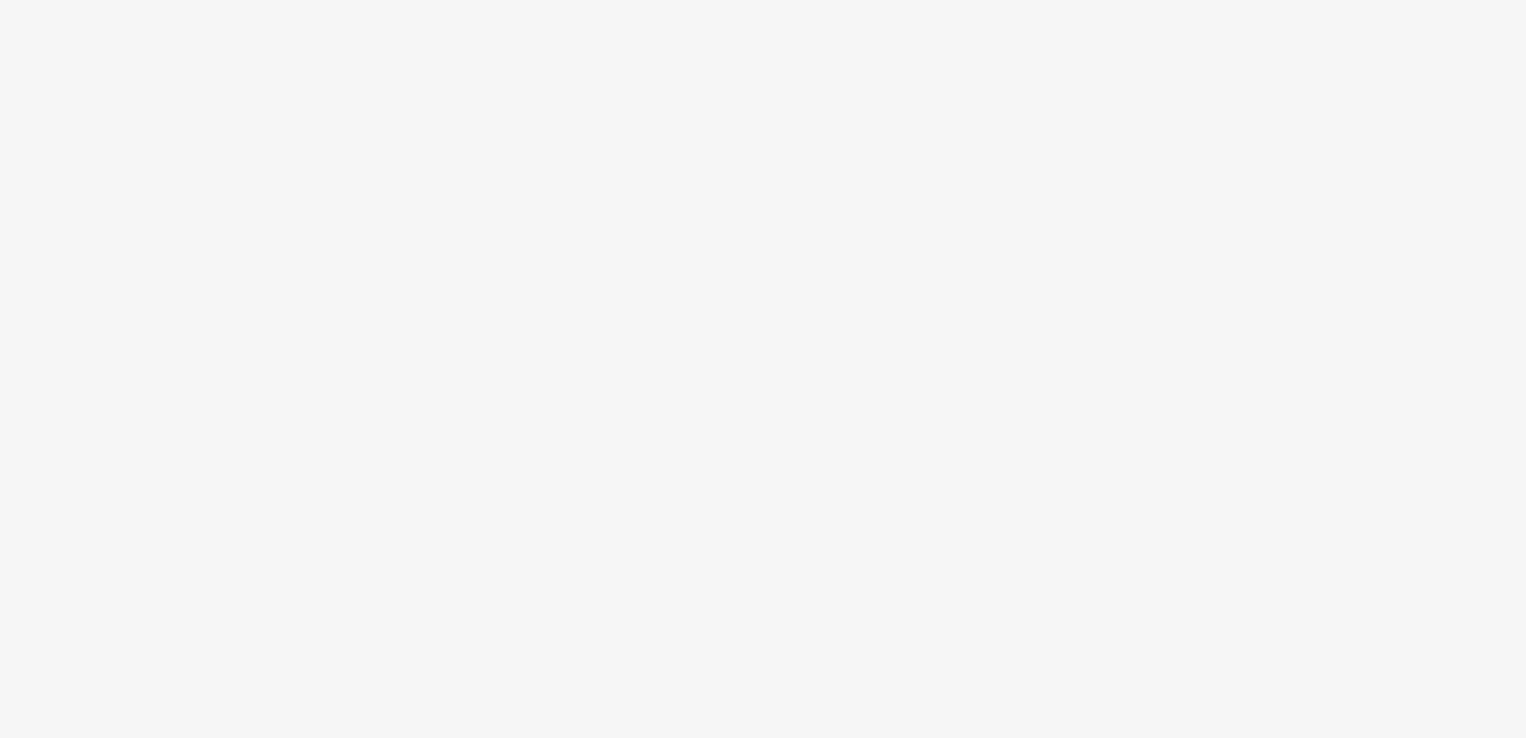 scroll, scrollTop: 0, scrollLeft: 0, axis: both 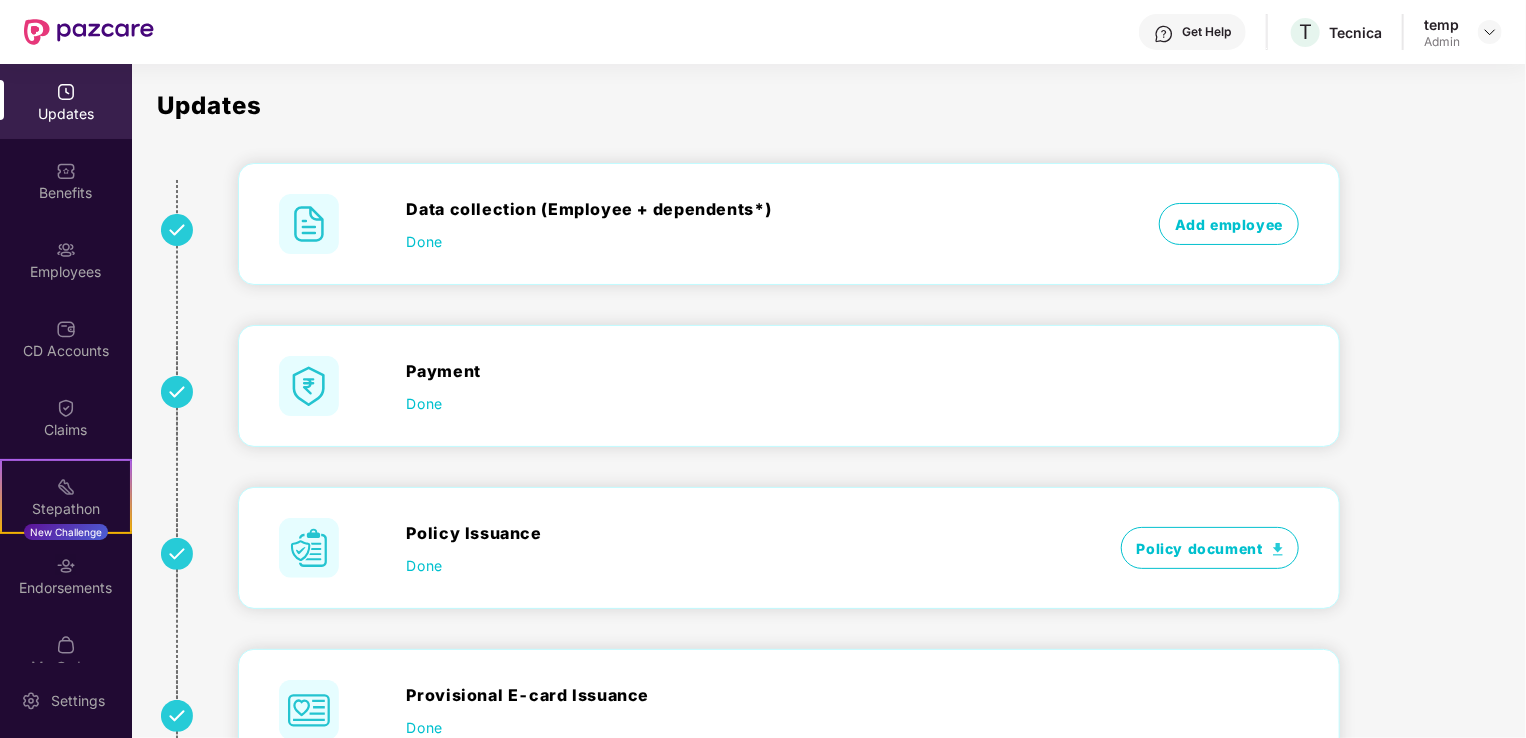 click on "temp  Admin" at bounding box center (1463, 32) 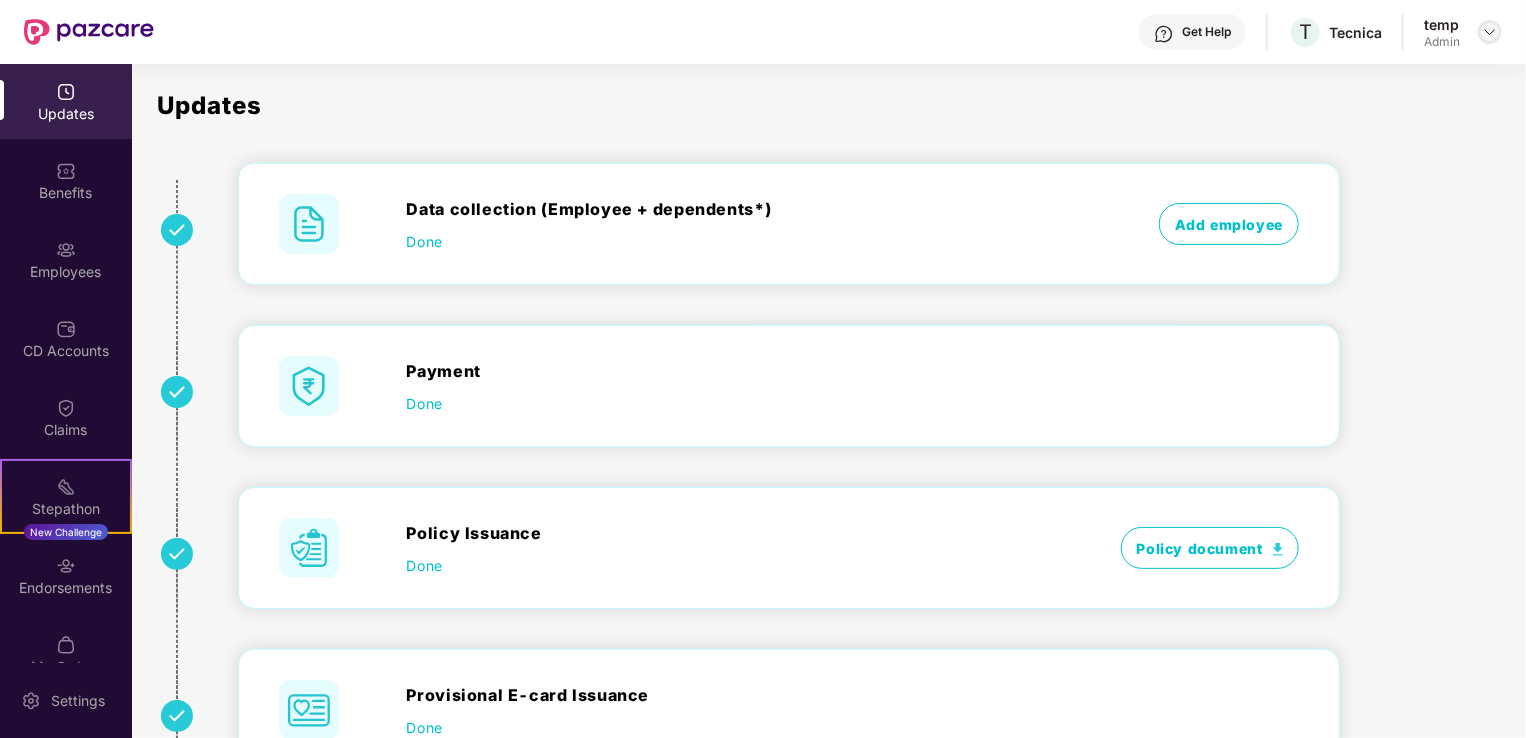 click at bounding box center (1490, 32) 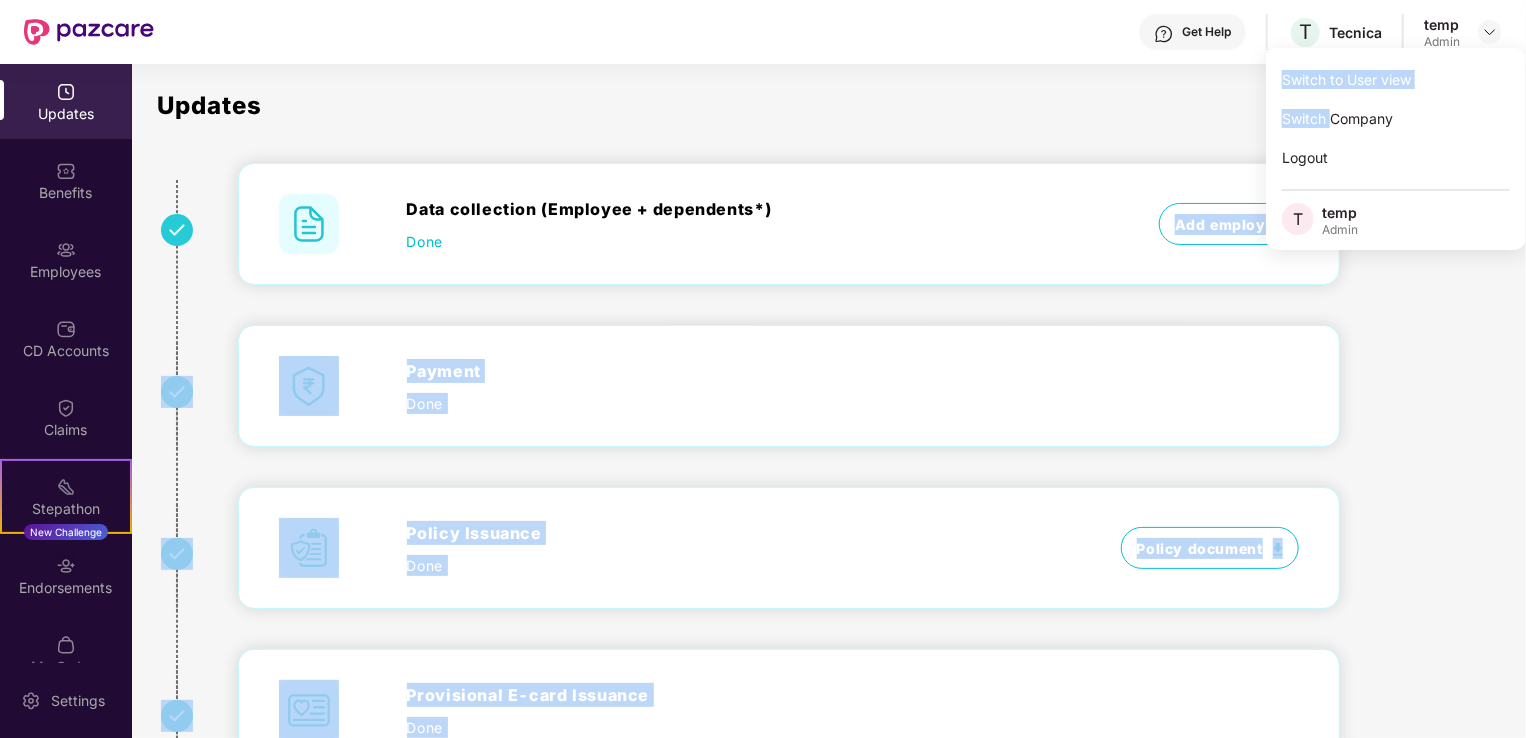 drag, startPoint x: 1329, startPoint y: 118, endPoint x: 1166, endPoint y: 133, distance: 163.68874 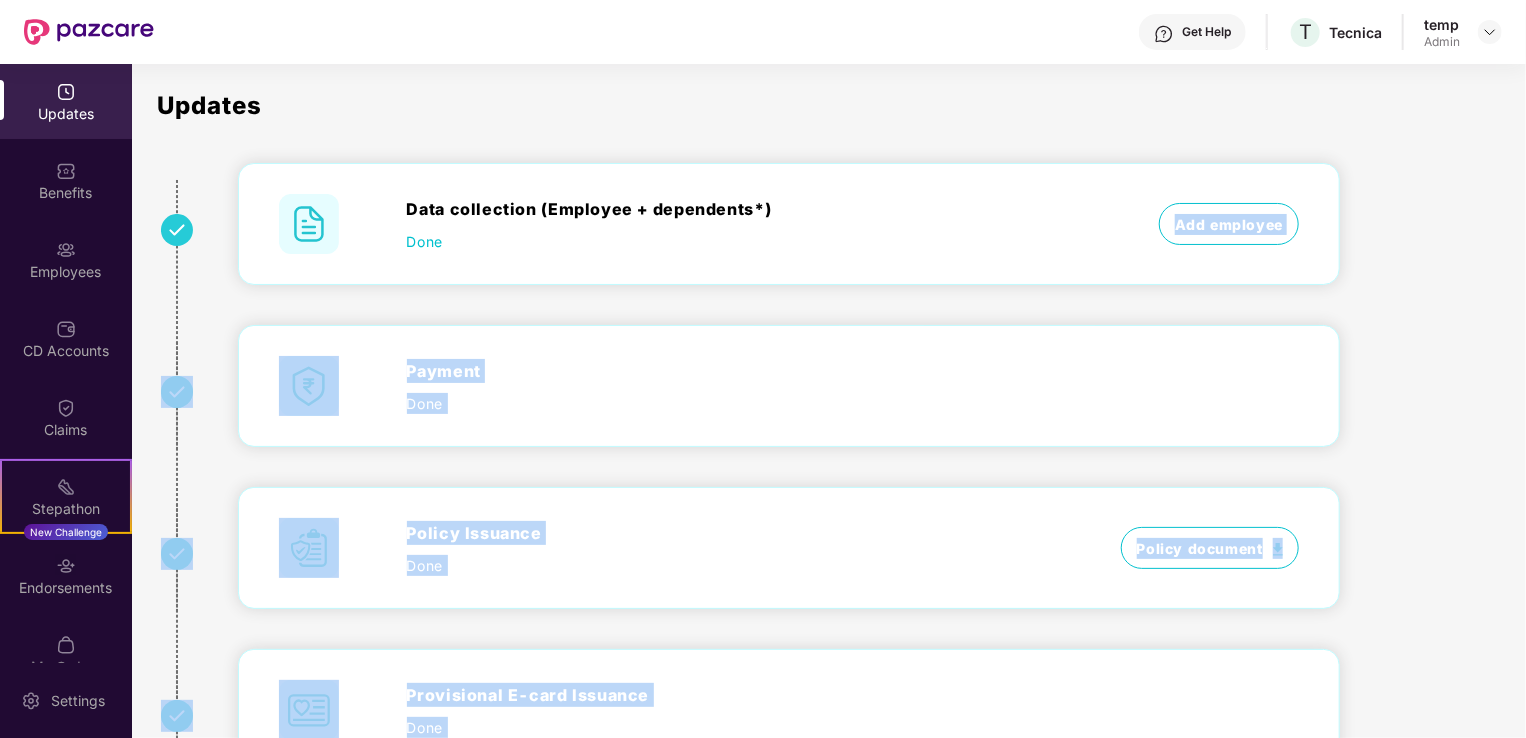 click on "Data collection (Employee + dependents*) Done Add employee Payment Done Policy Issuance Done Policy document Provisional E-card Issuance Done Final E-card Issuance Done CD Account Creation In process" at bounding box center (736, 636) 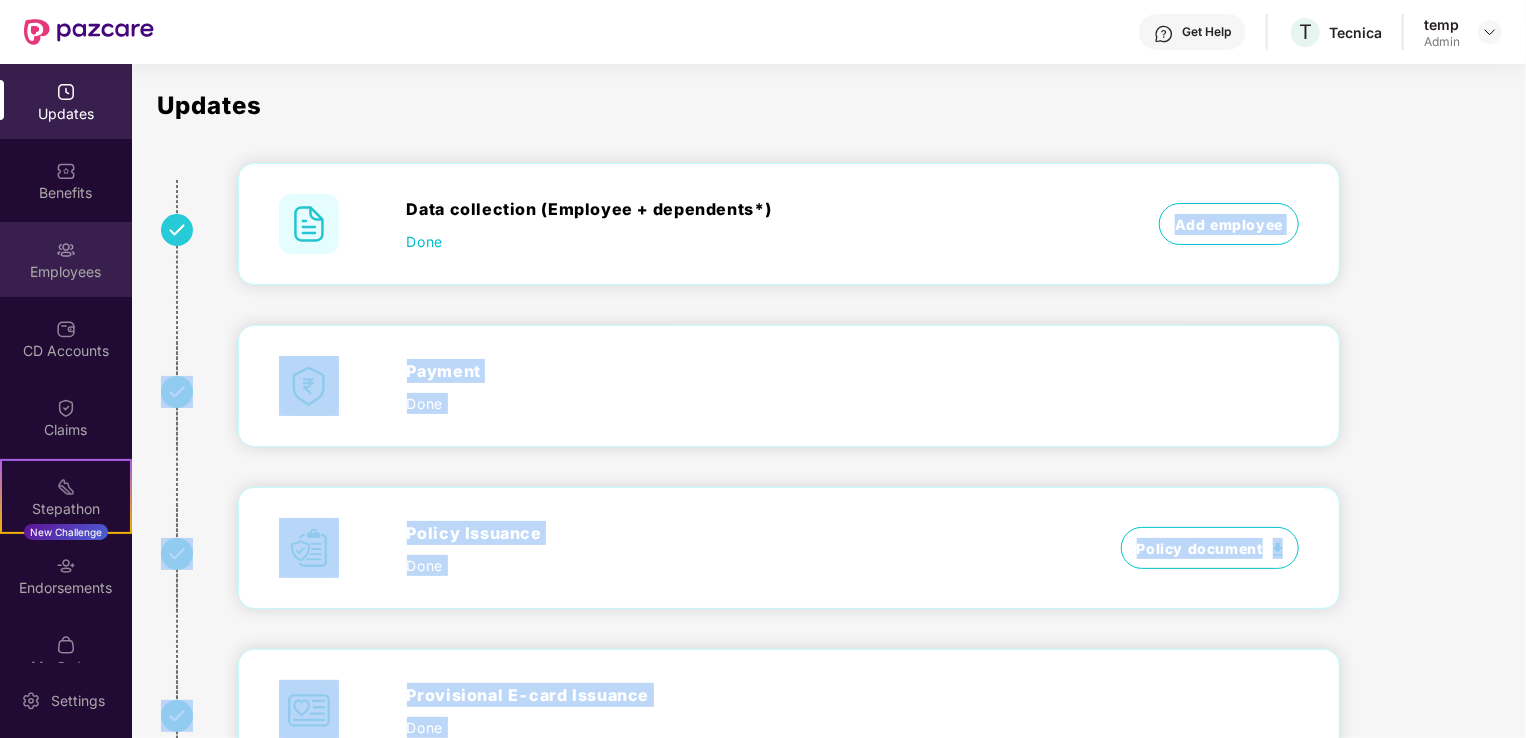 click at bounding box center [66, 250] 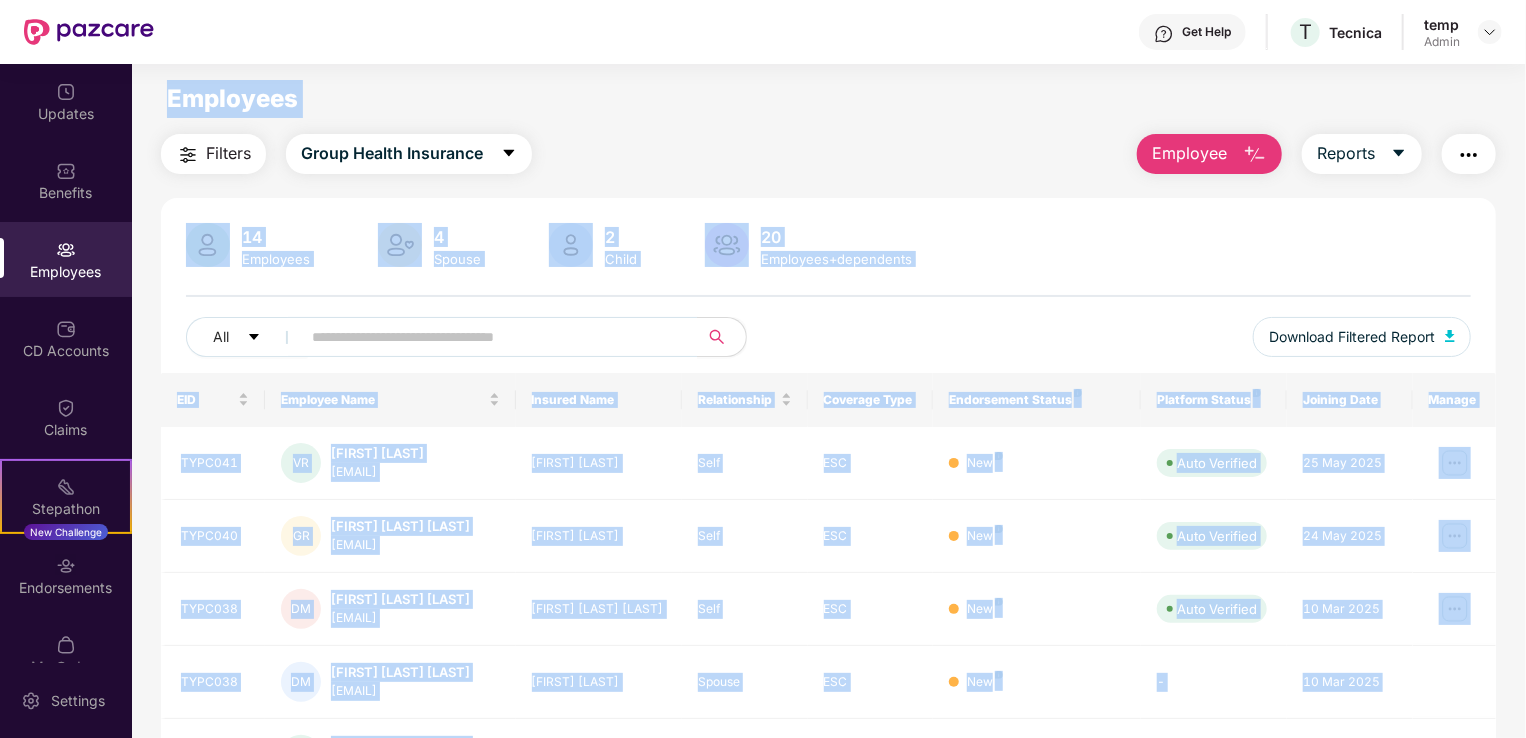 click on "14 Employees 4 Spouse 2 Child 20 Employees+dependents" at bounding box center (828, 247) 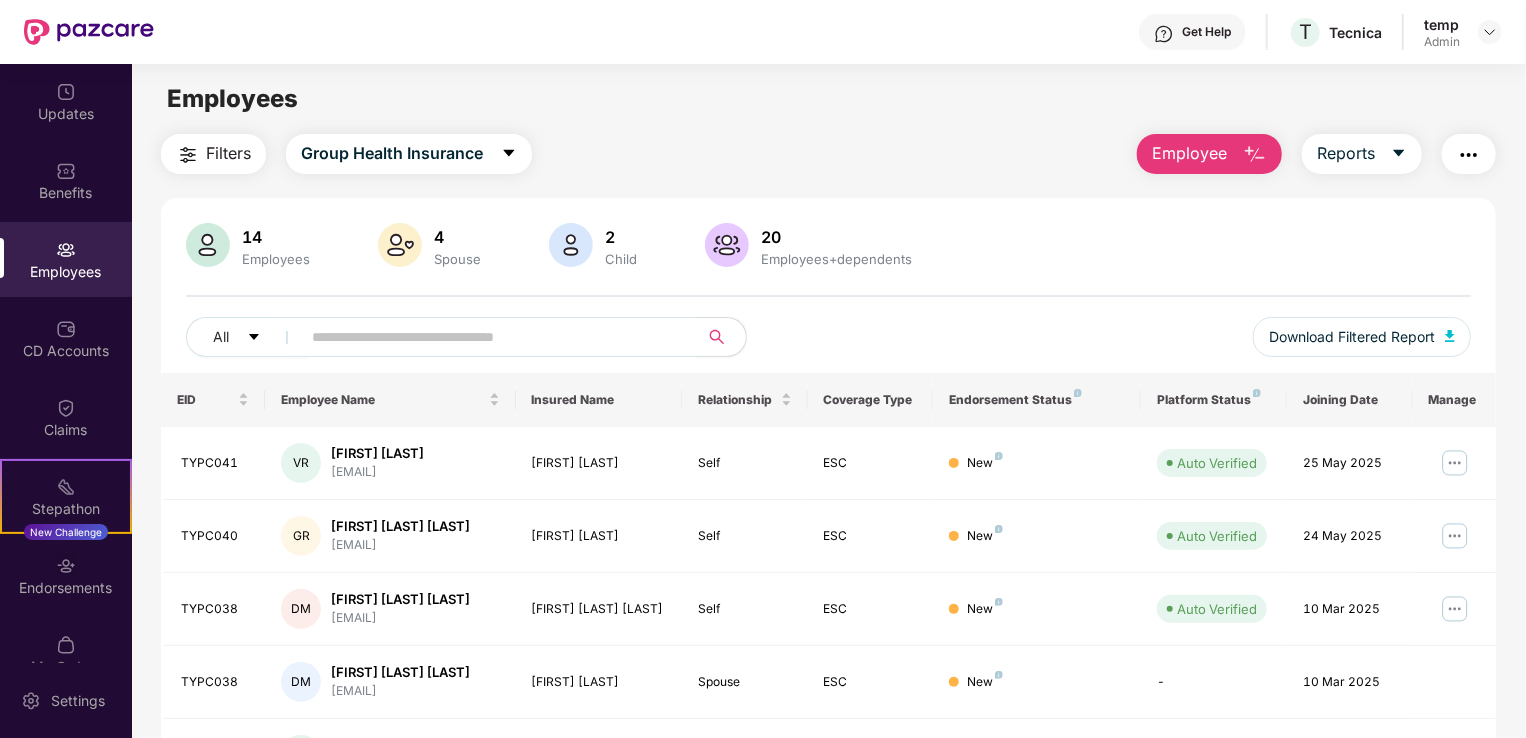 click on "temp  Admin" at bounding box center [1463, 32] 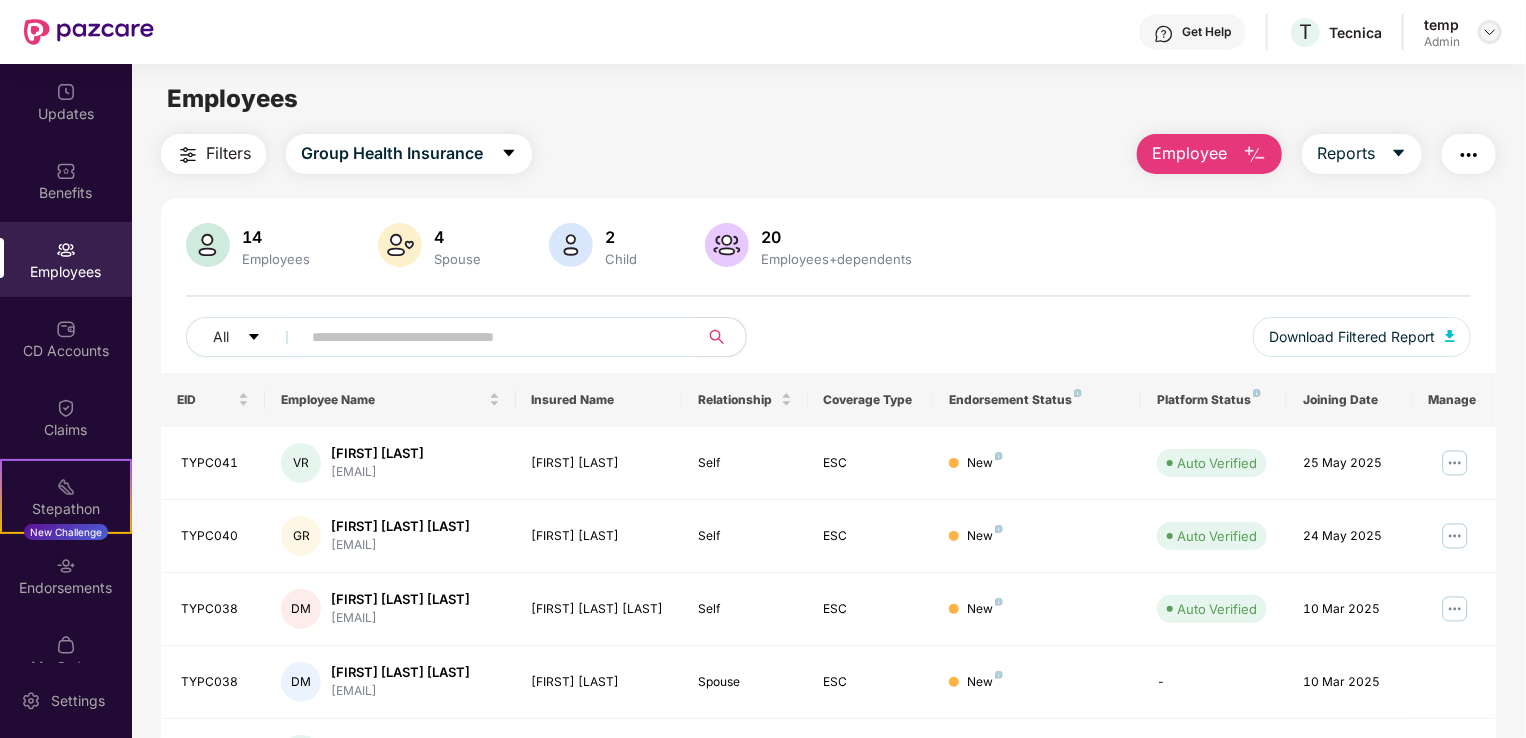 click at bounding box center [1490, 32] 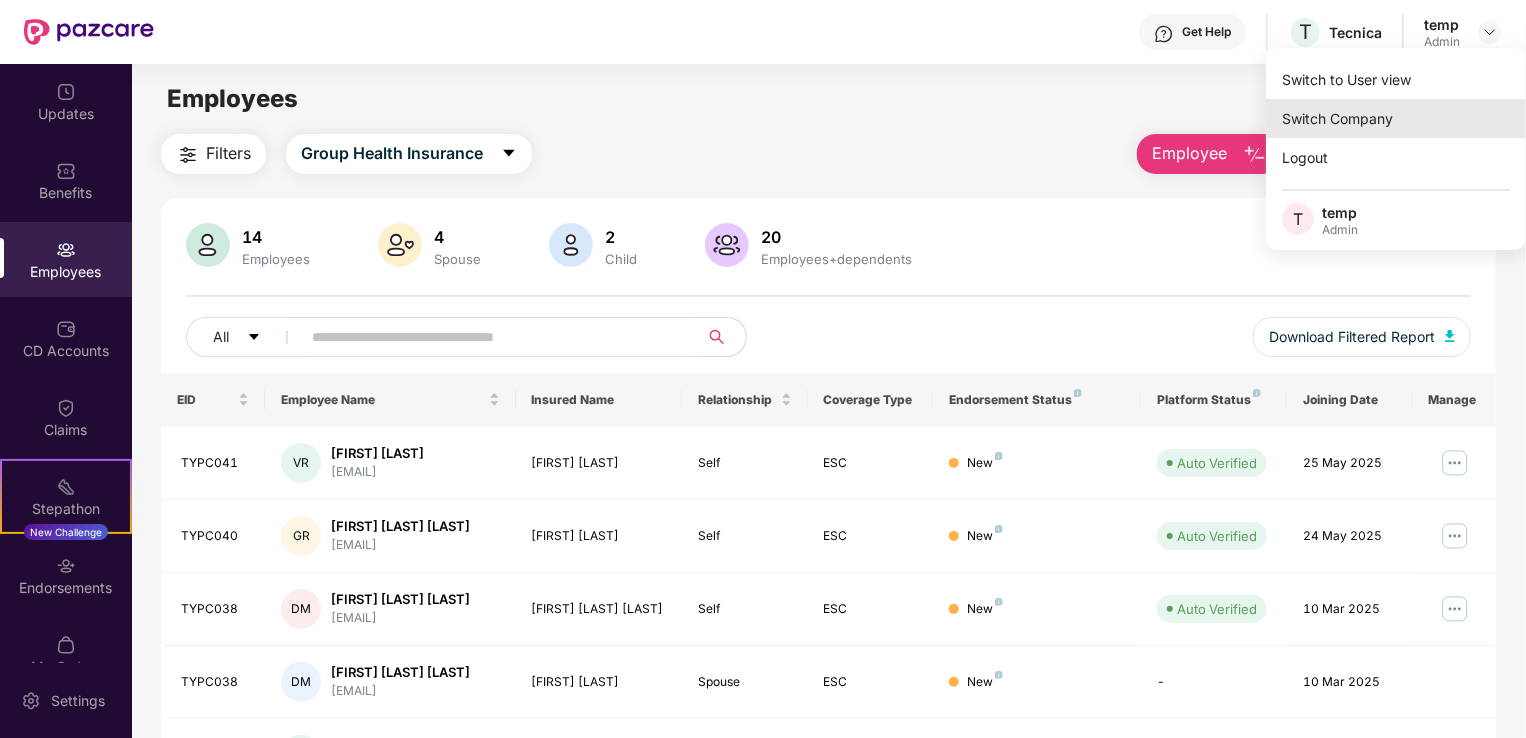 click on "Switch Company" at bounding box center [1396, 118] 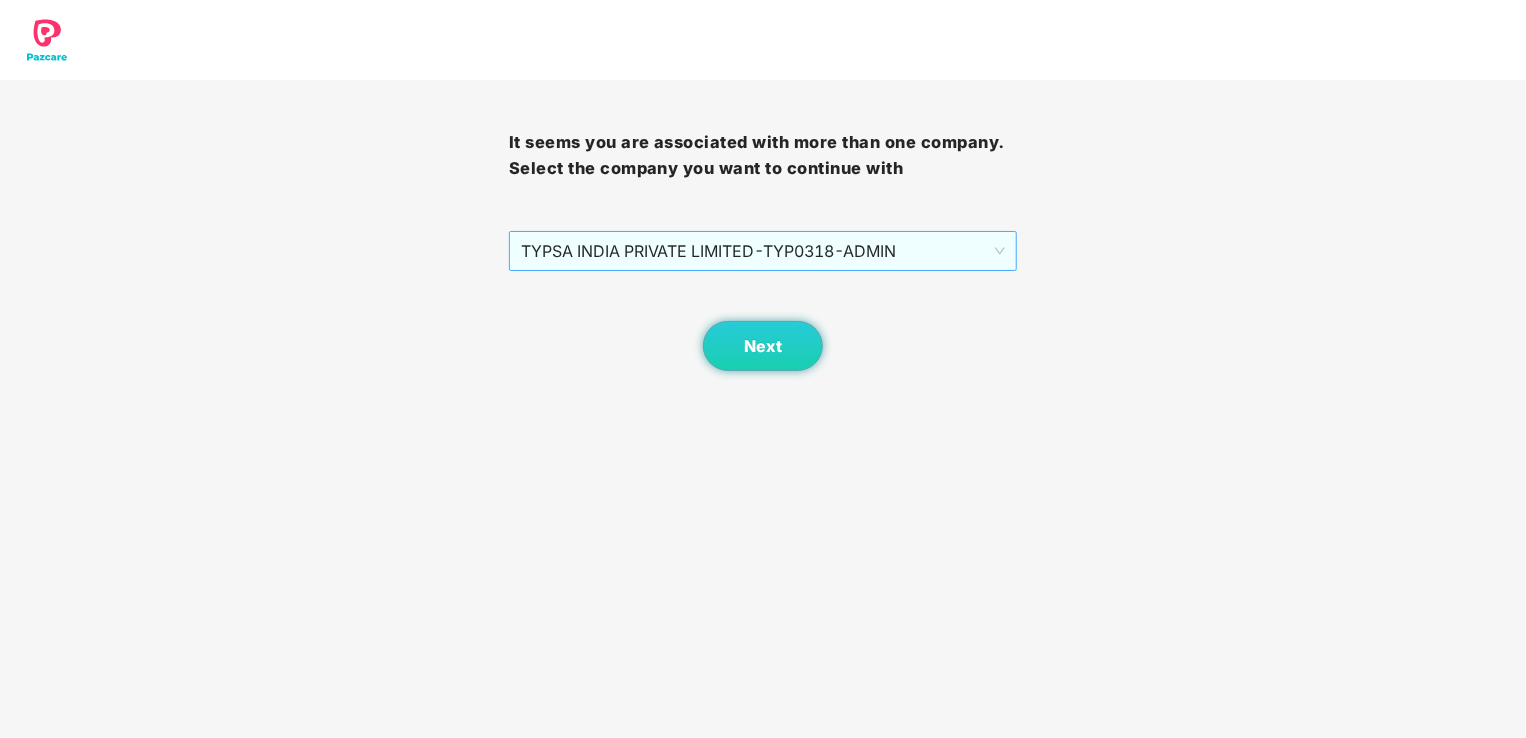 click on "TYPSA INDIA PRIVATE LIMITED  -  TYP0318  -  ADMIN" at bounding box center (763, 251) 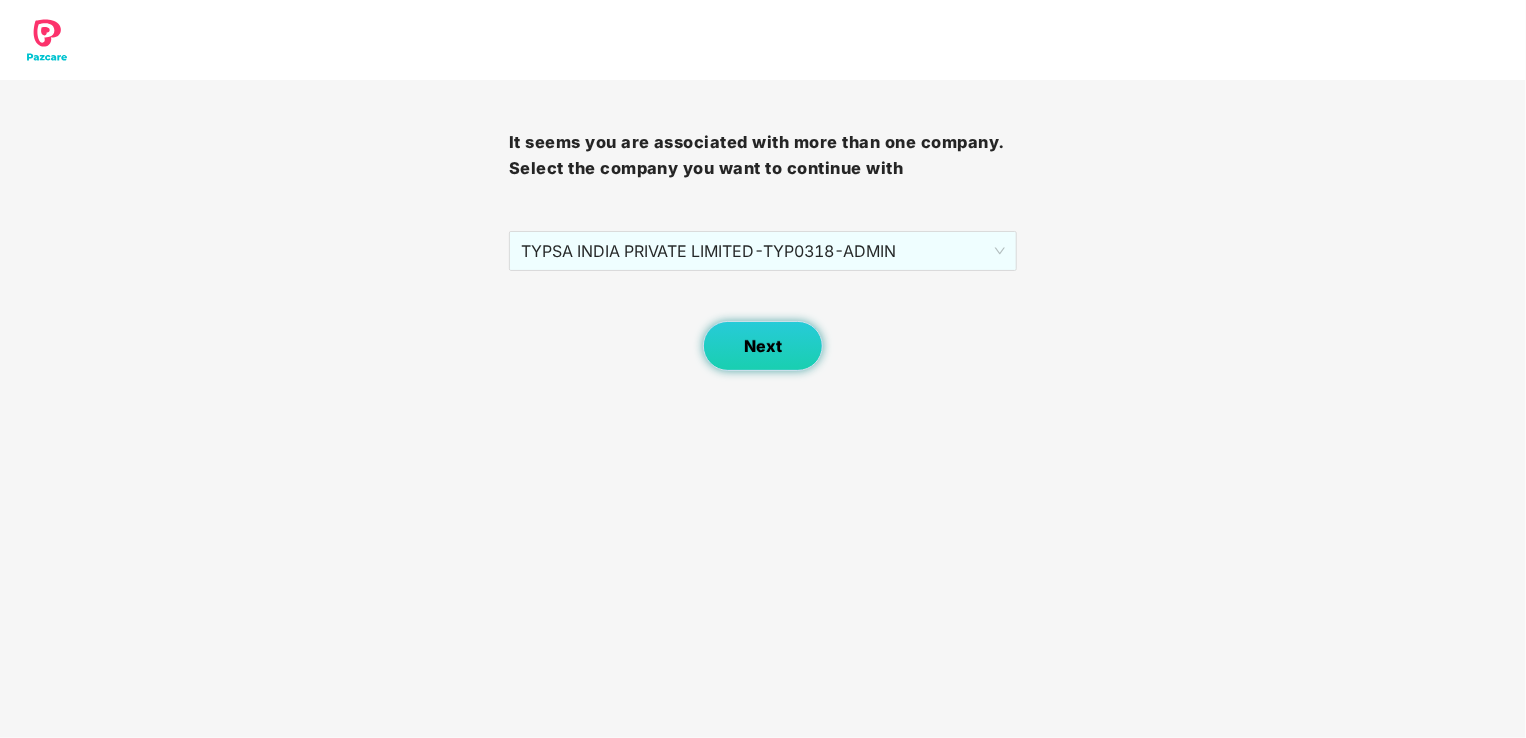 click on "Next" at bounding box center [763, 346] 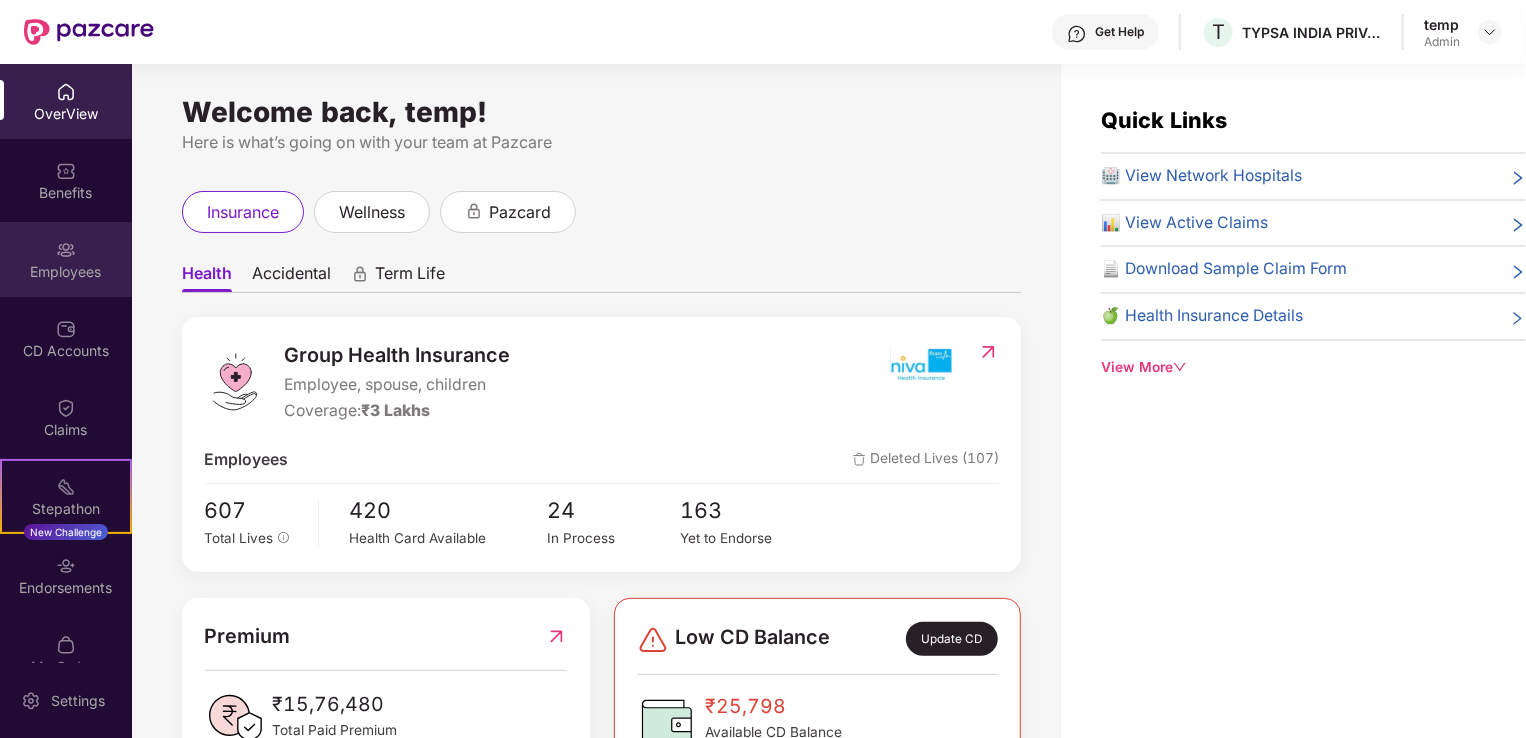 click at bounding box center [66, 250] 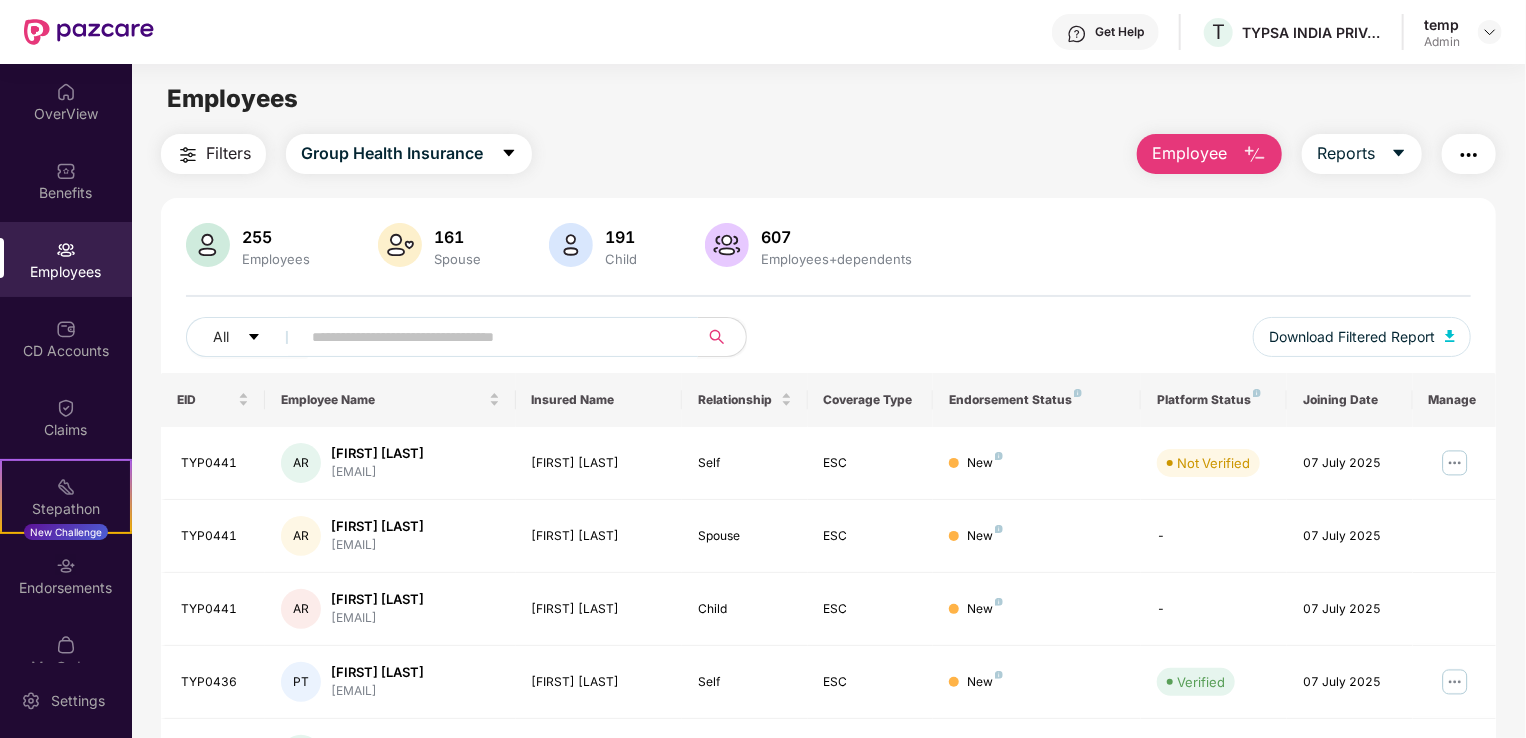 click at bounding box center [491, 337] 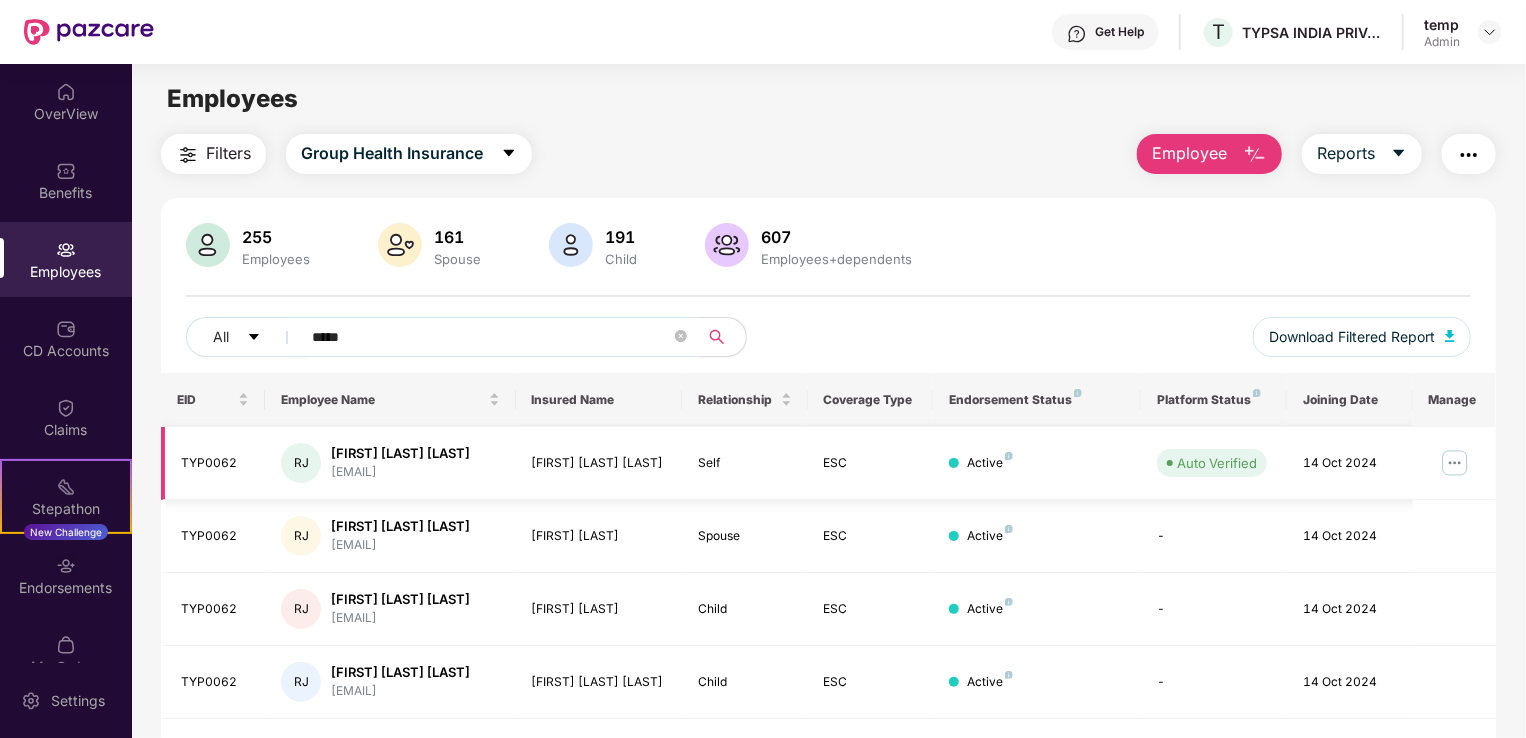 type on "*****" 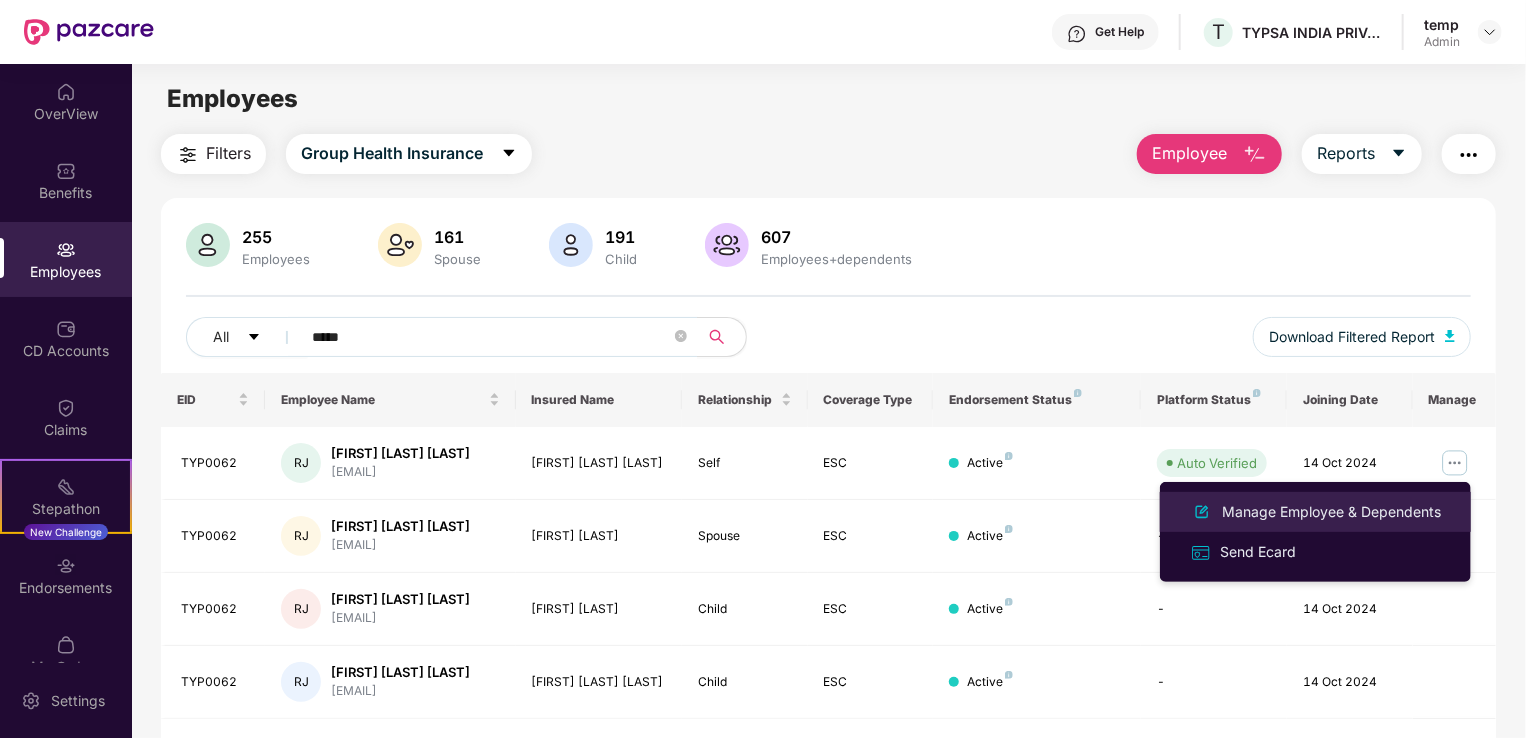click on "Manage Employee & Dependents" at bounding box center [1331, 512] 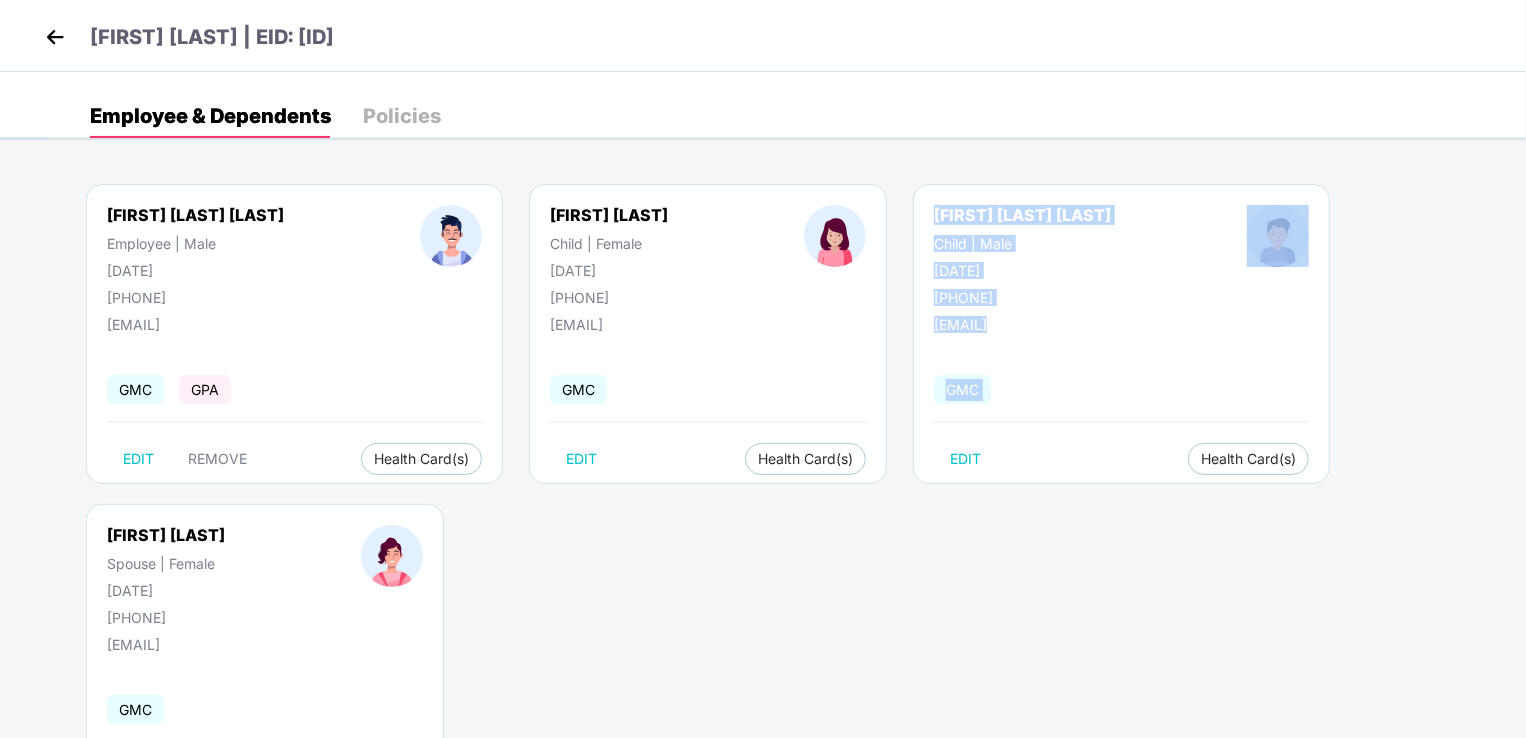 drag, startPoint x: 1294, startPoint y: 507, endPoint x: 549, endPoint y: 480, distance: 745.4891 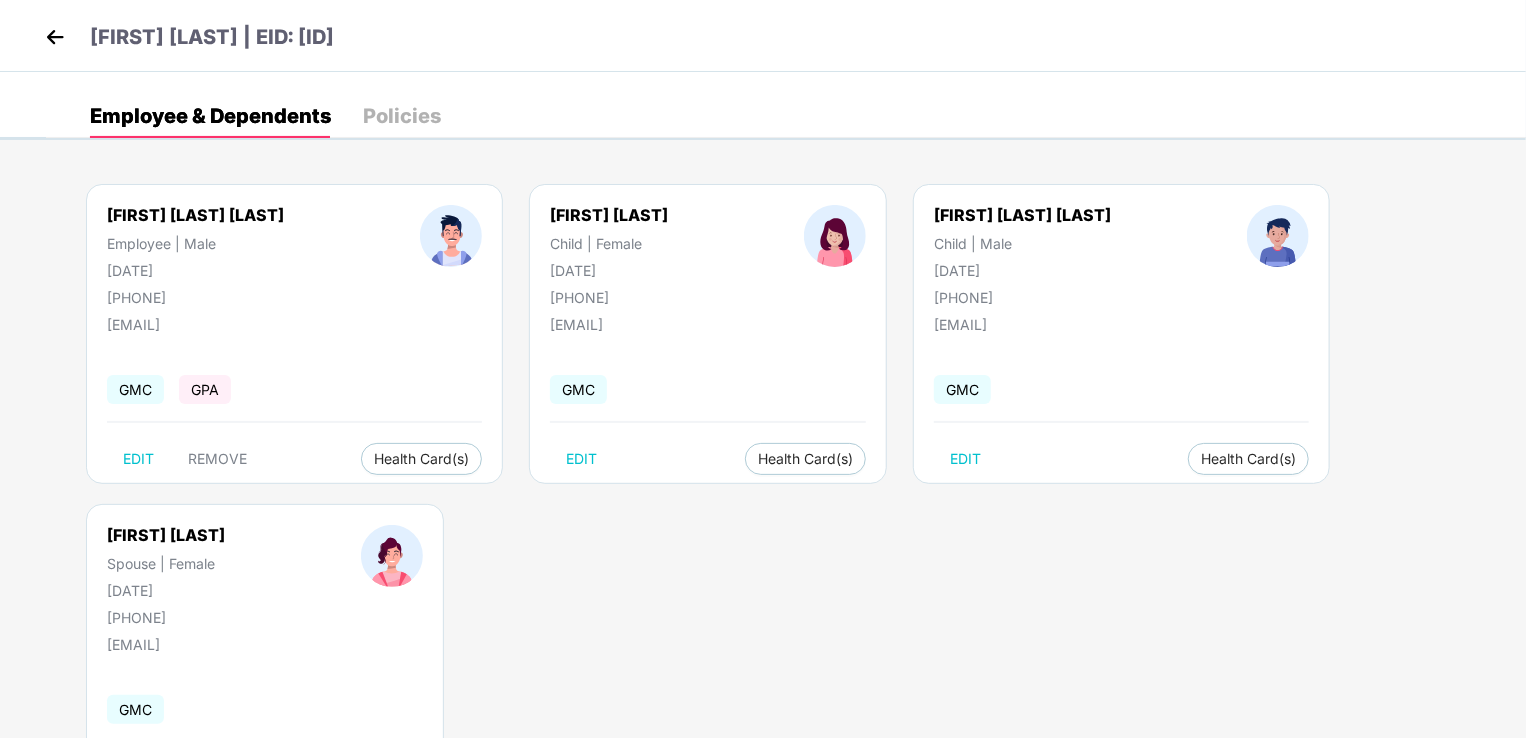 drag, startPoint x: 549, startPoint y: 480, endPoint x: 582, endPoint y: 538, distance: 66.730804 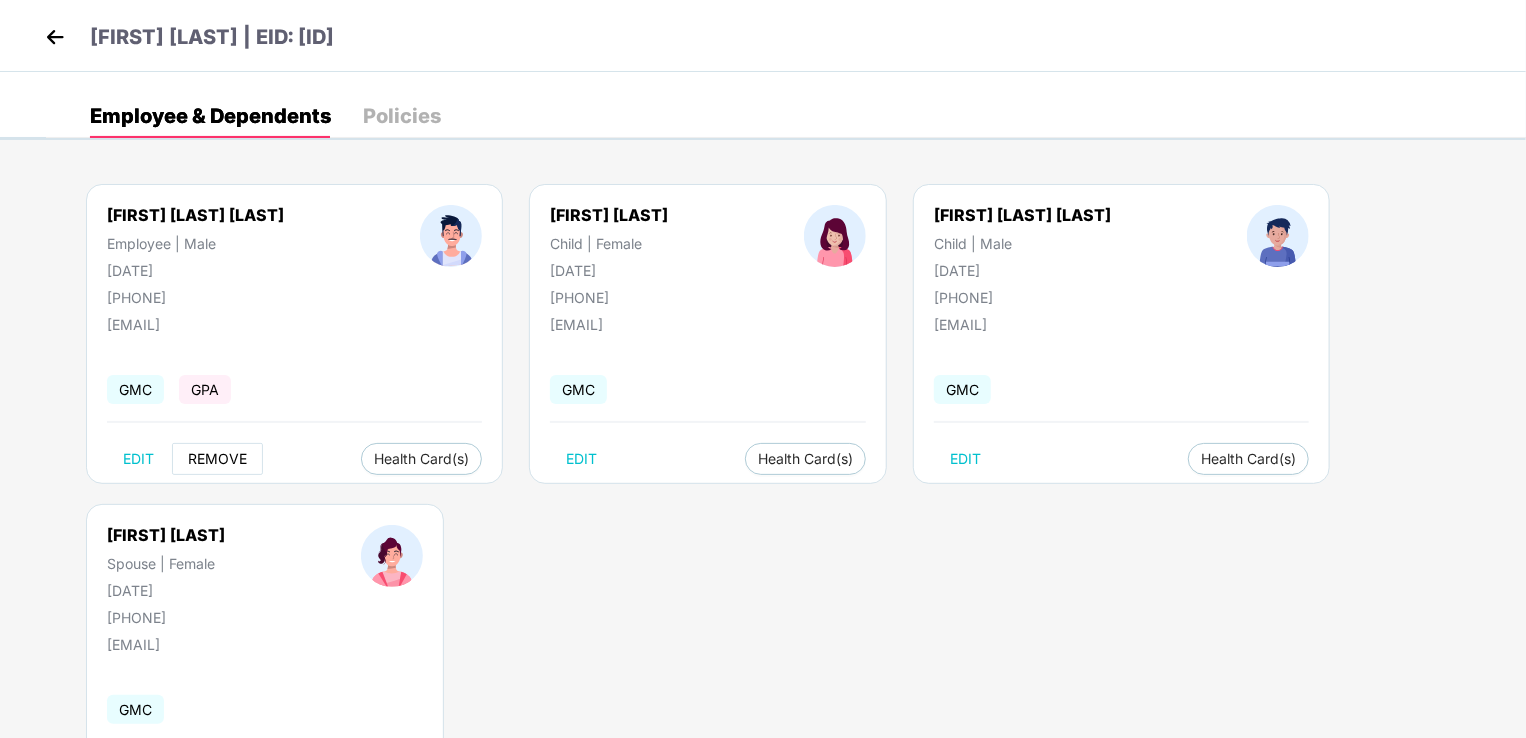 click on "REMOVE" at bounding box center [217, 459] 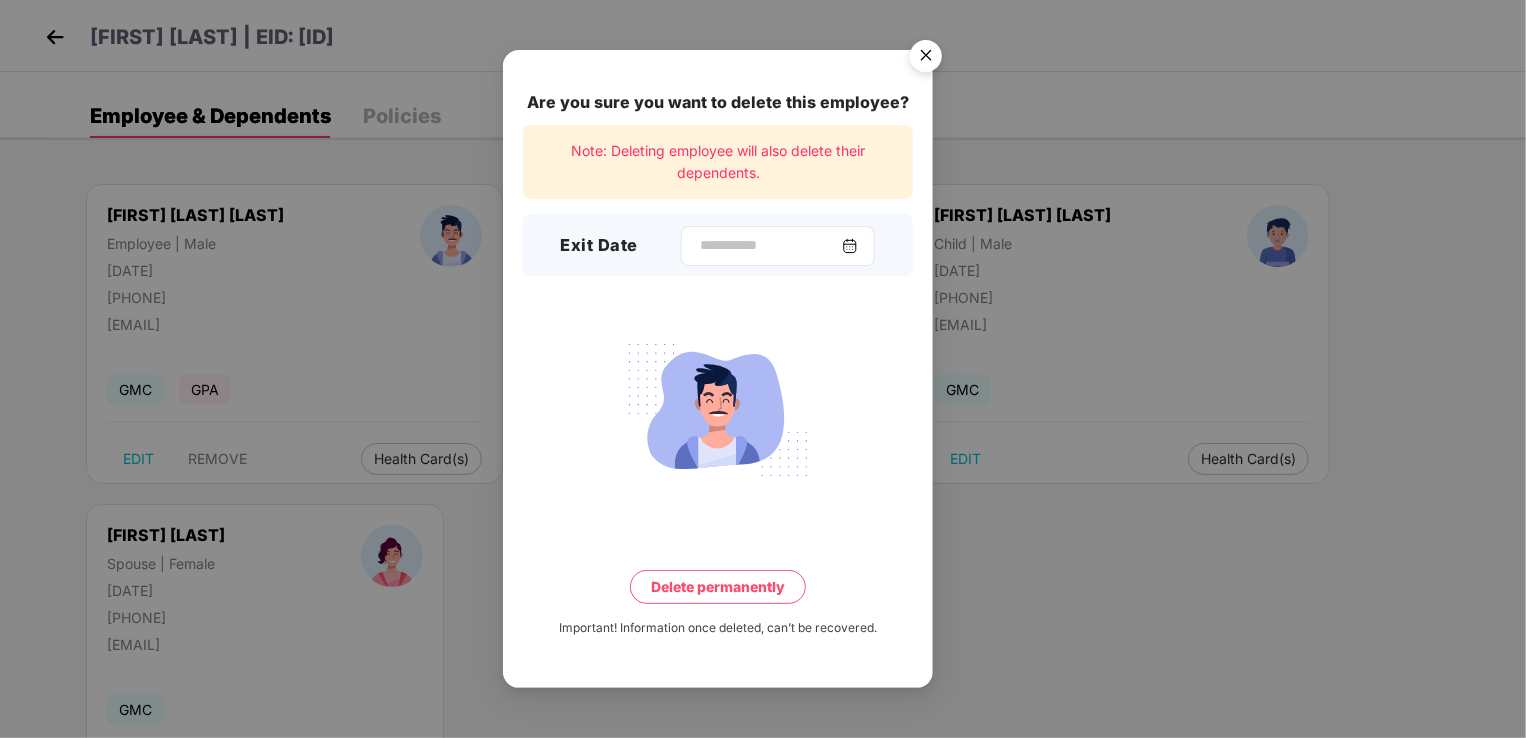click at bounding box center [850, 246] 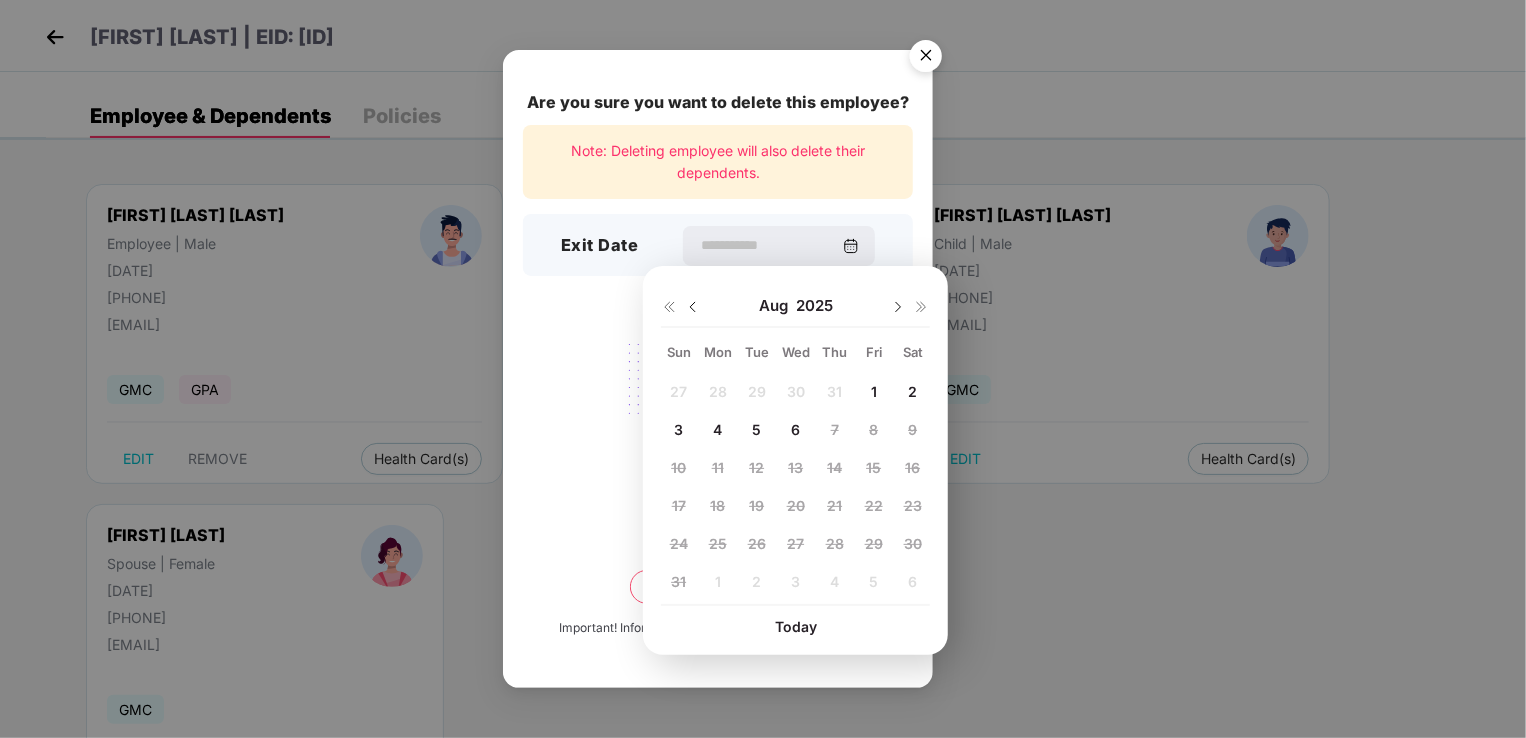 click at bounding box center [693, 307] 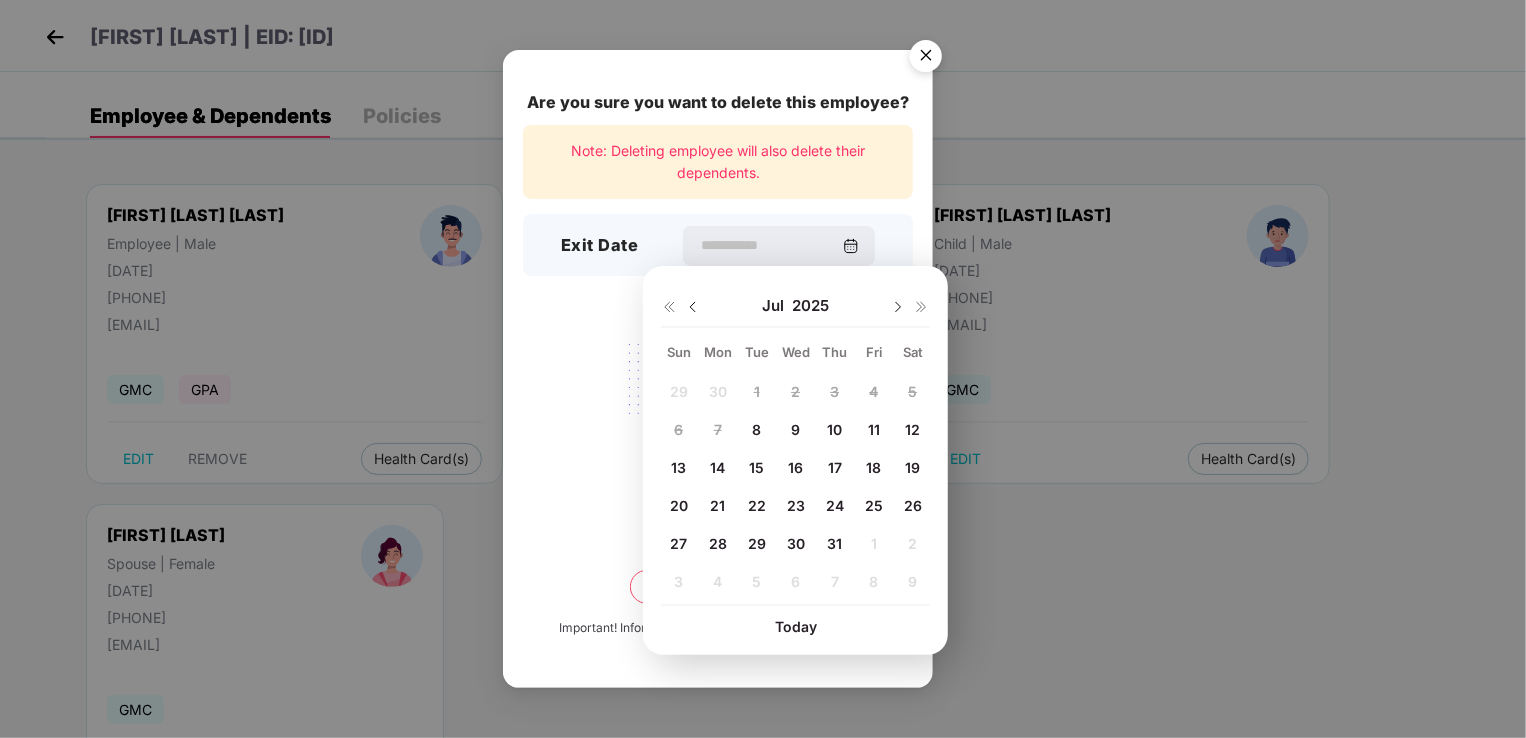 click on "8" at bounding box center (757, 429) 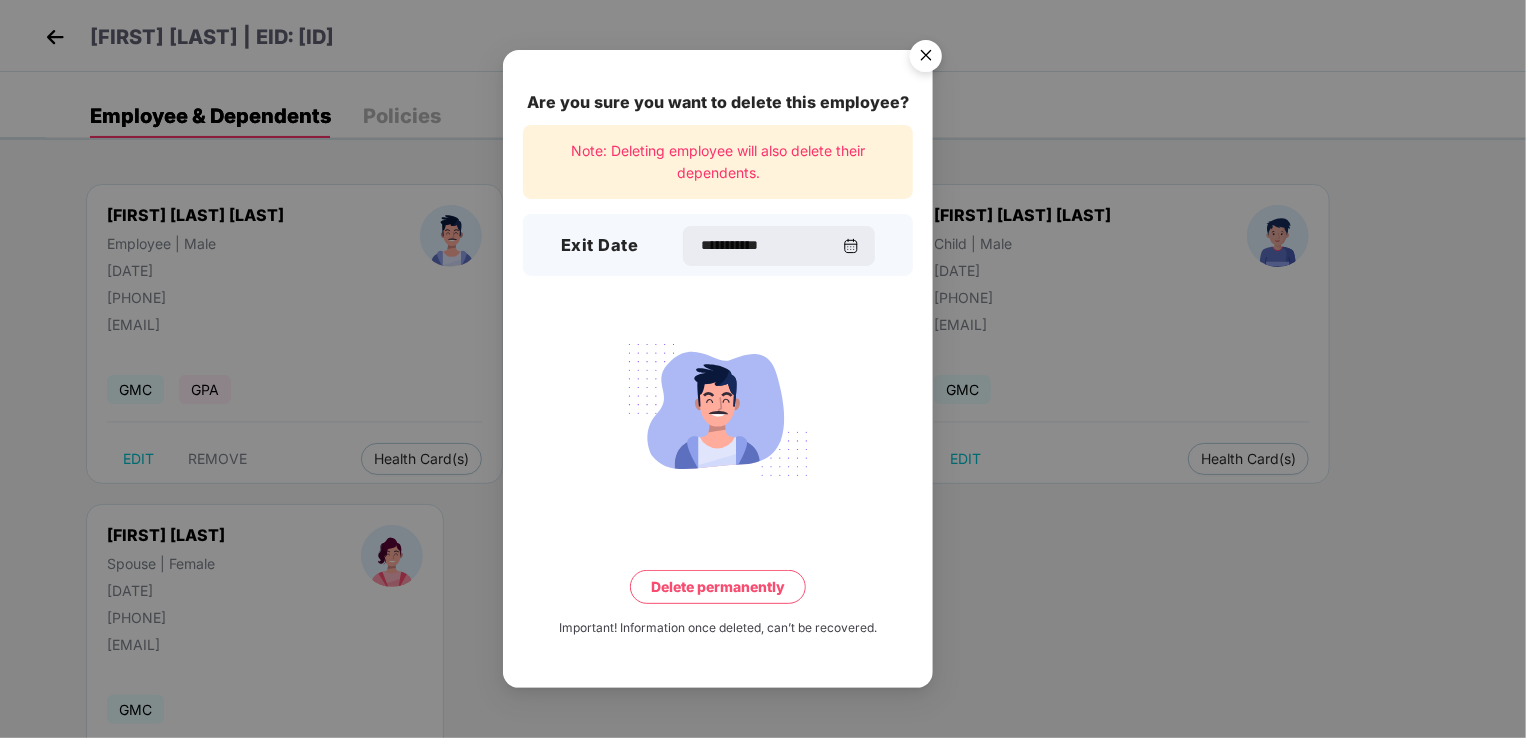 click on "Delete permanently" at bounding box center (718, 587) 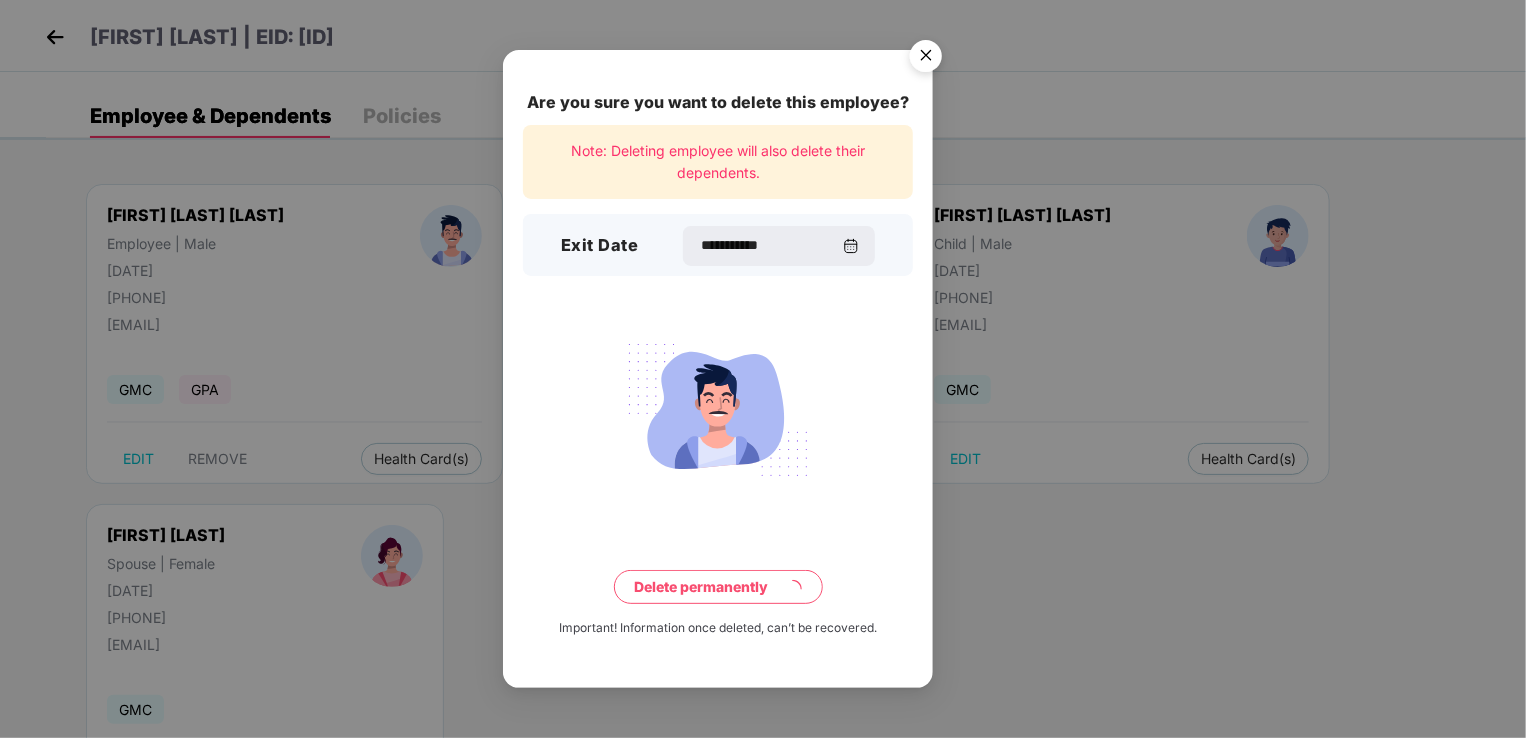 type 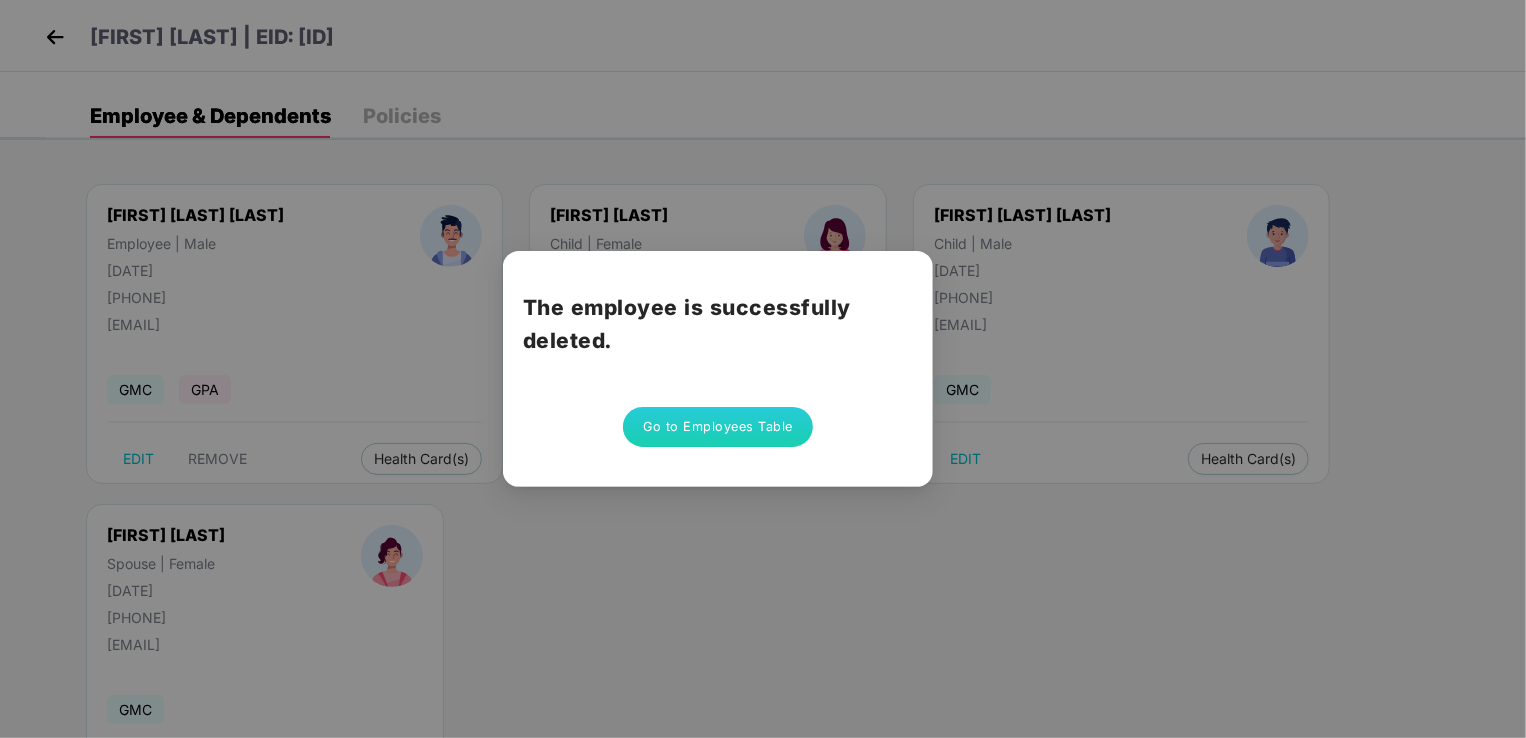 click on "Go to Employees Table" at bounding box center (718, 427) 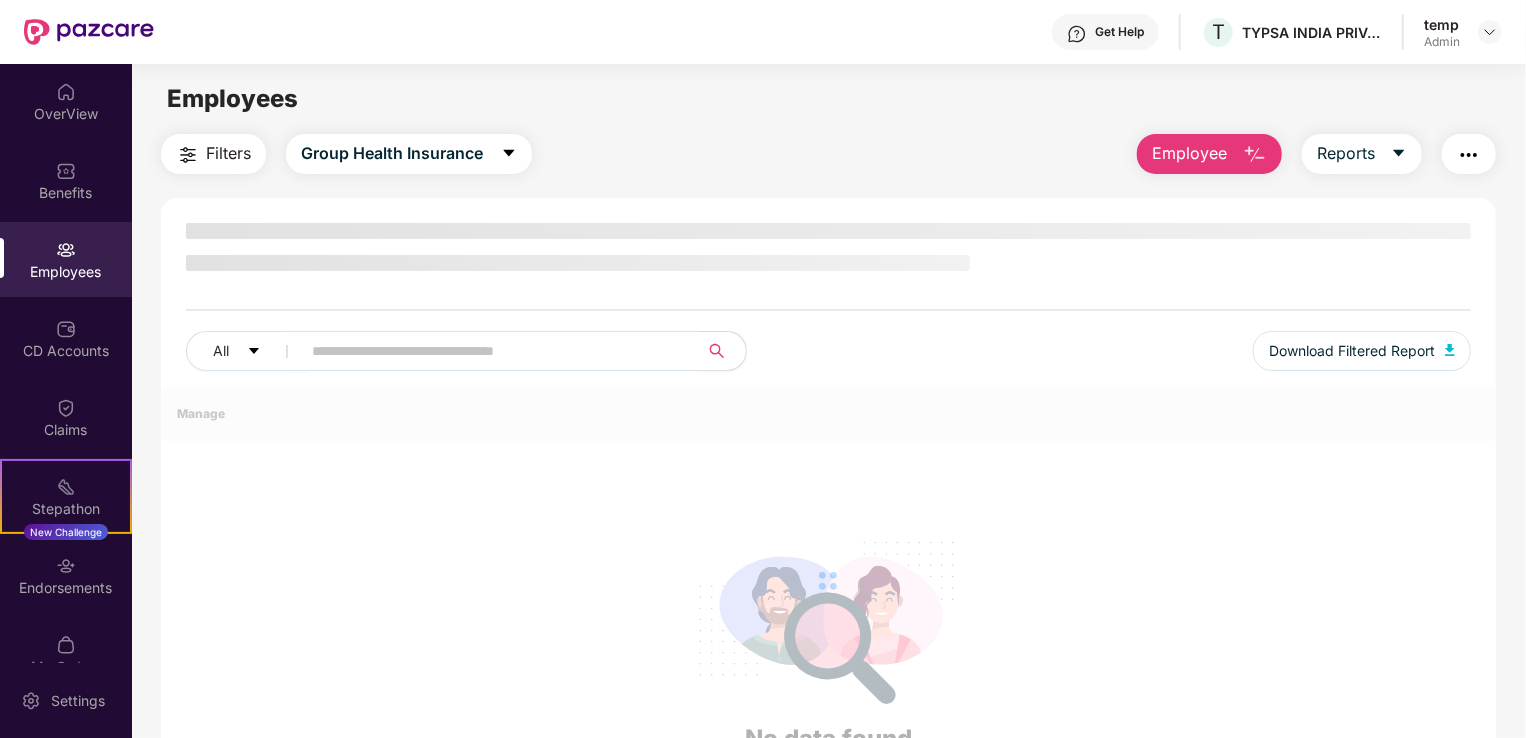 click at bounding box center [493, 351] 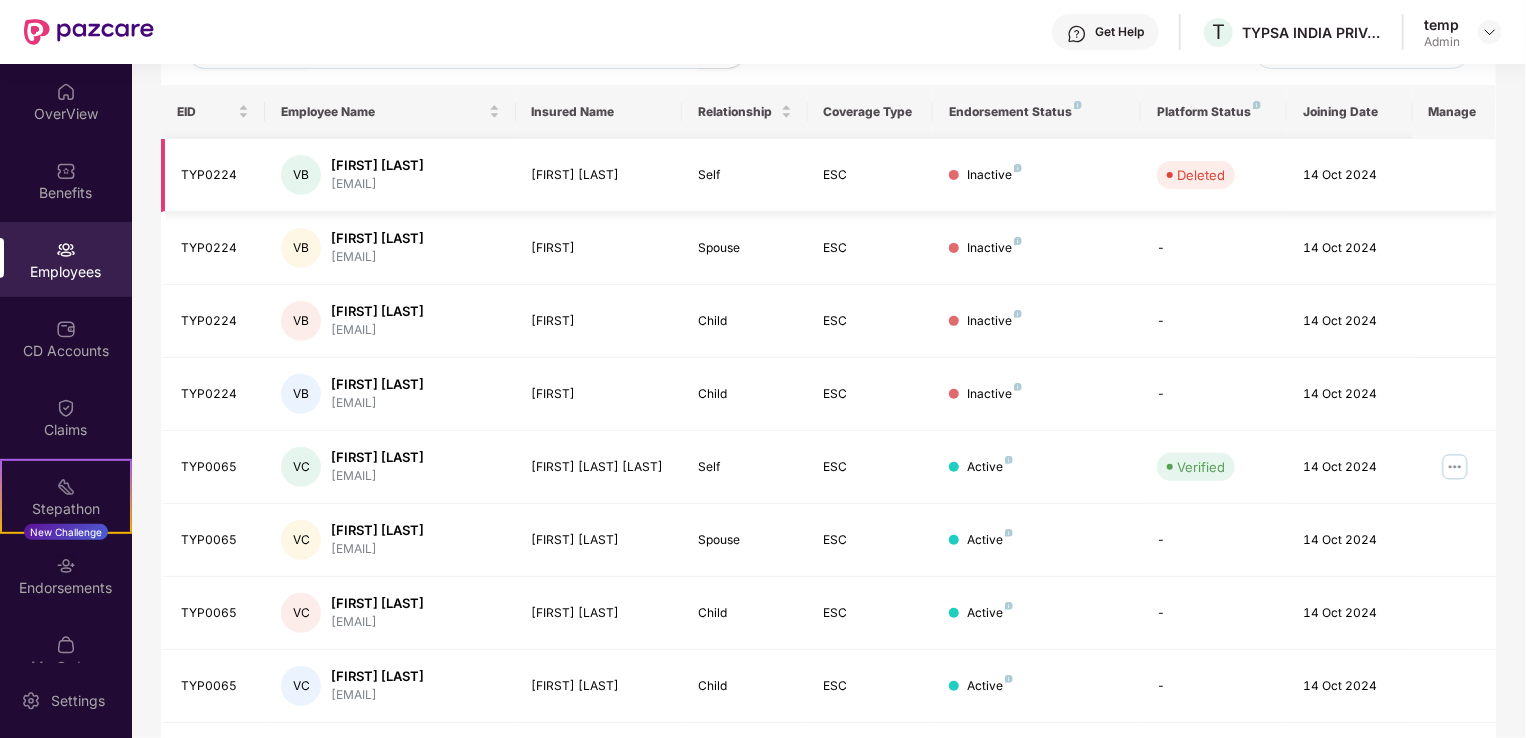 scroll, scrollTop: 292, scrollLeft: 0, axis: vertical 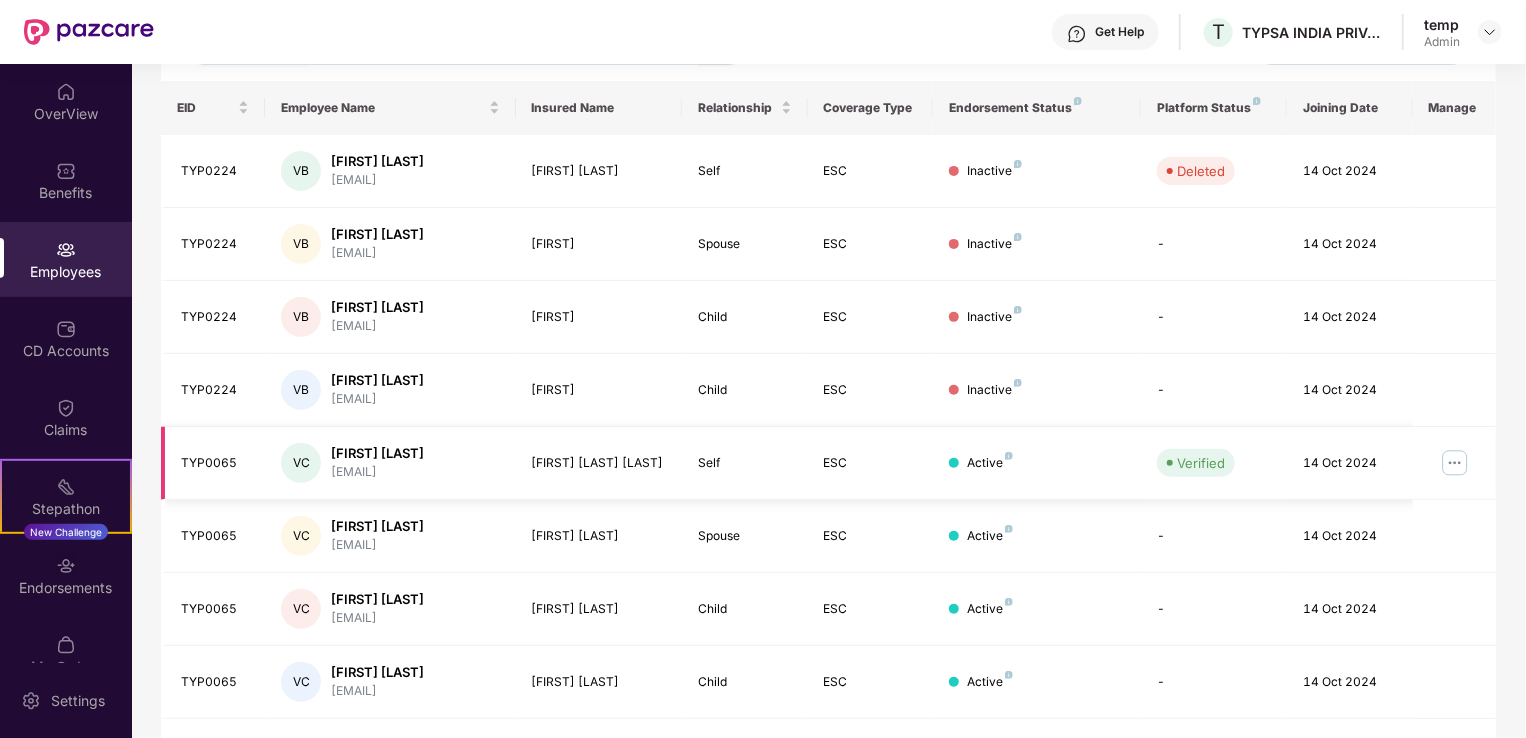 type on "******" 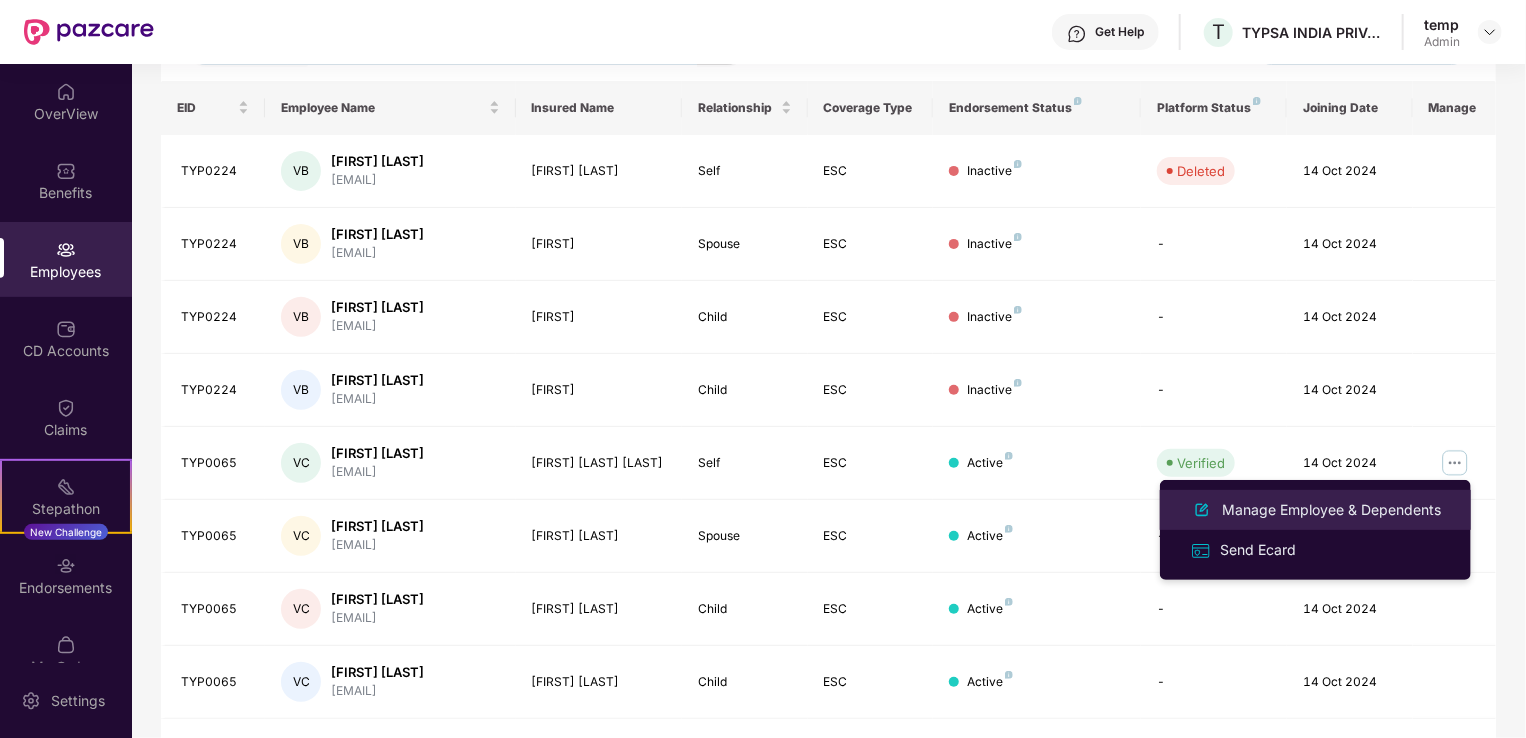 click on "Manage Employee & Dependents" at bounding box center (1315, 510) 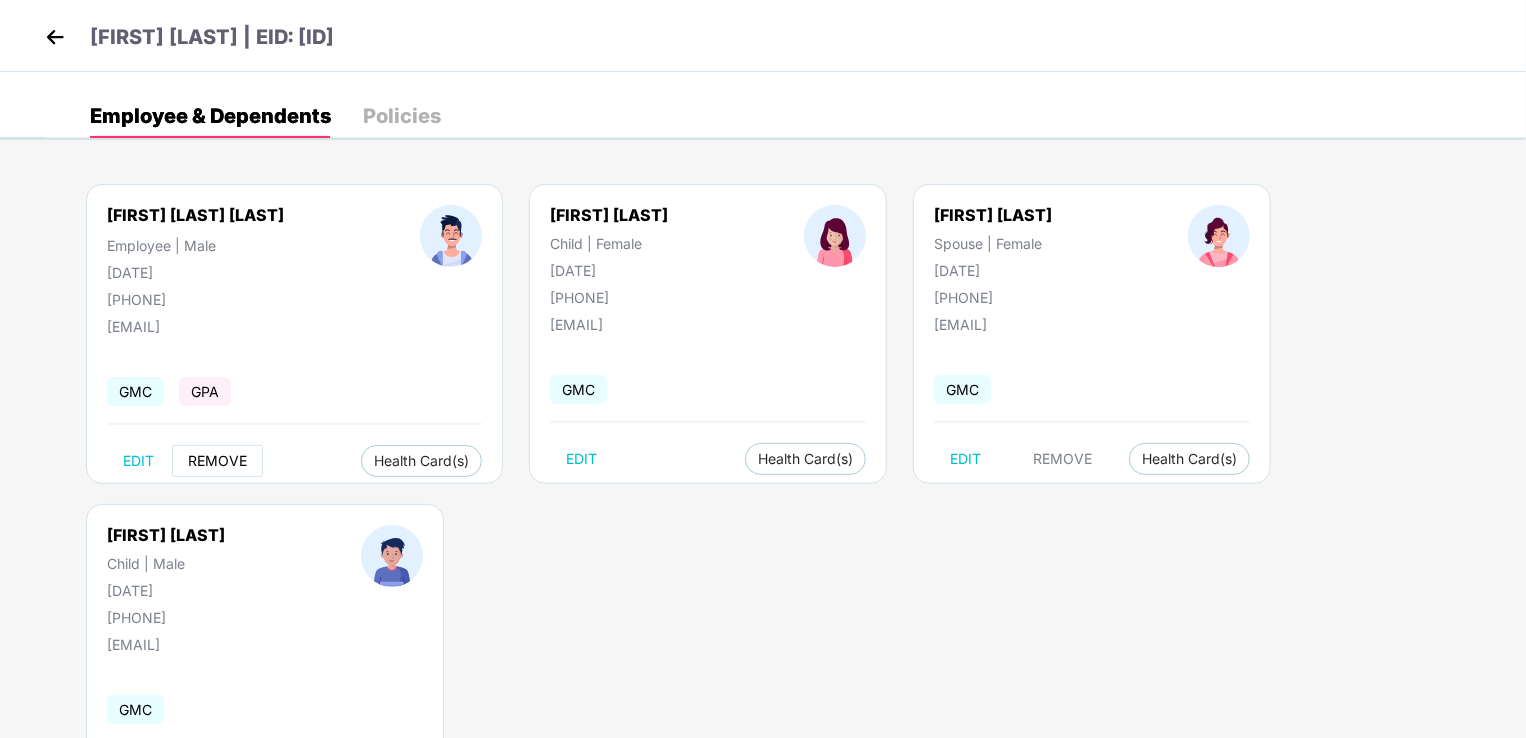 click on "REMOVE" at bounding box center [217, 461] 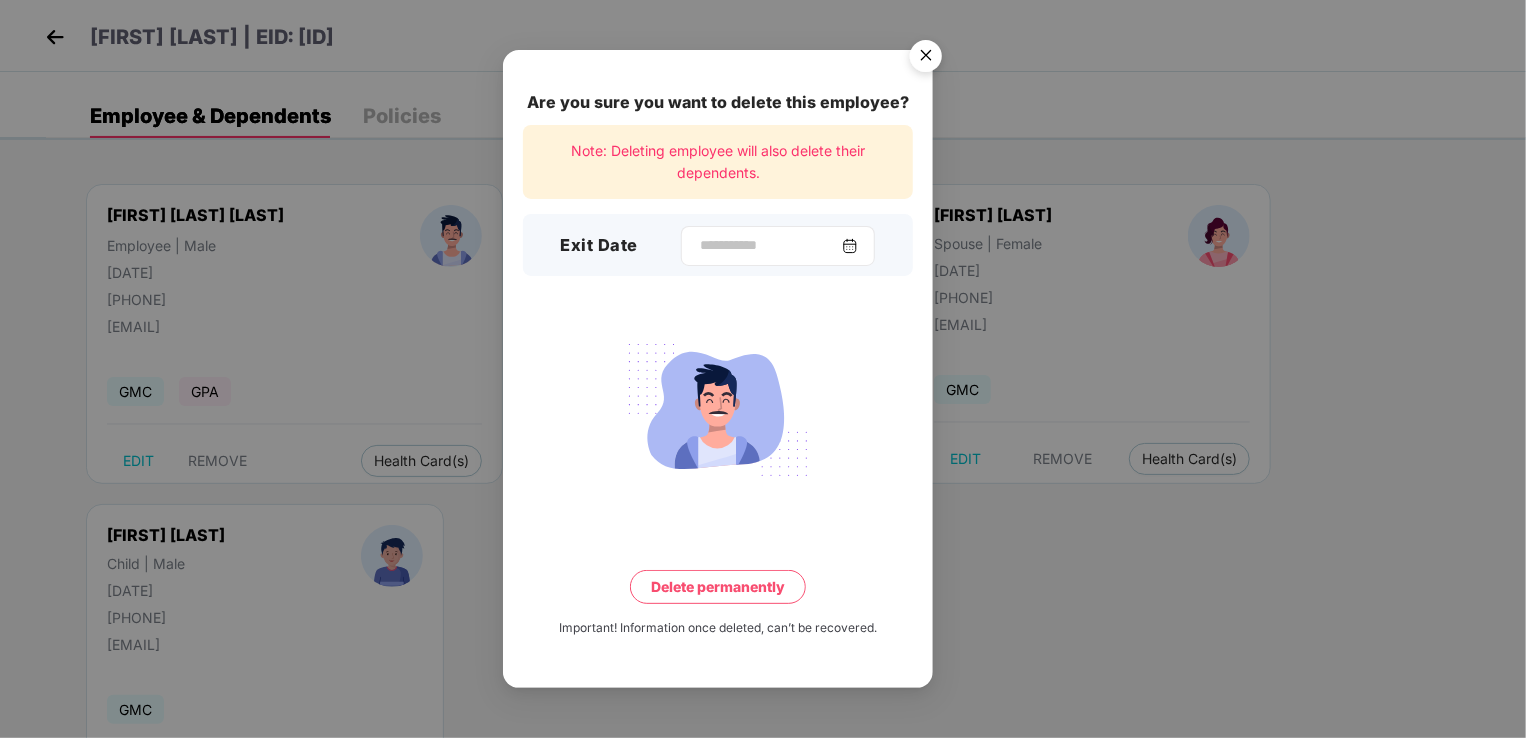 click at bounding box center (778, 246) 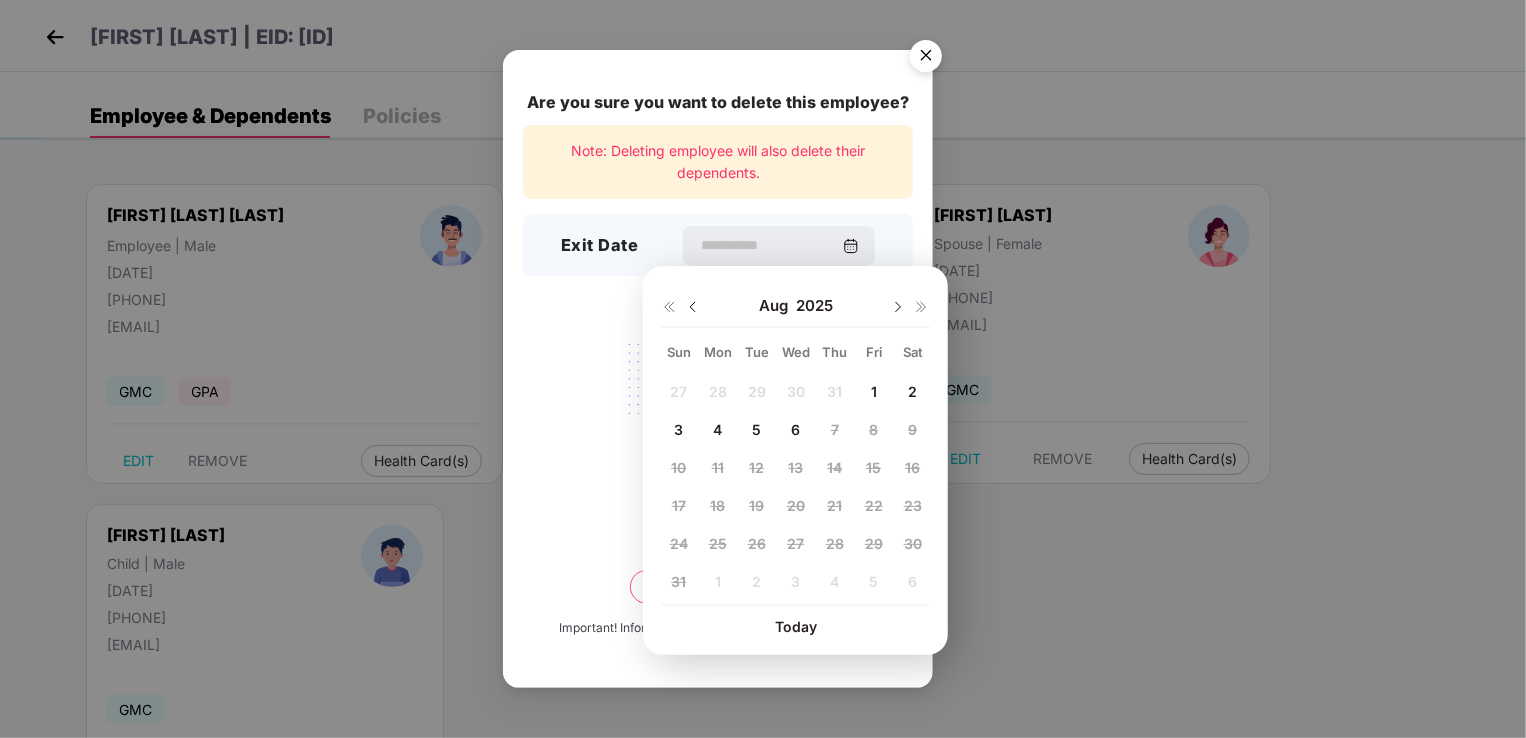 click at bounding box center (693, 307) 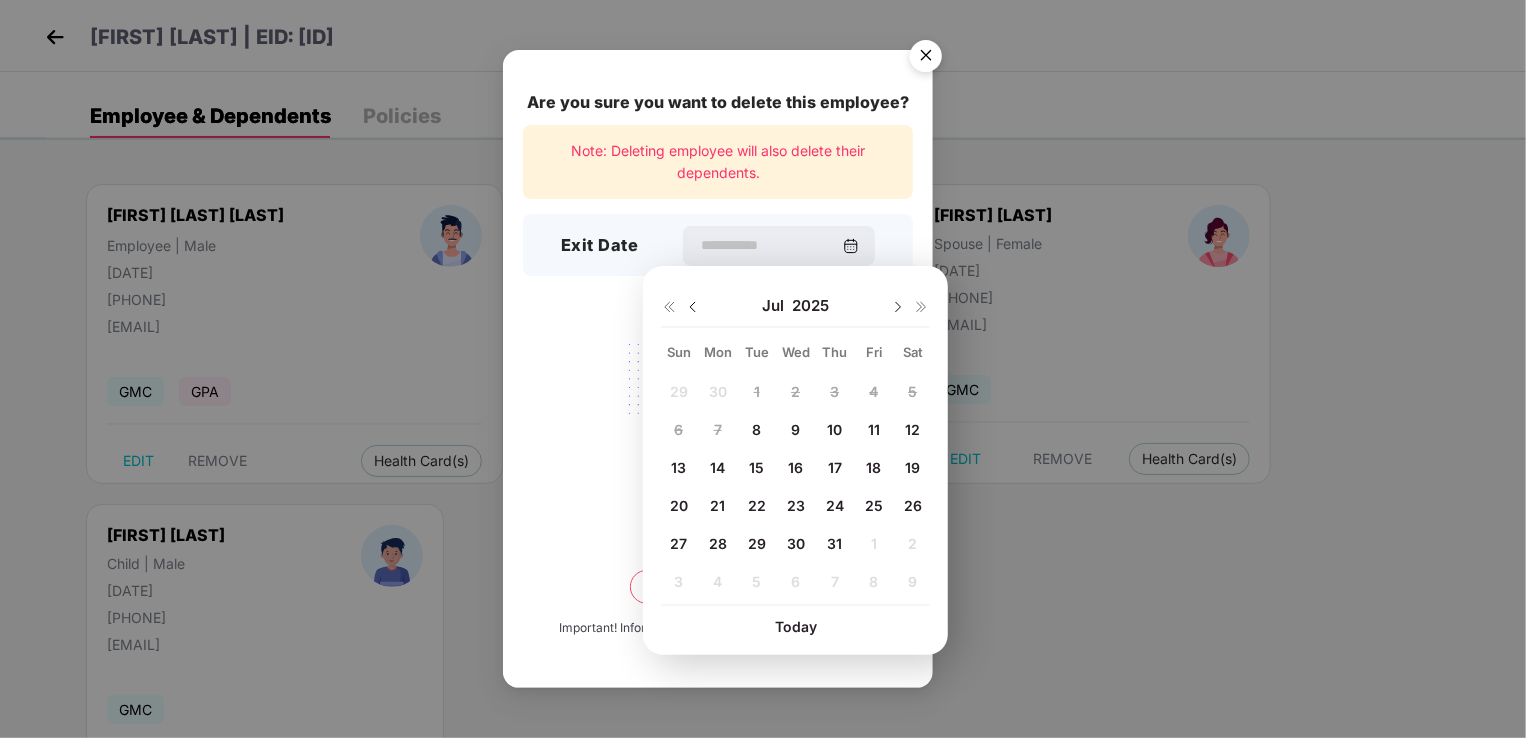 click on "10" at bounding box center [834, 429] 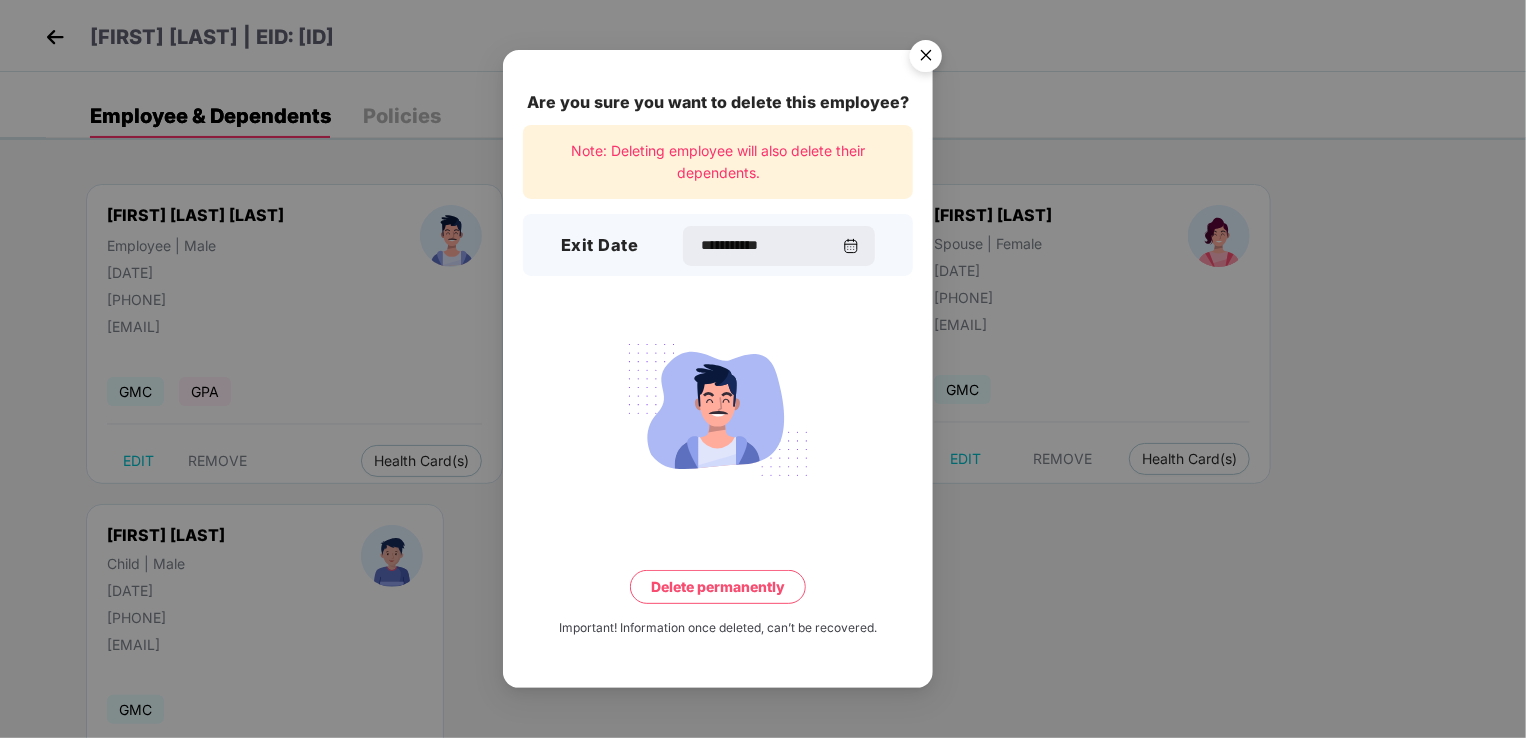 click on "Delete permanently" at bounding box center [718, 587] 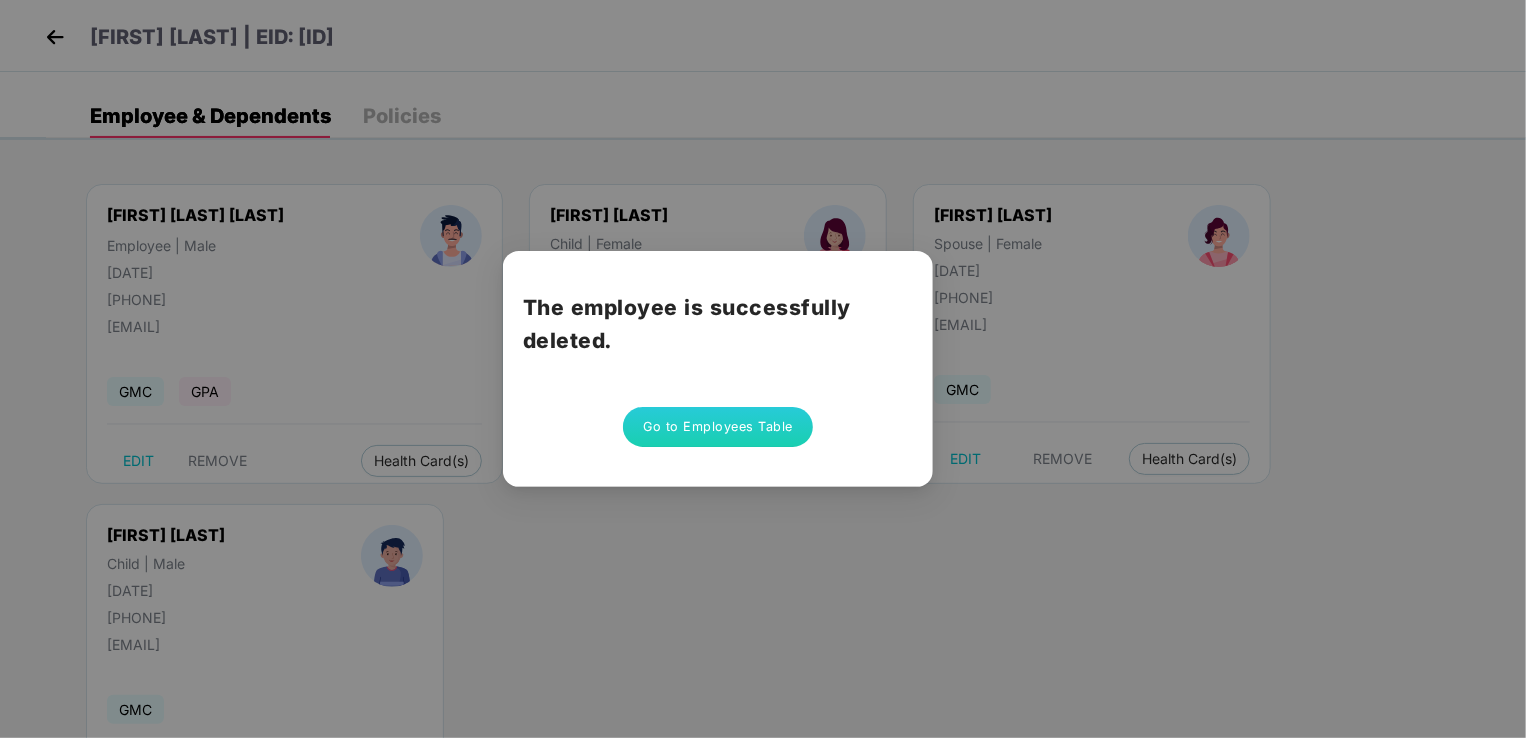 click on "Go to Employees Table" at bounding box center (718, 427) 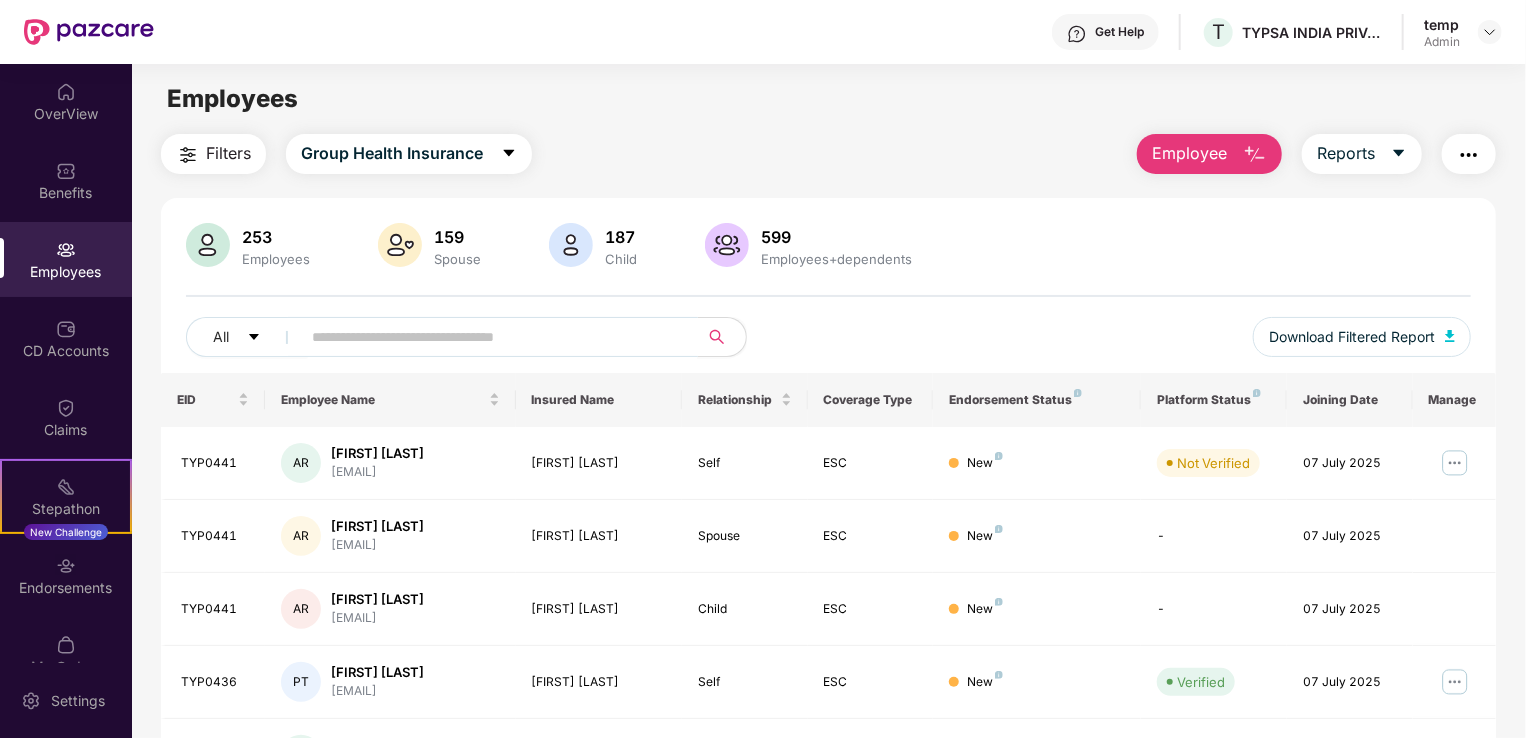 click at bounding box center (491, 337) 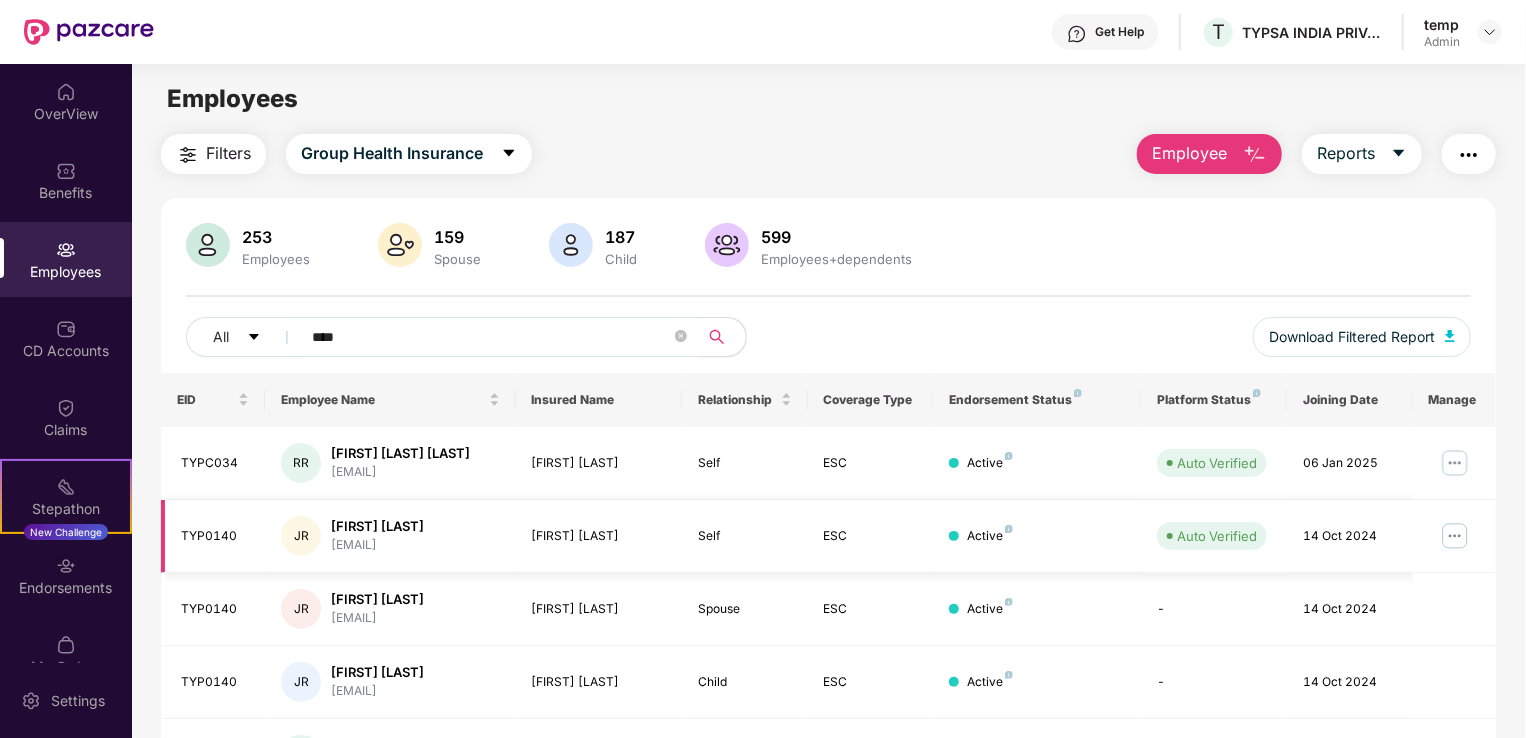 type on "****" 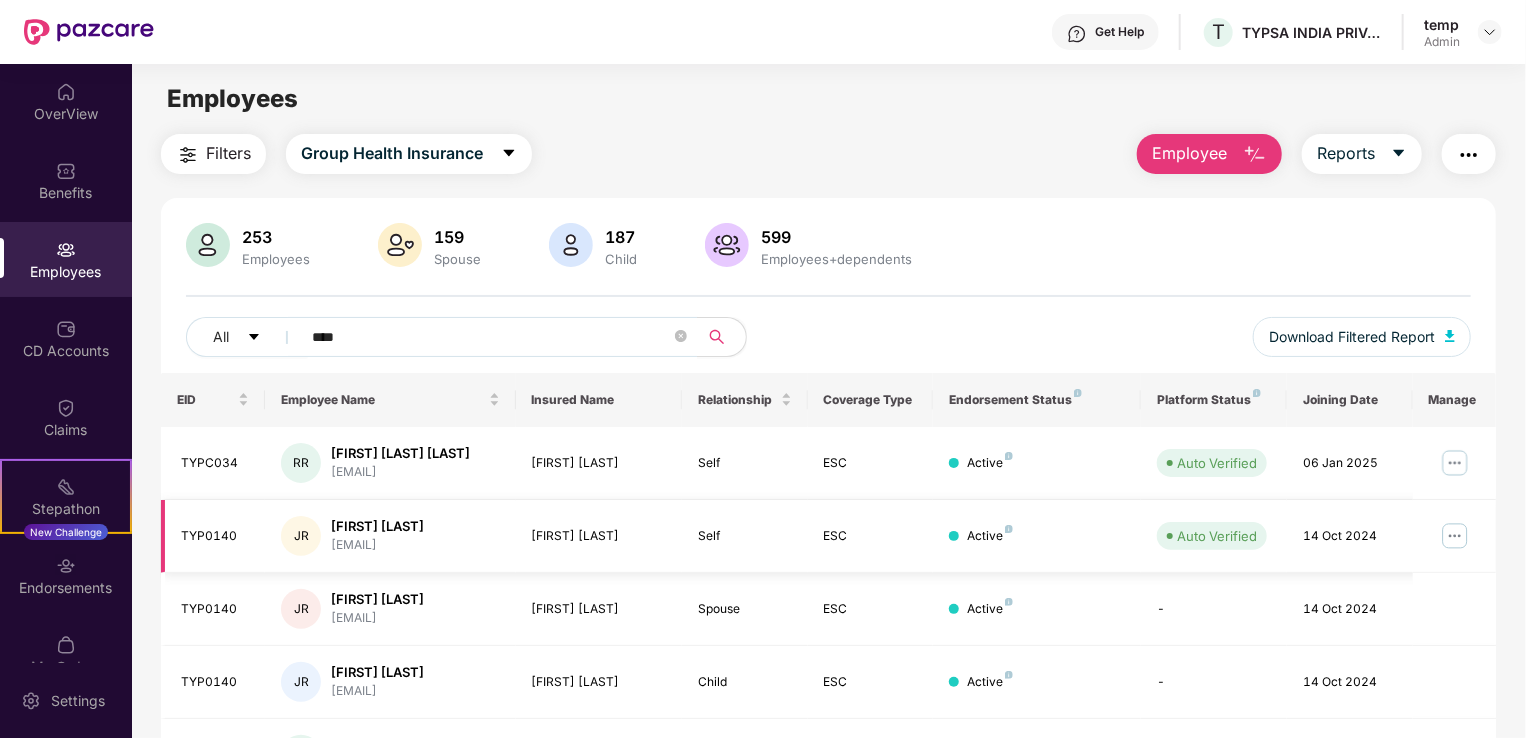 click at bounding box center [1455, 536] 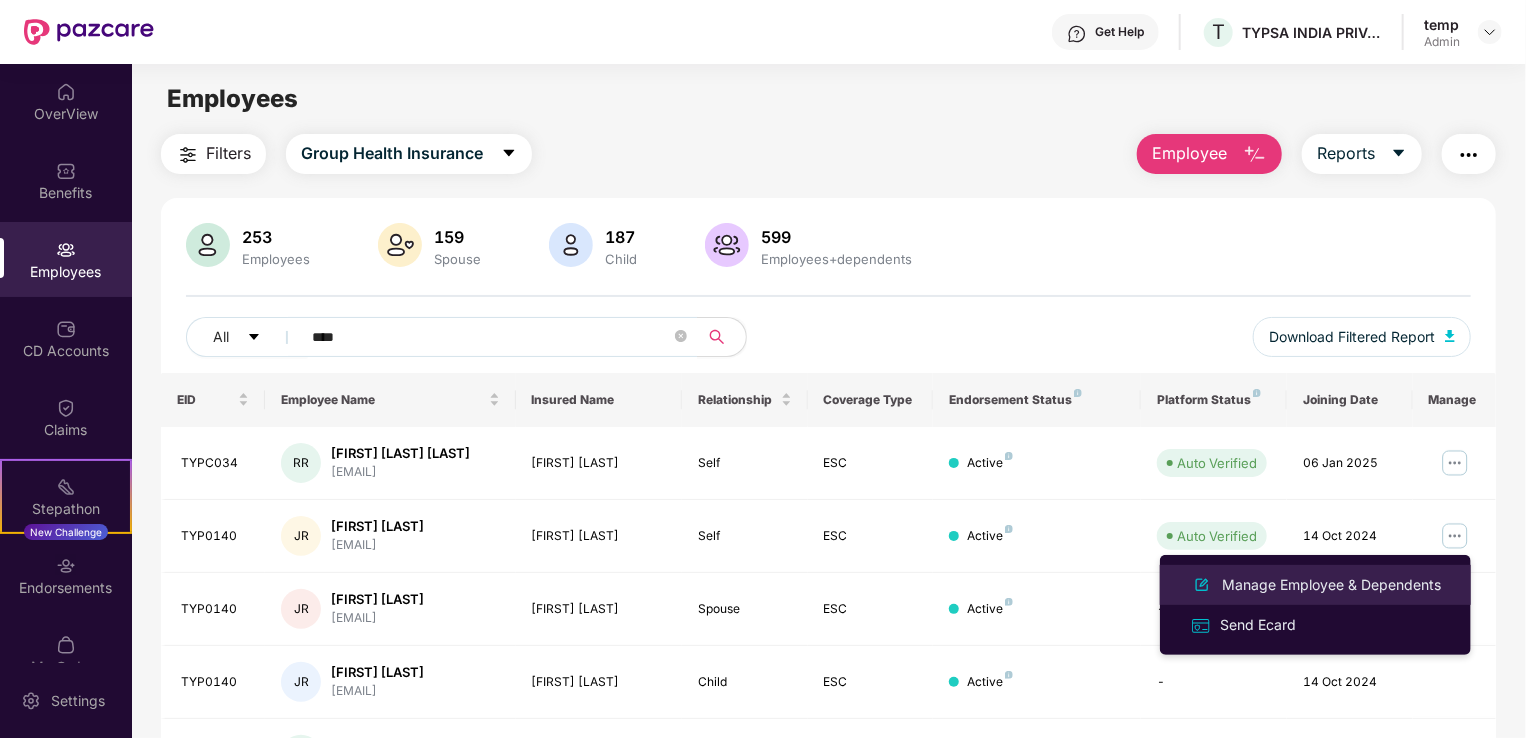 click on "Manage Employee & Dependents" at bounding box center [1331, 585] 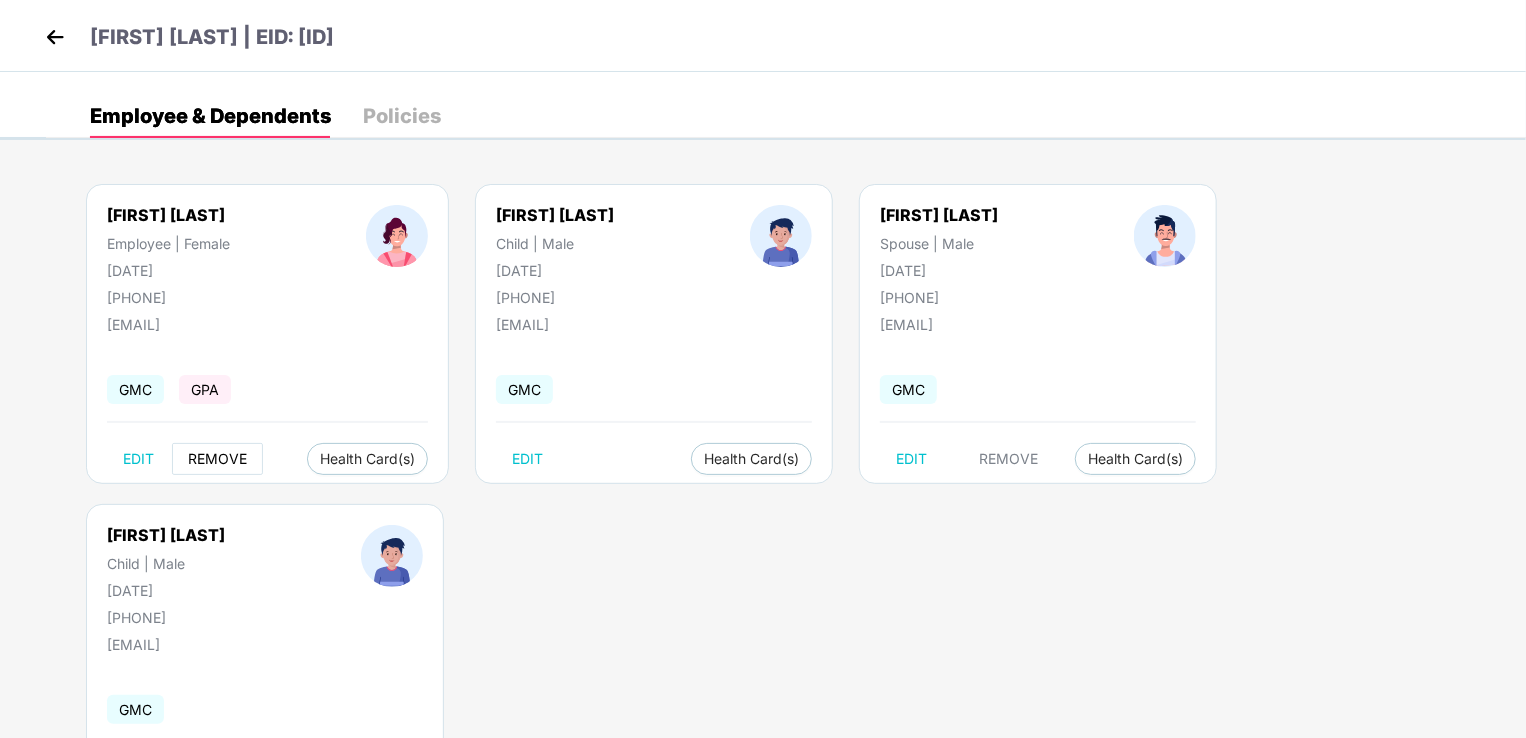 click on "REMOVE" at bounding box center [217, 459] 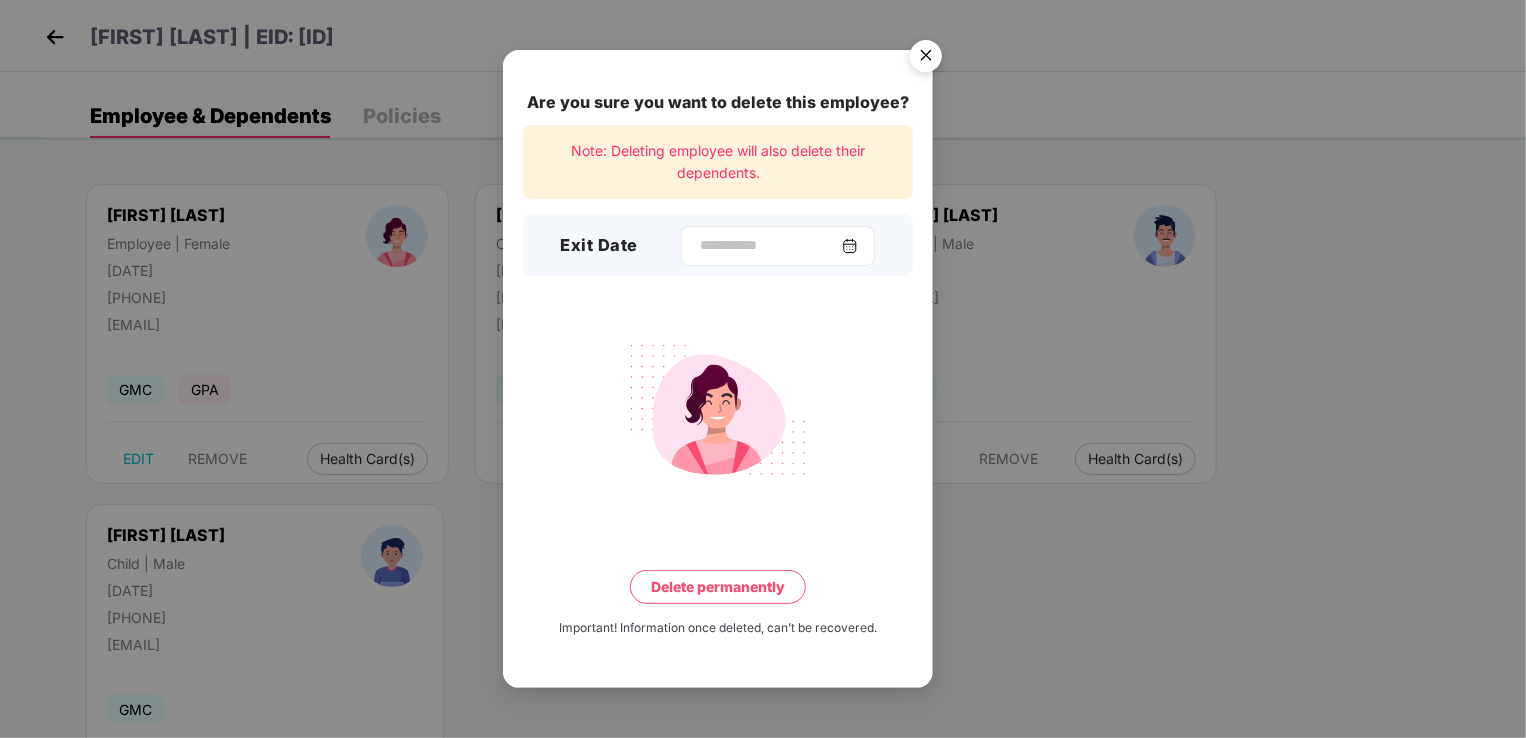 click at bounding box center (778, 246) 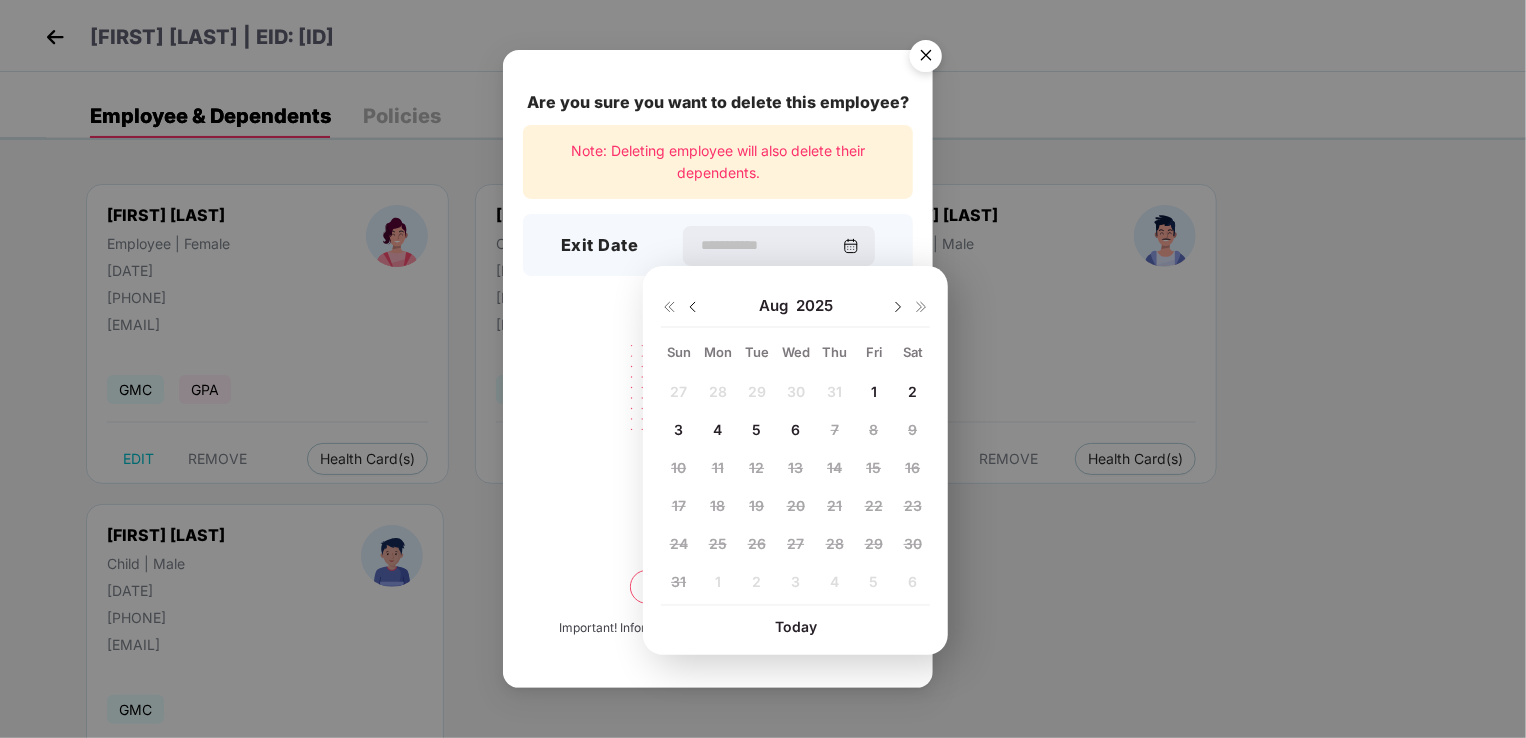 click at bounding box center (681, 306) 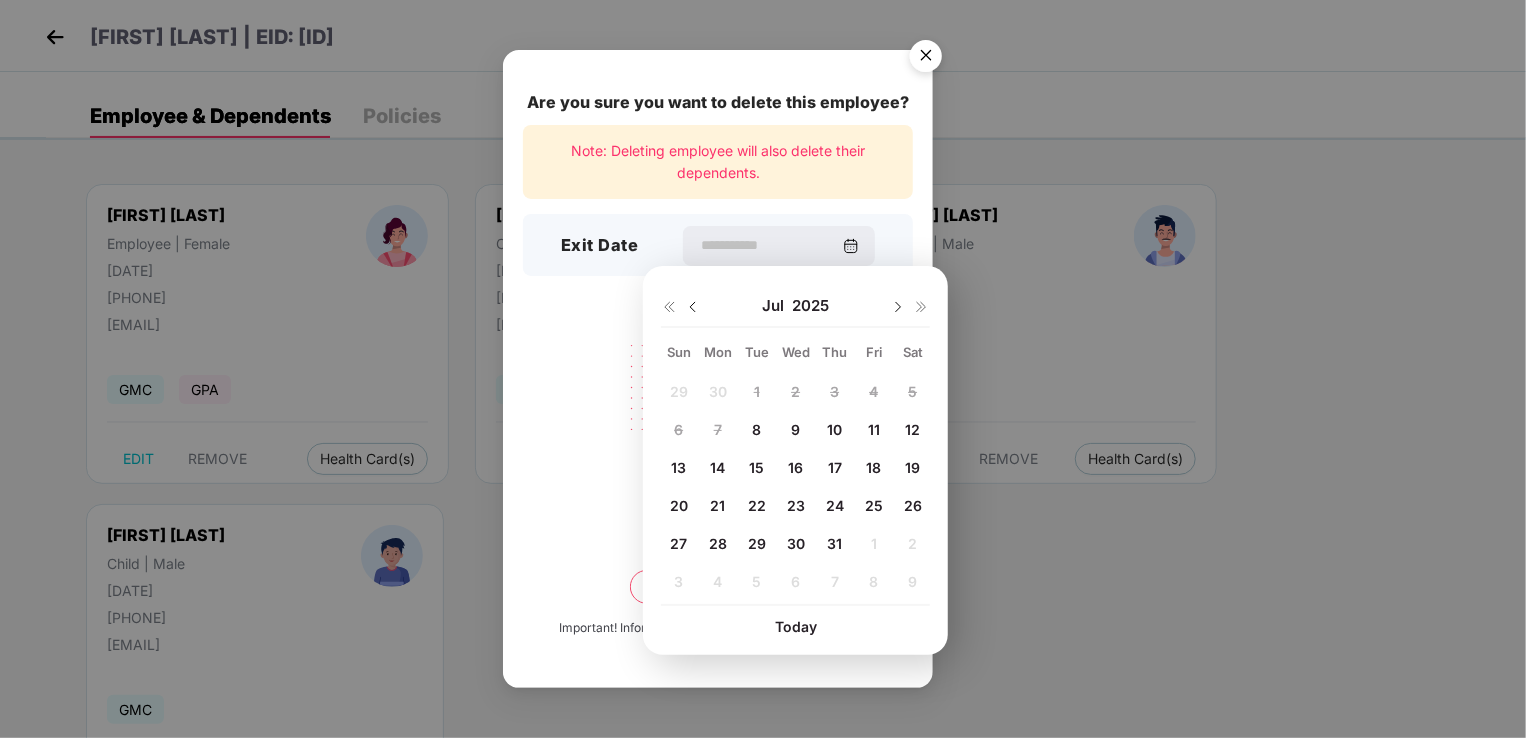 click on "8" at bounding box center [756, 429] 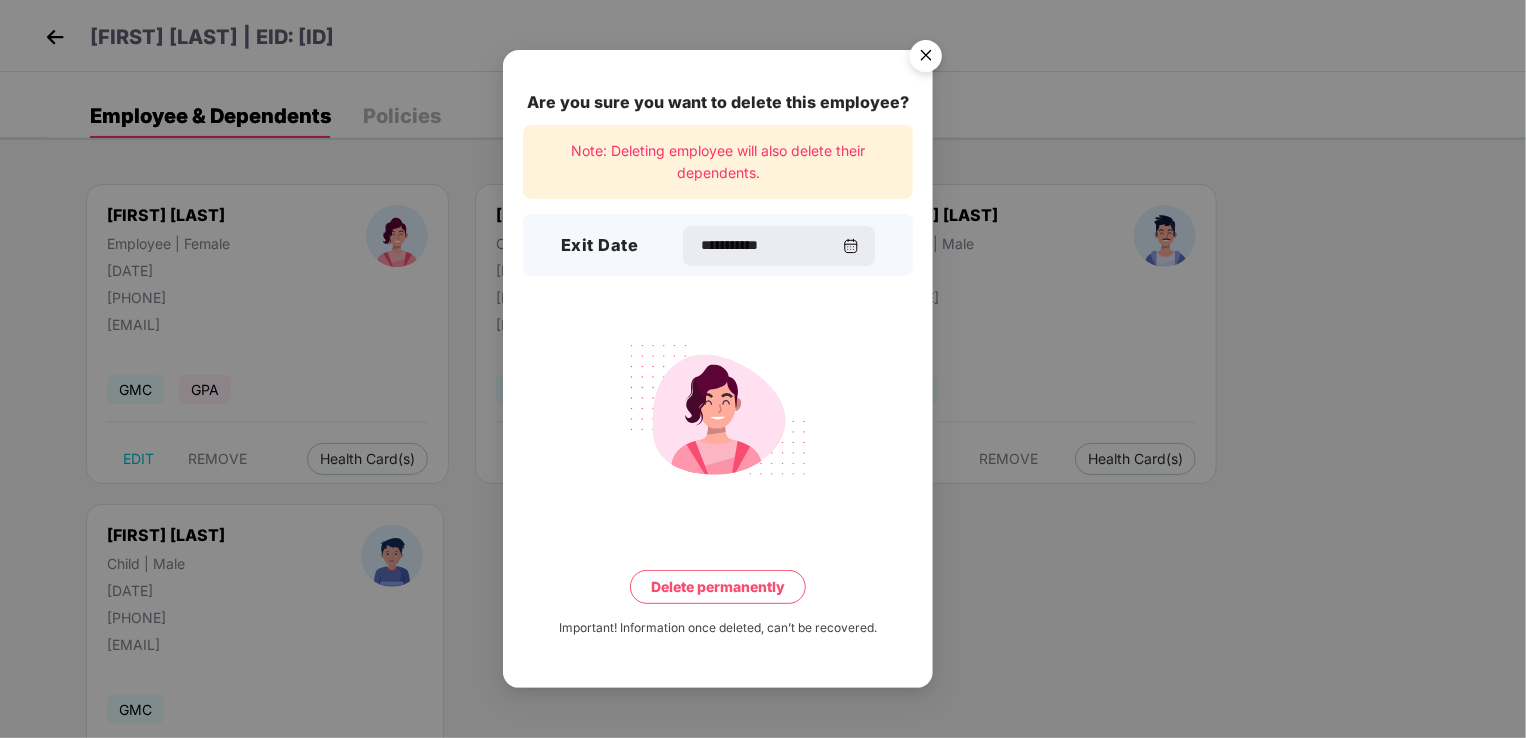 click on "Delete permanently" at bounding box center [718, 587] 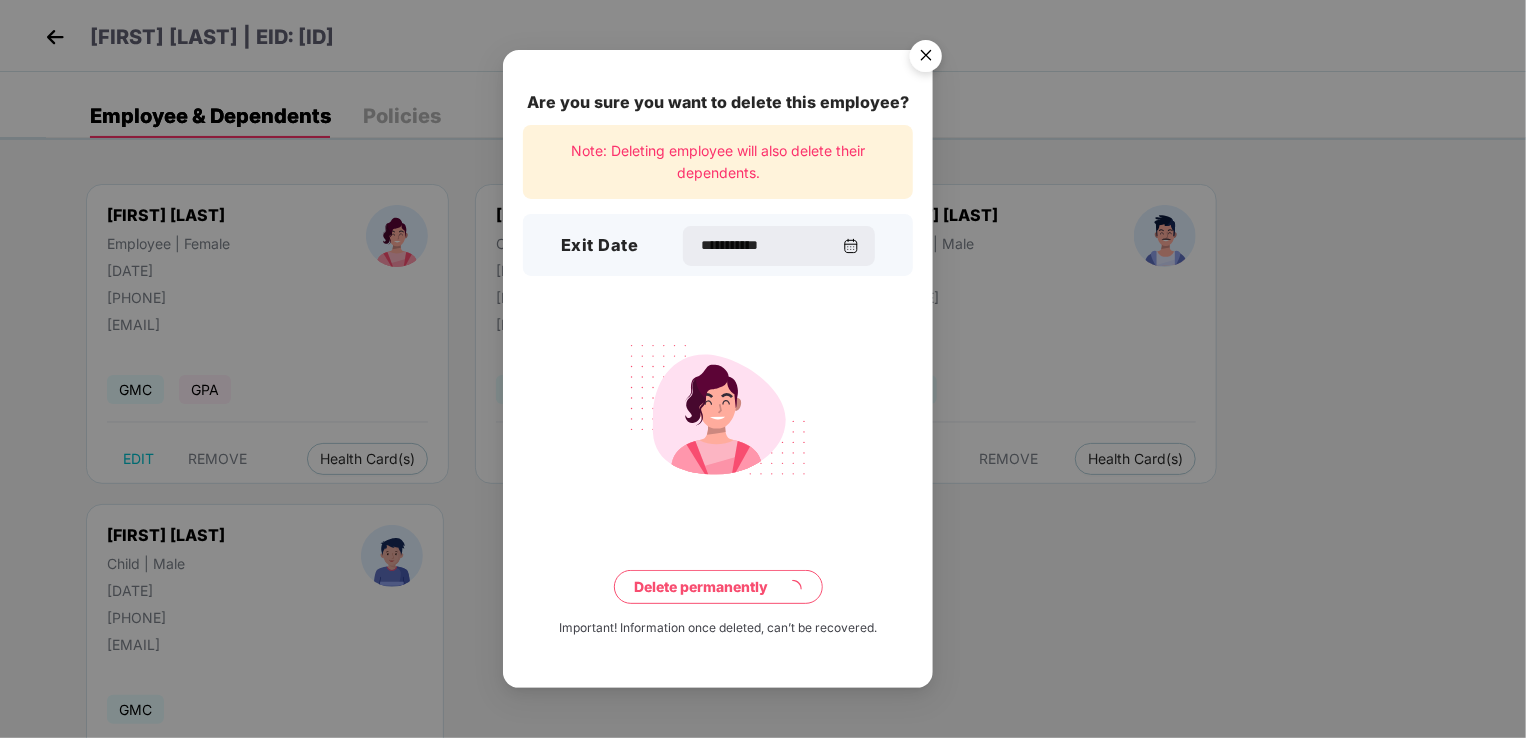 type 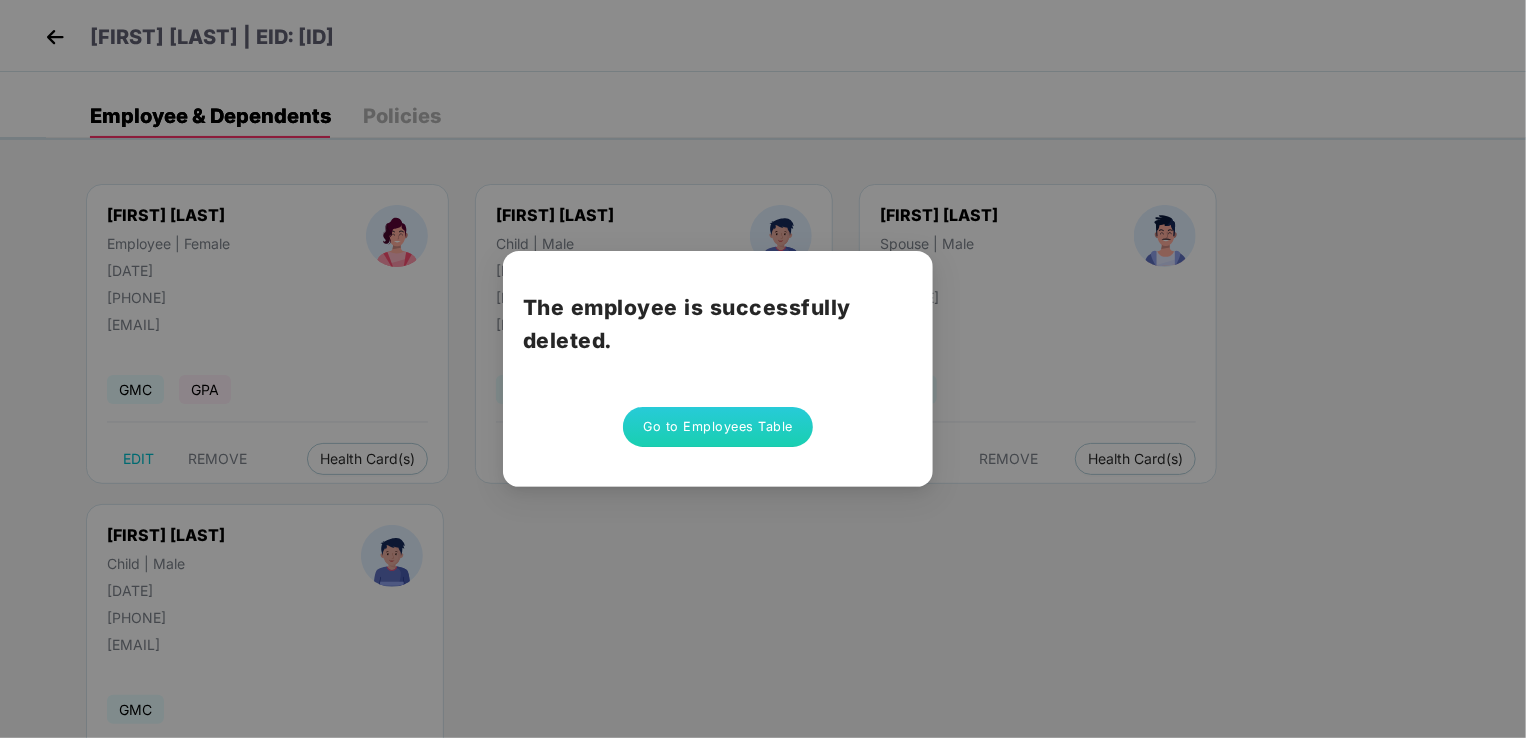 click on "Go to Employees Table" at bounding box center [718, 427] 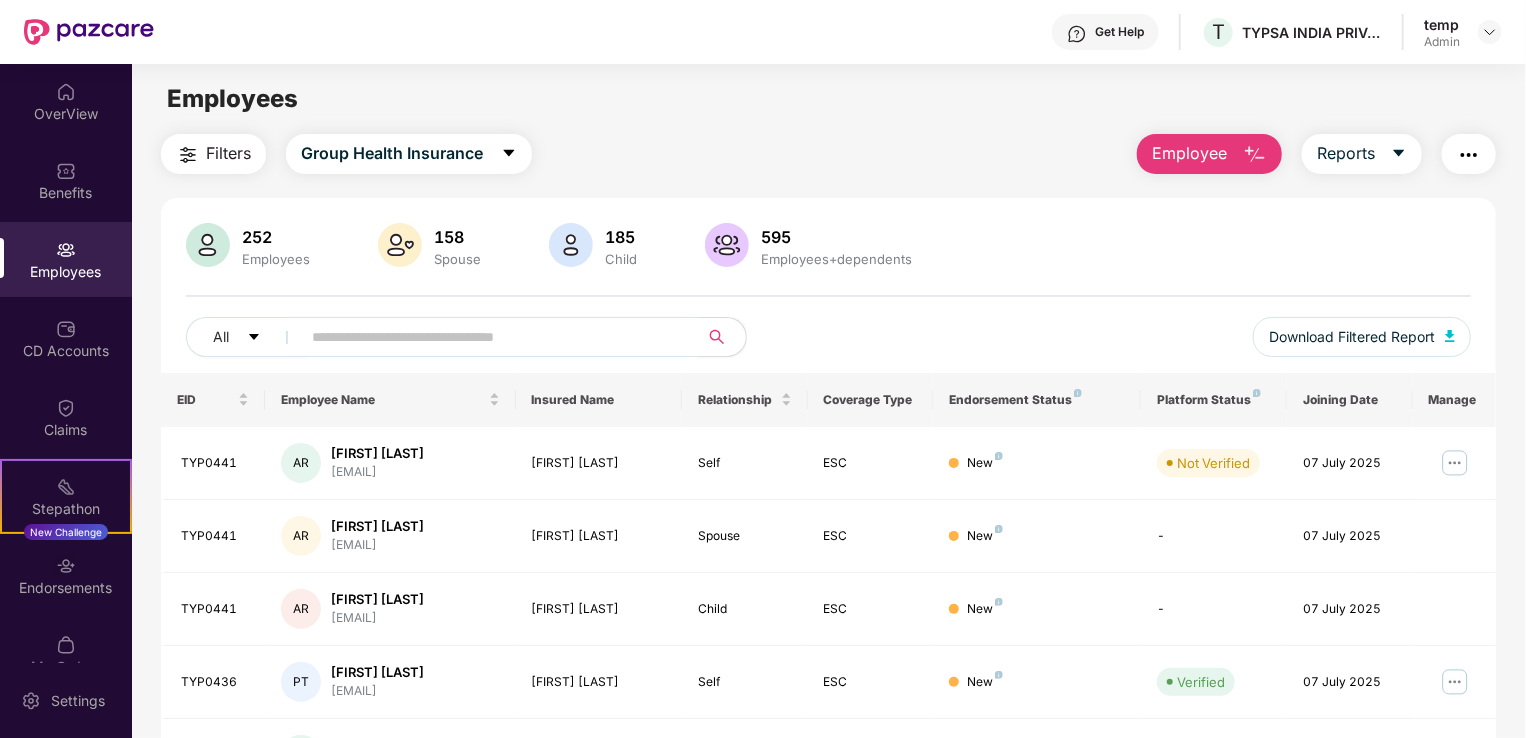 click at bounding box center (491, 337) 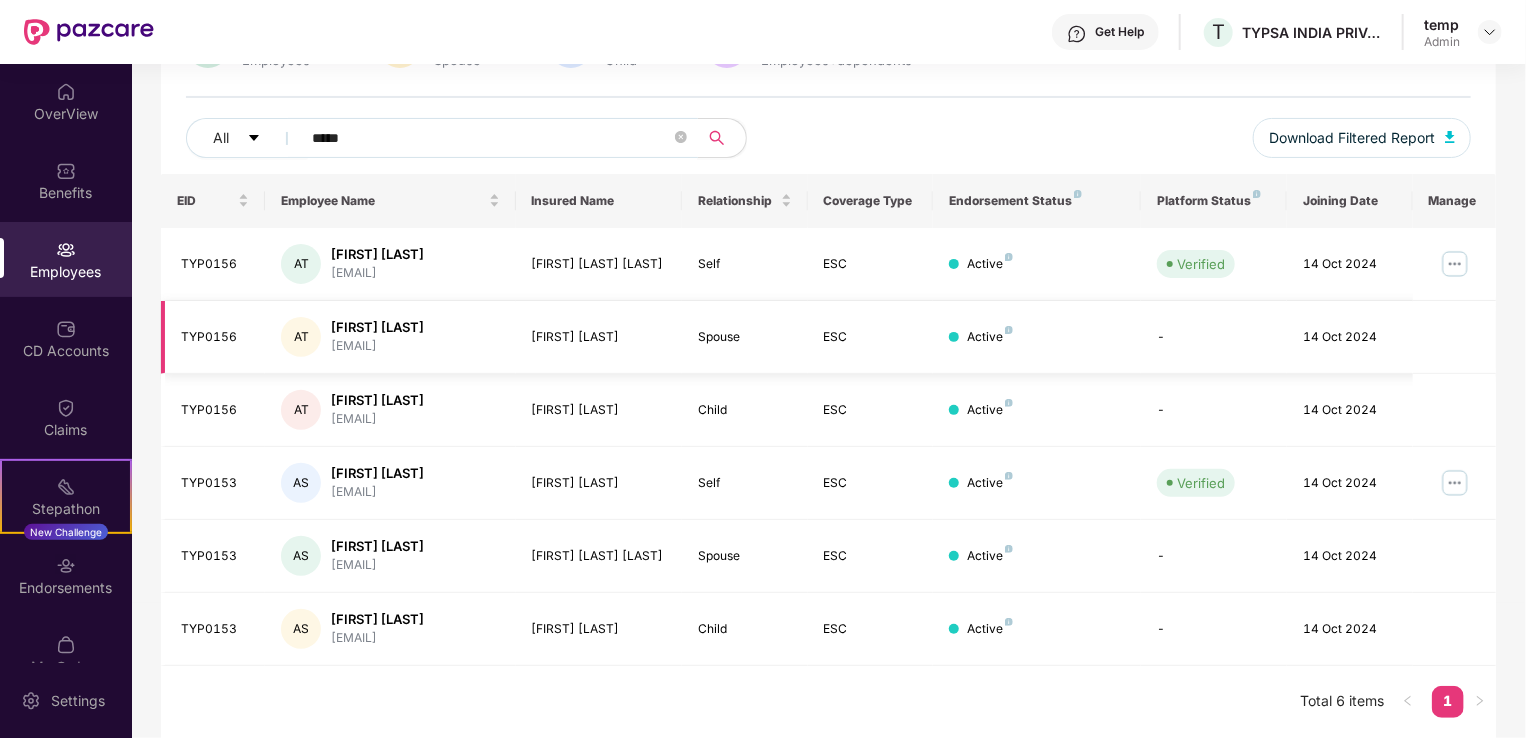 scroll, scrollTop: 246, scrollLeft: 0, axis: vertical 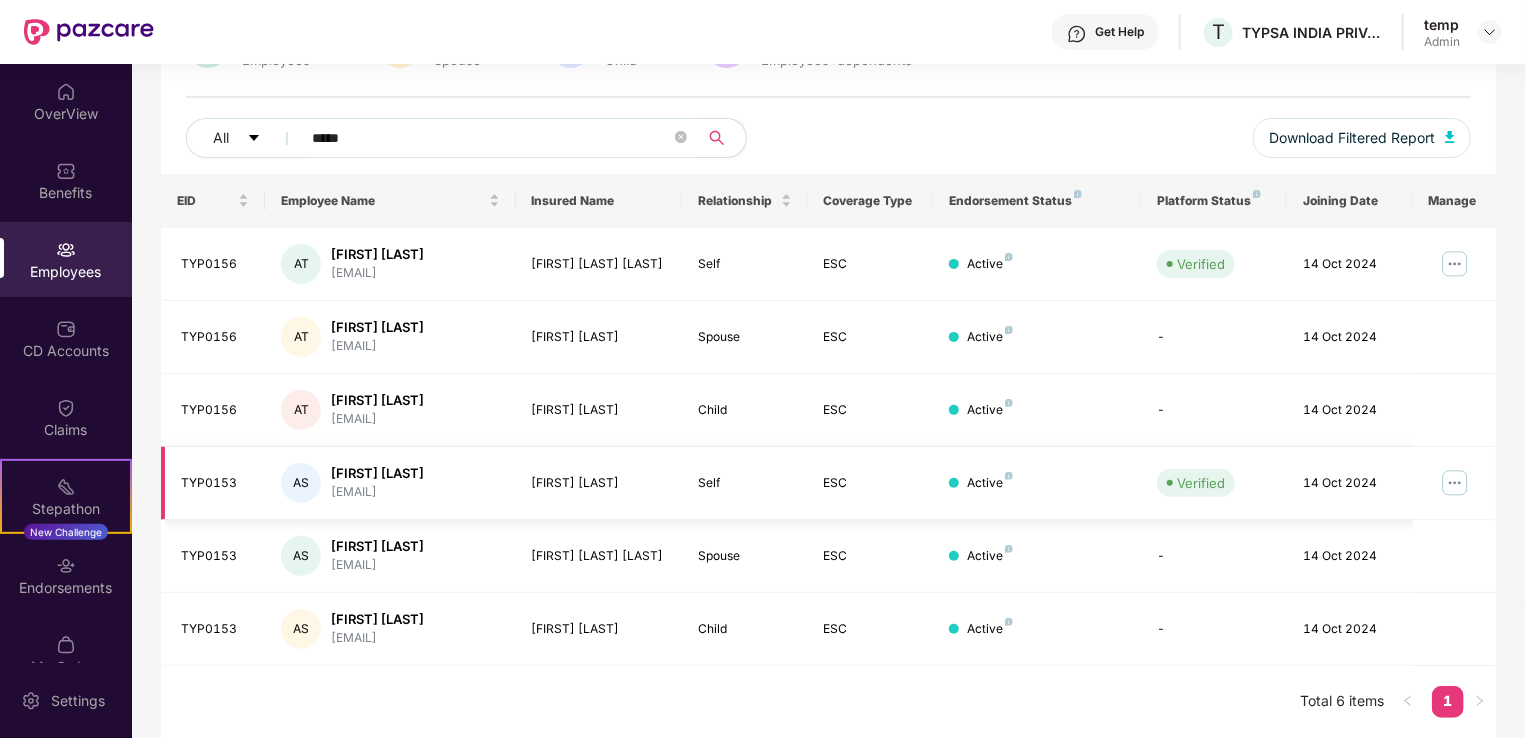 type on "*****" 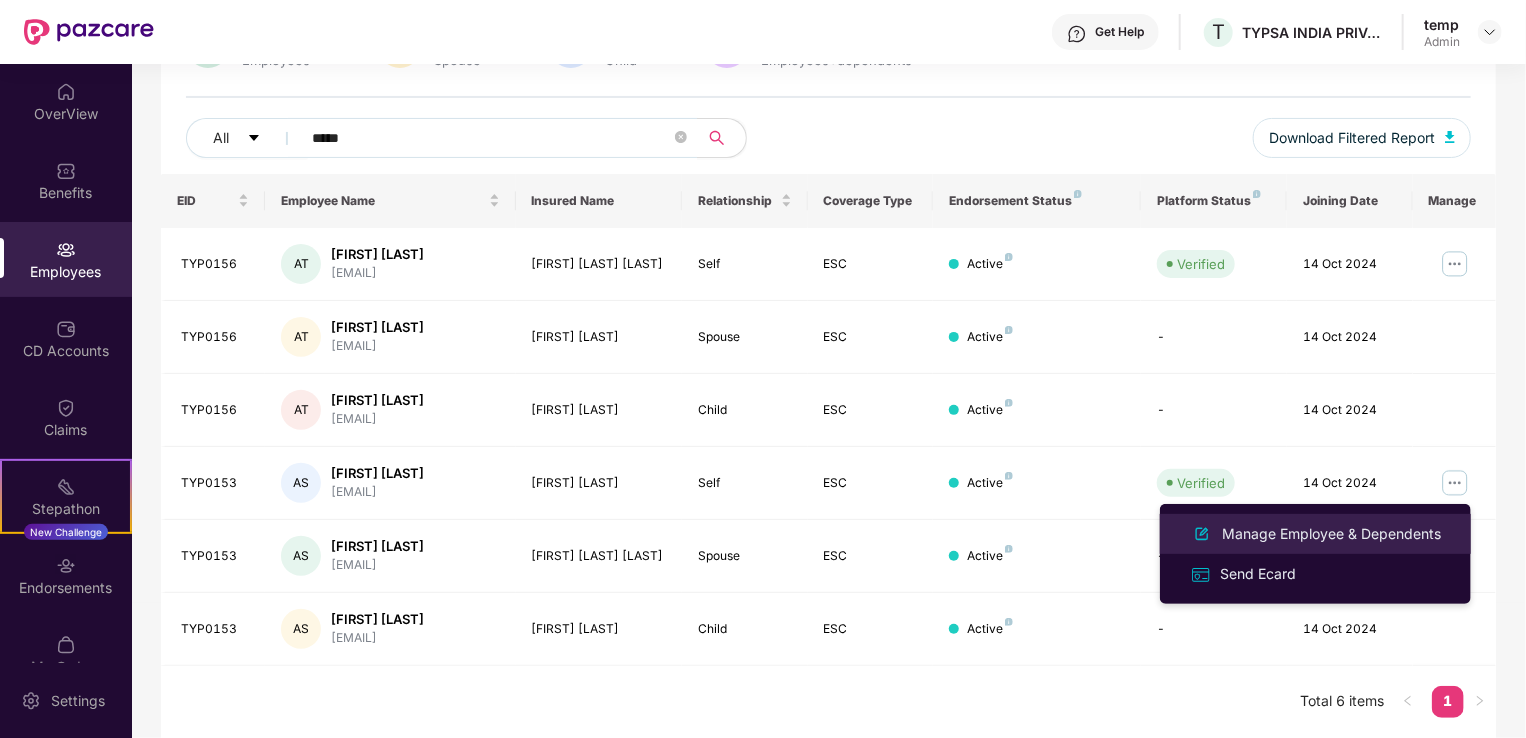 click on "Manage Employee & Dependents" at bounding box center [1331, 534] 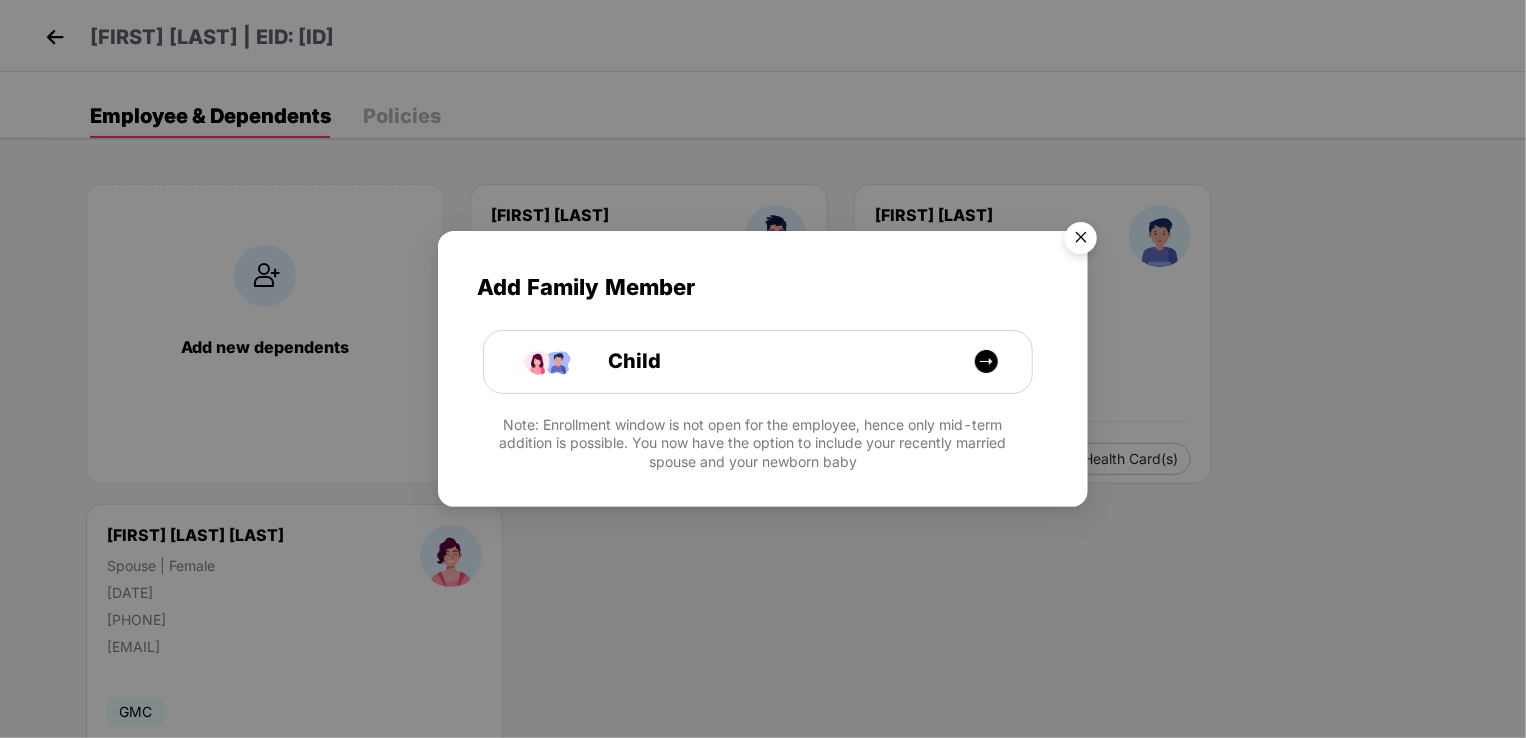click at bounding box center [1081, 241] 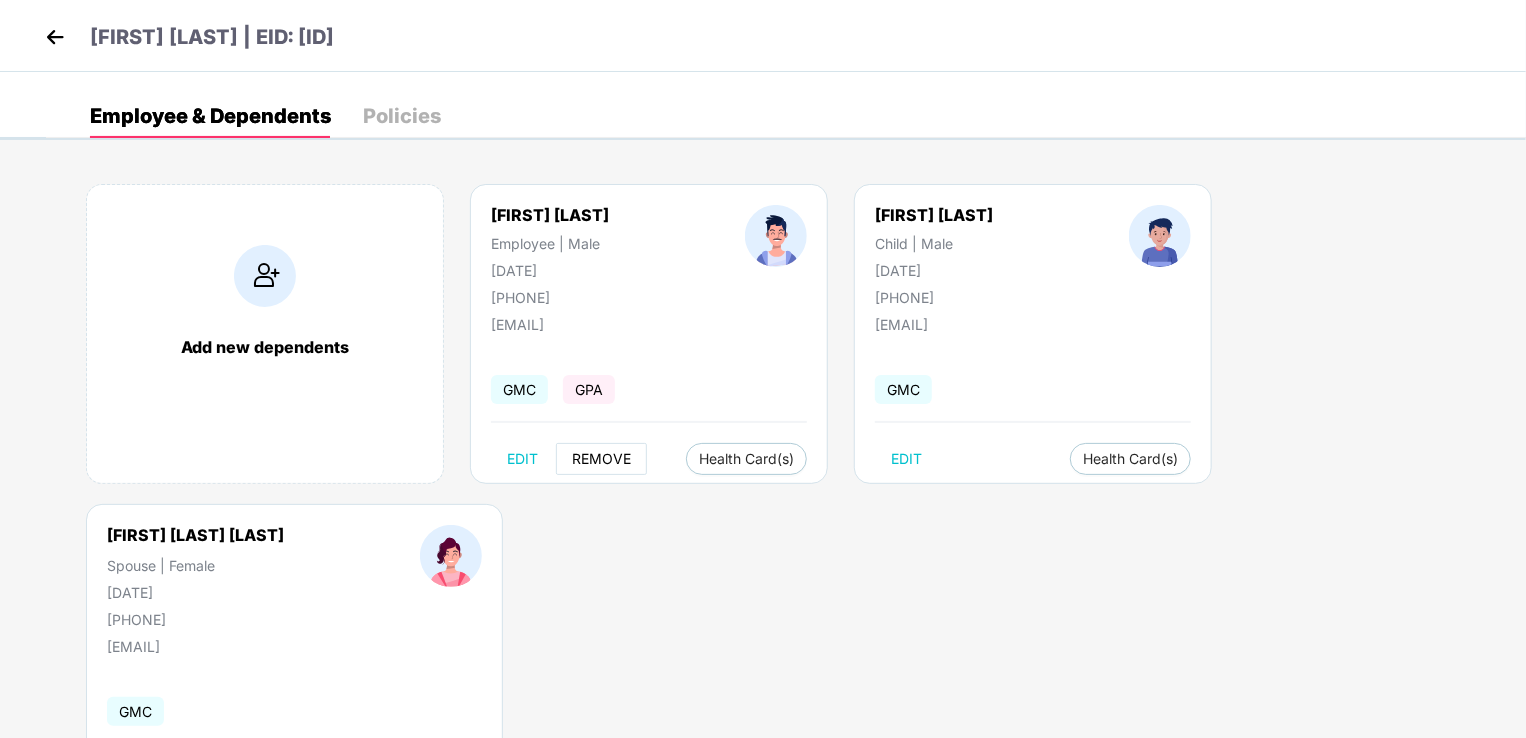 click on "REMOVE" at bounding box center [601, 459] 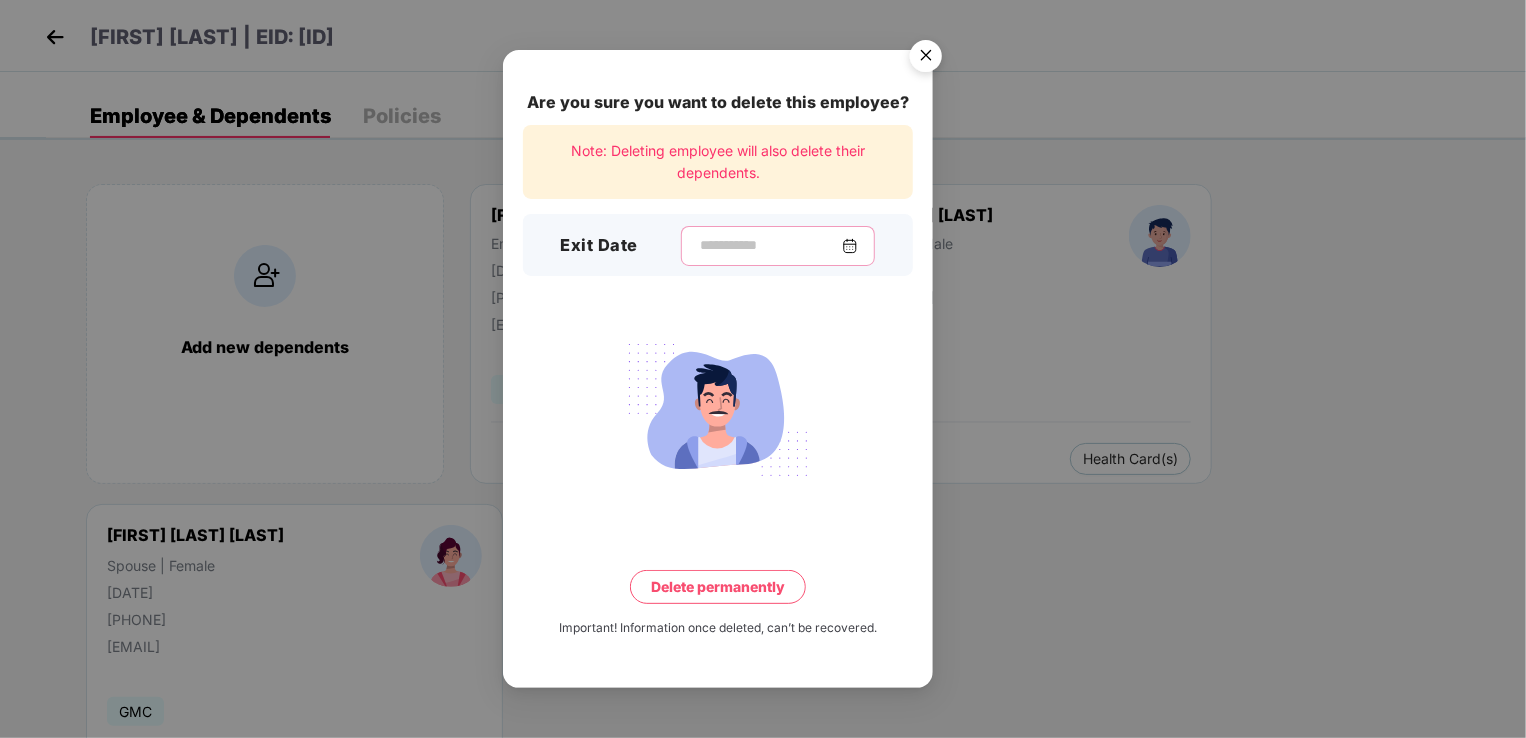 click at bounding box center (770, 245) 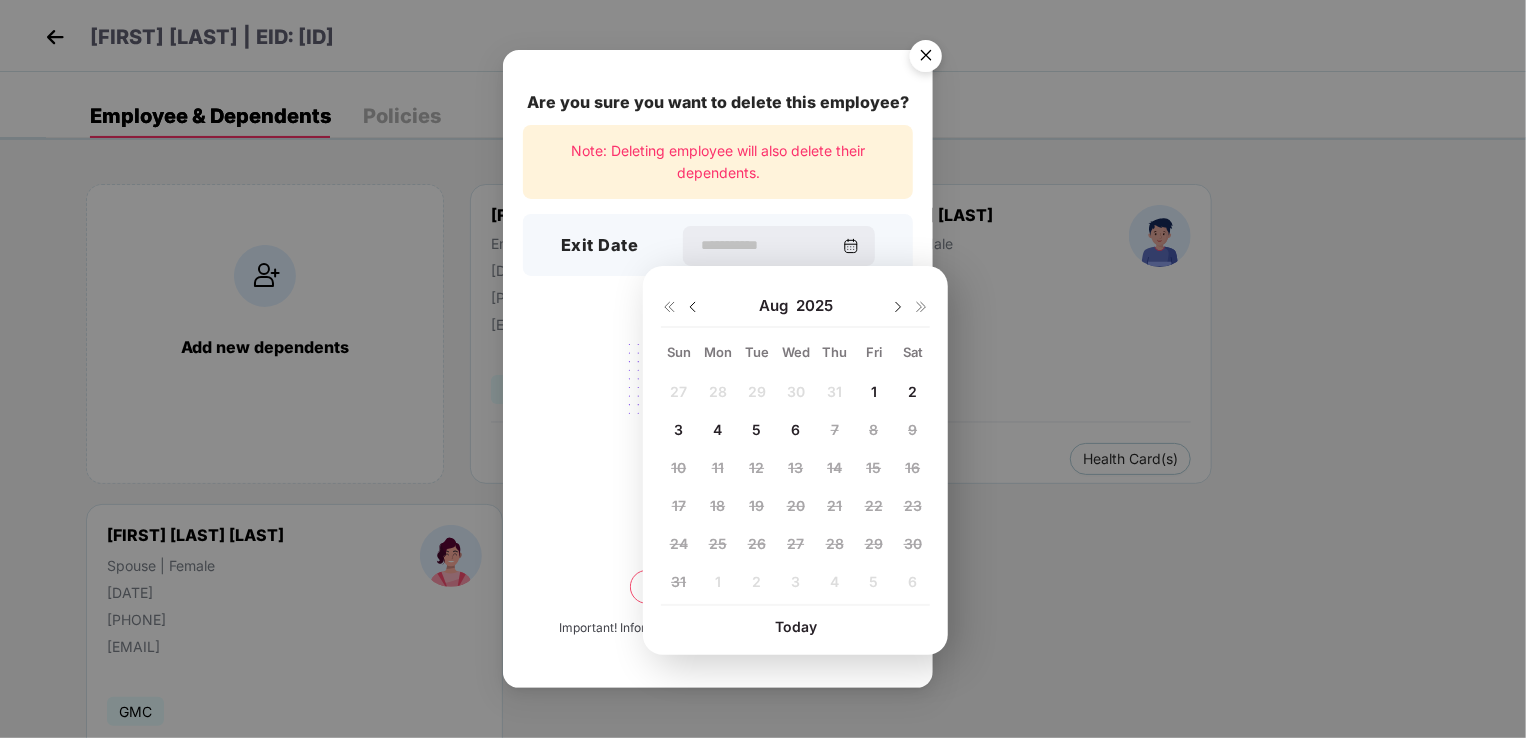 click at bounding box center (693, 307) 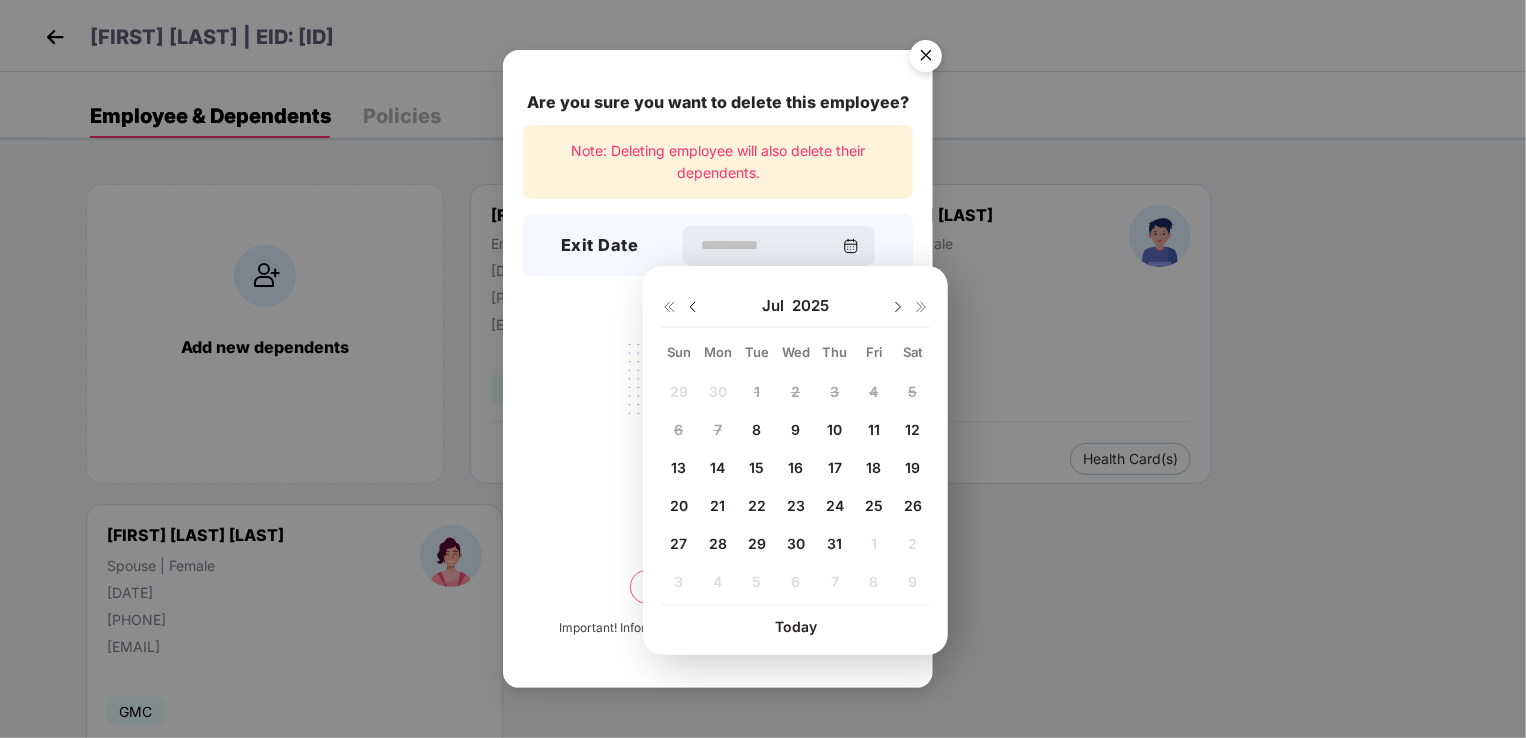 click on "26" at bounding box center (913, 505) 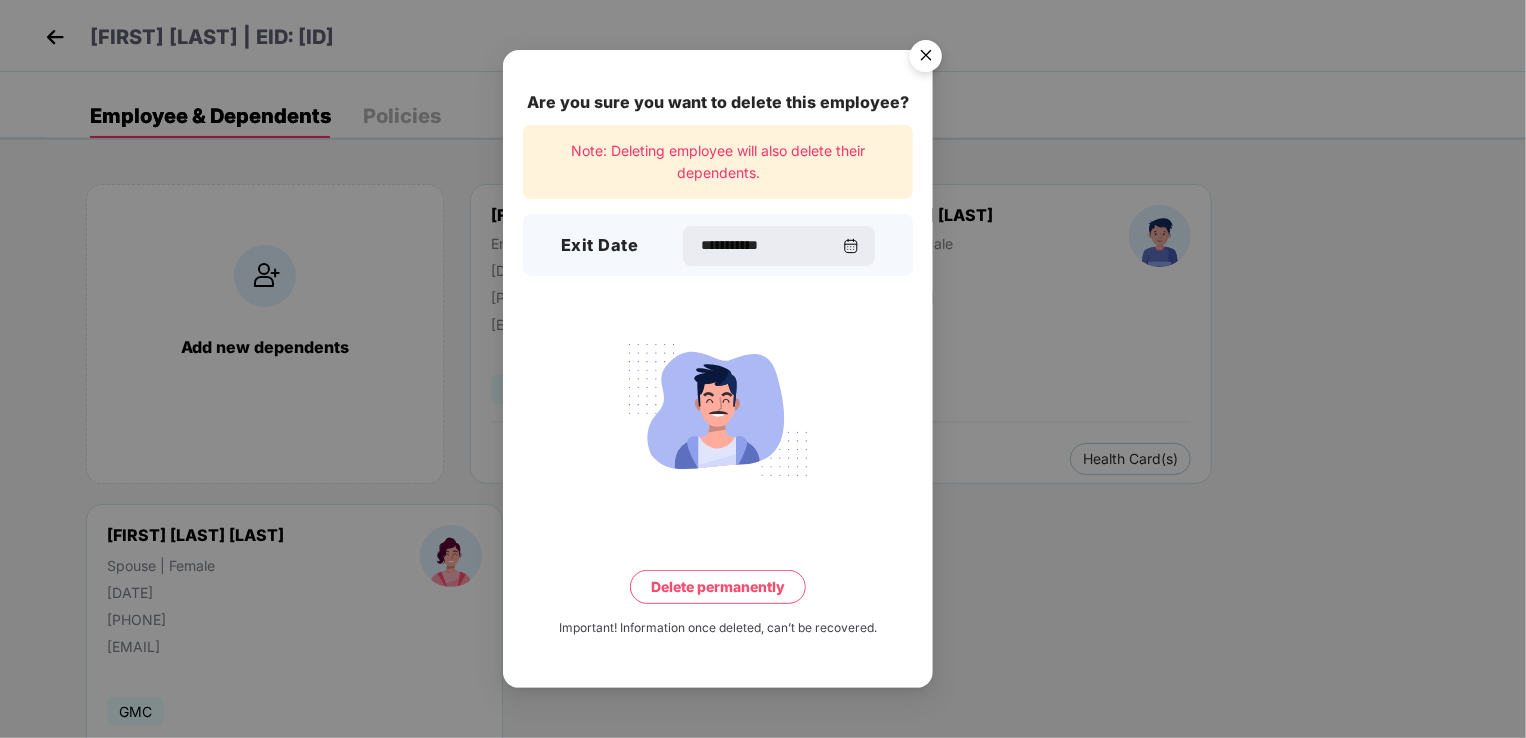 click on "Delete permanently" at bounding box center [718, 587] 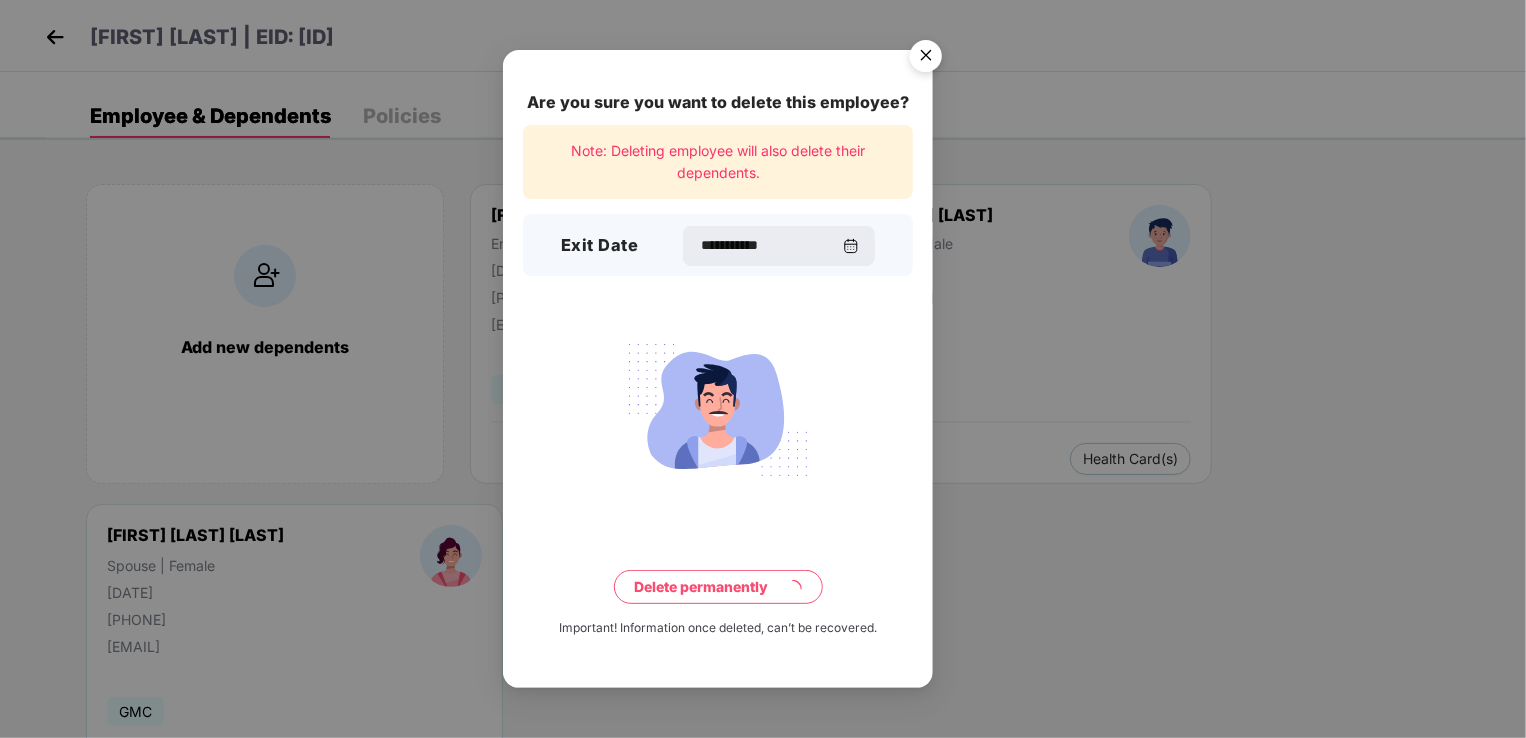 type 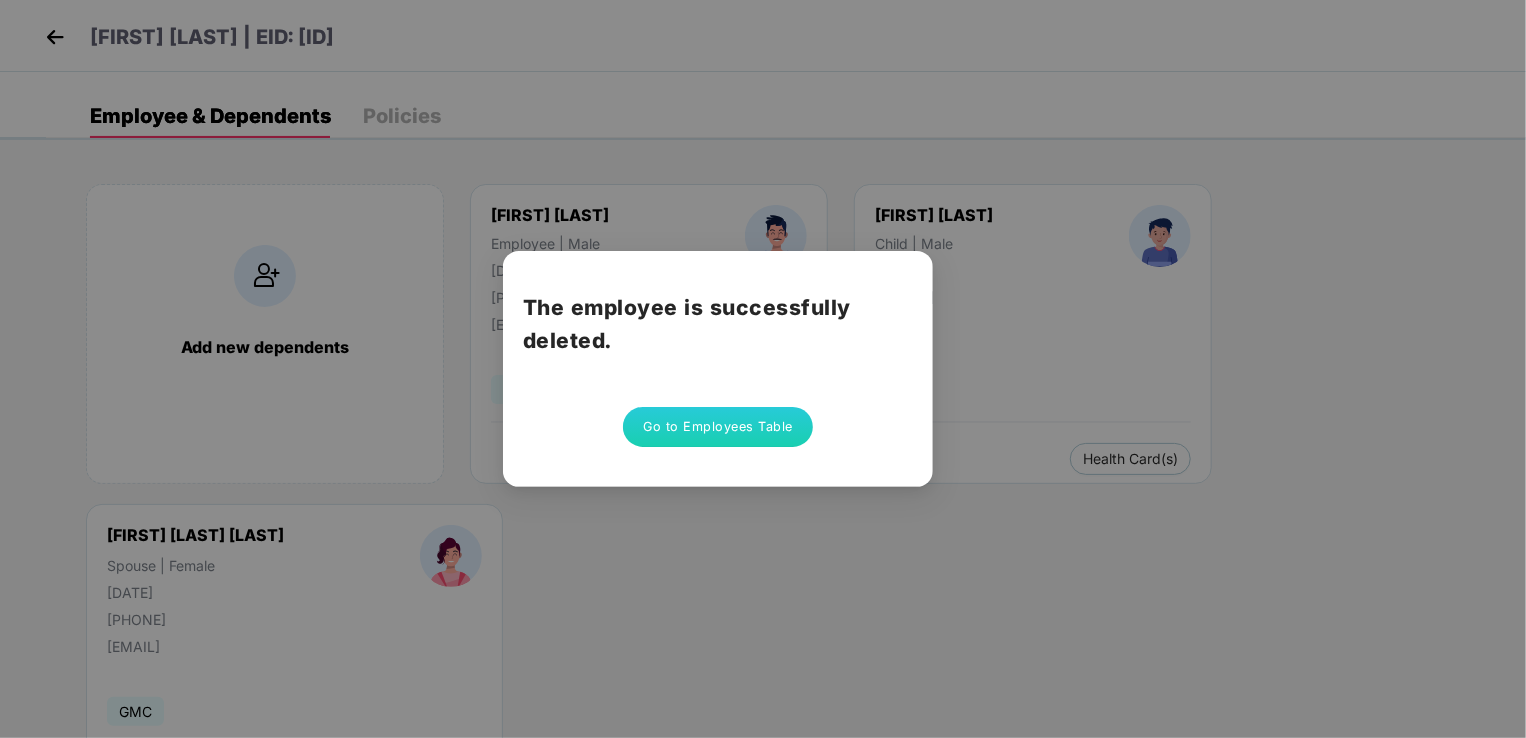 click on "Go to Employees Table" at bounding box center [718, 427] 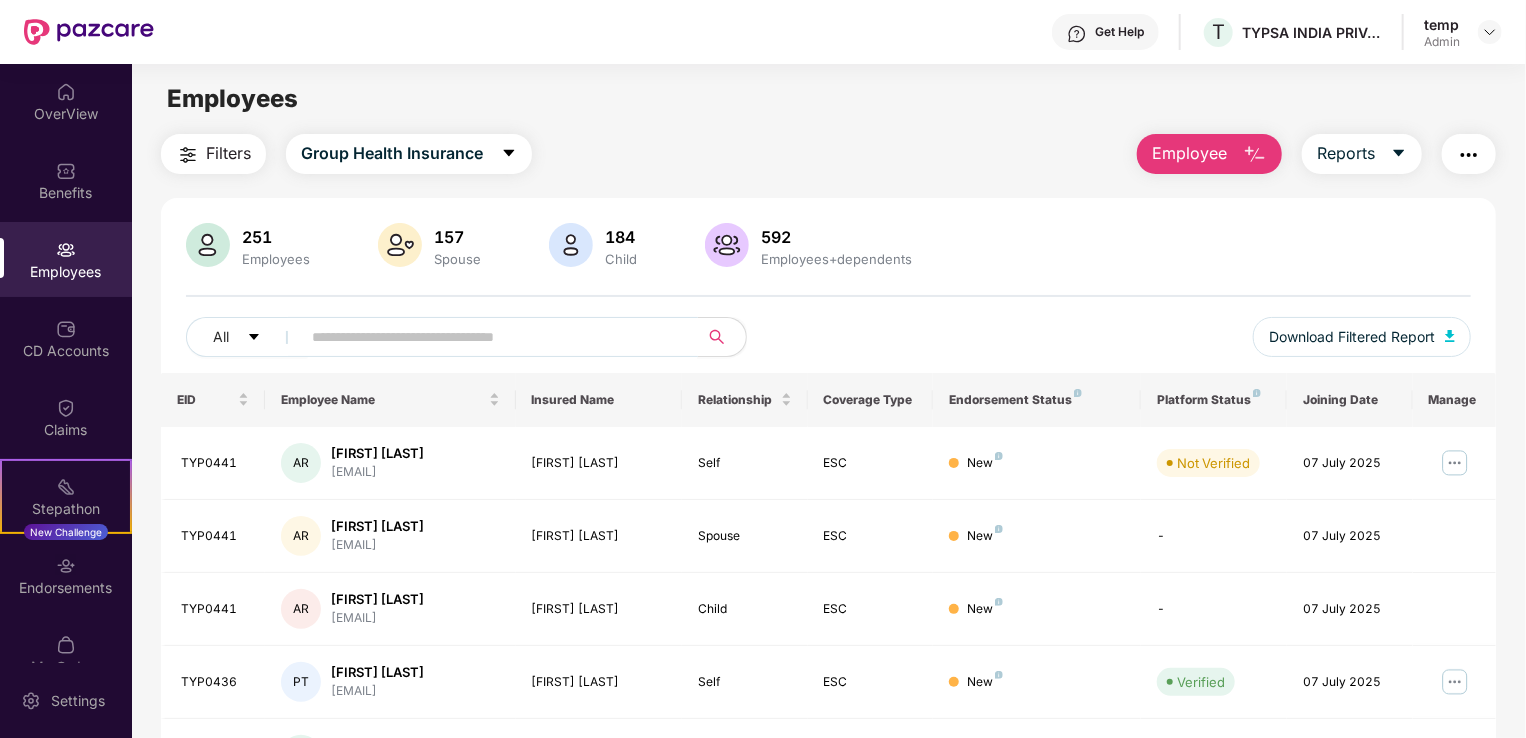 click at bounding box center [491, 337] 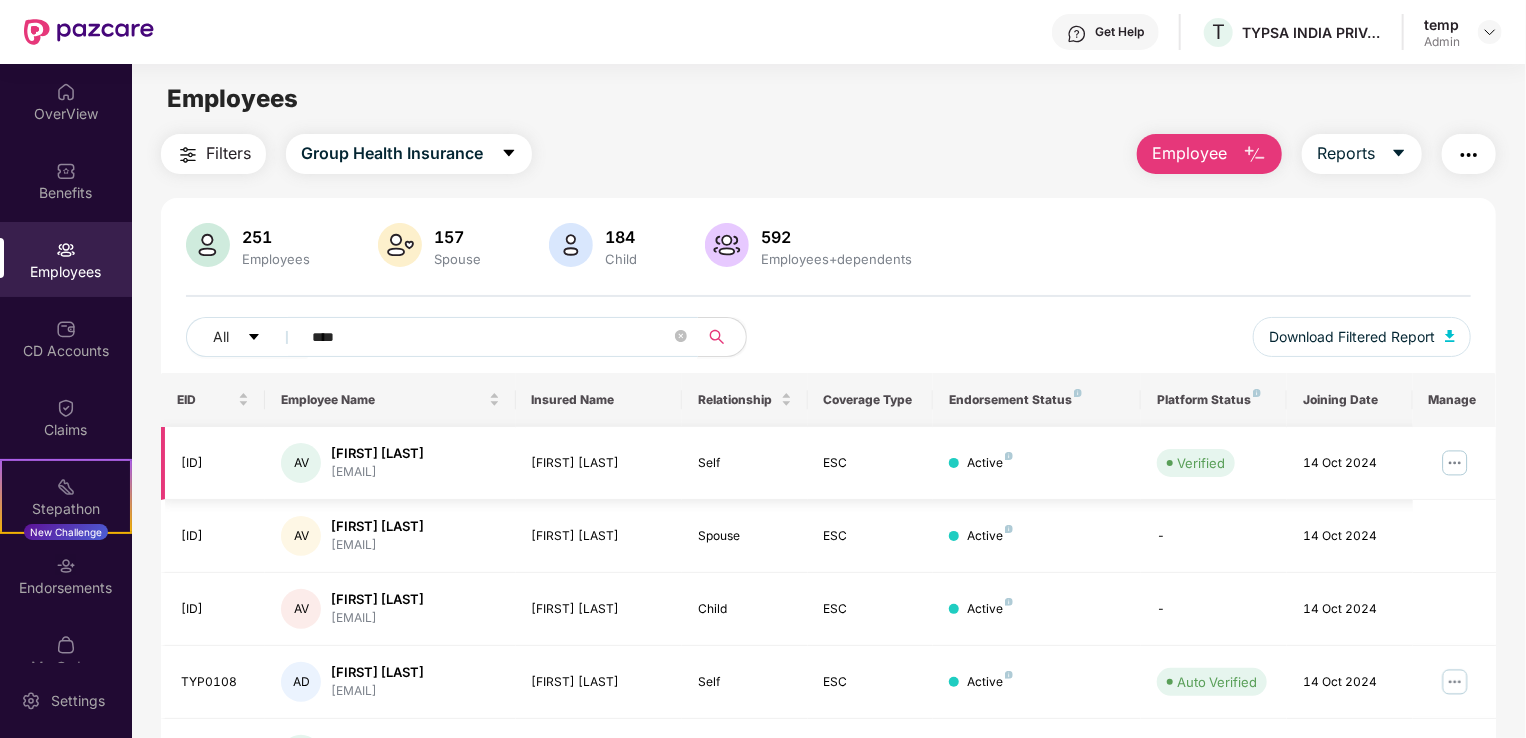 type on "****" 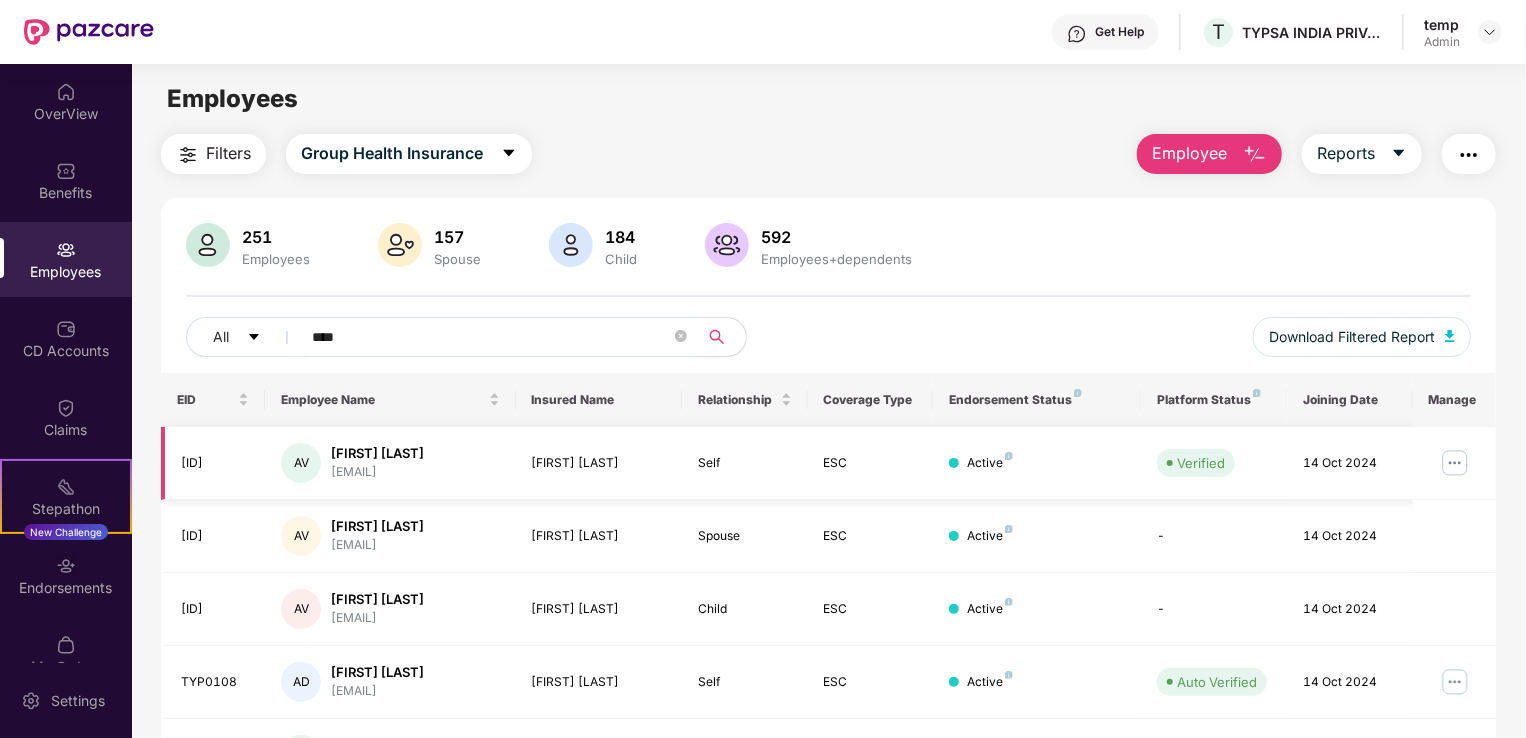 click at bounding box center (1455, 463) 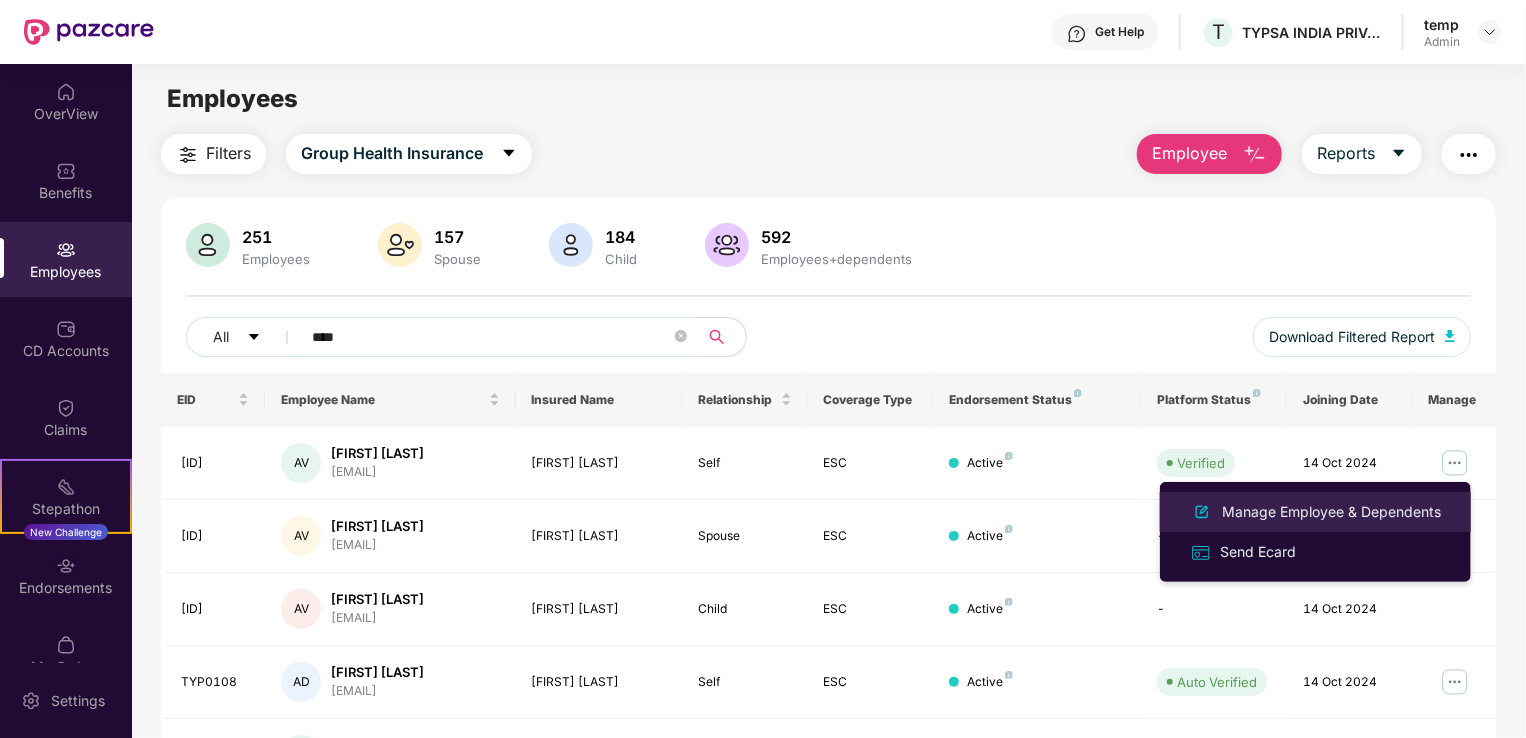 click on "Manage Employee & Dependents" at bounding box center (1331, 512) 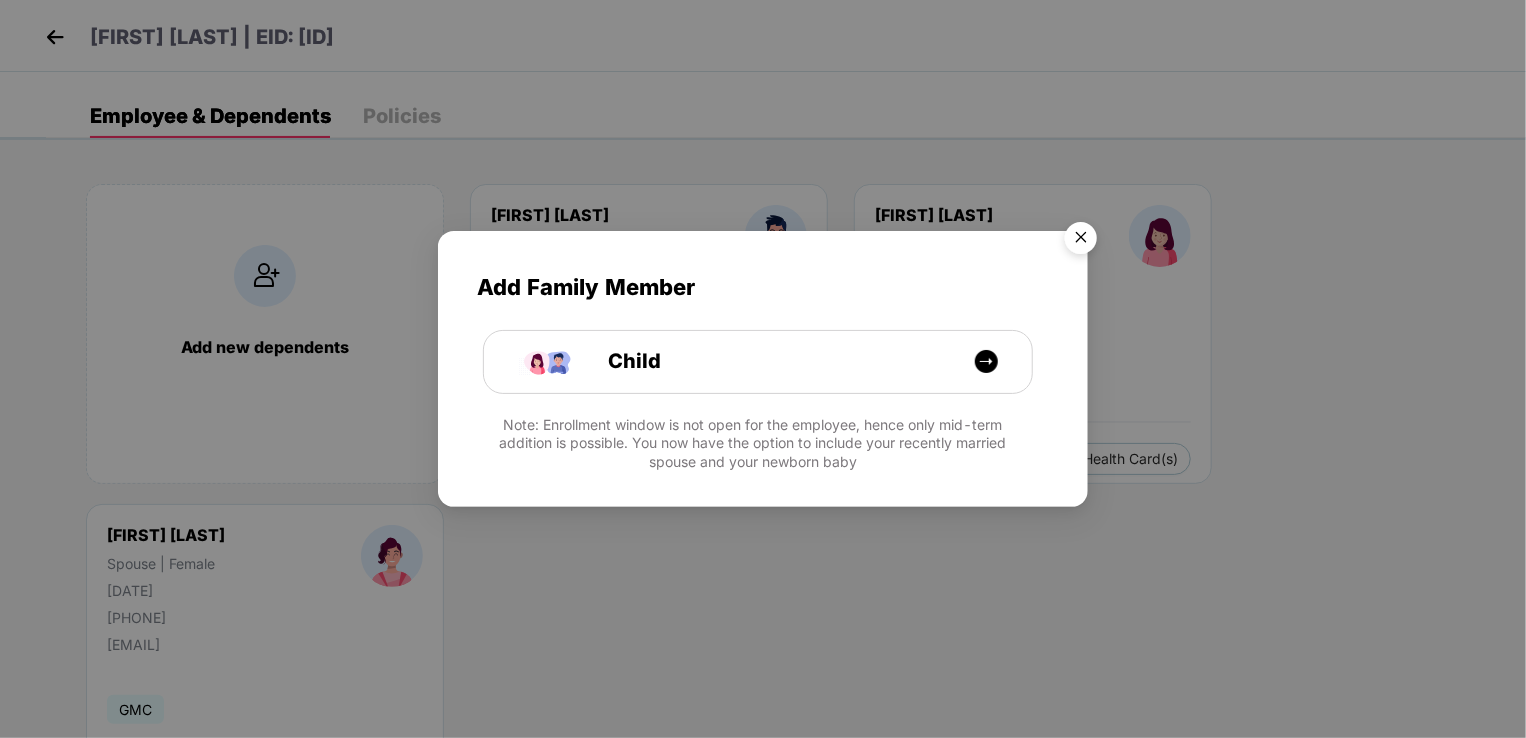 click at bounding box center [1081, 241] 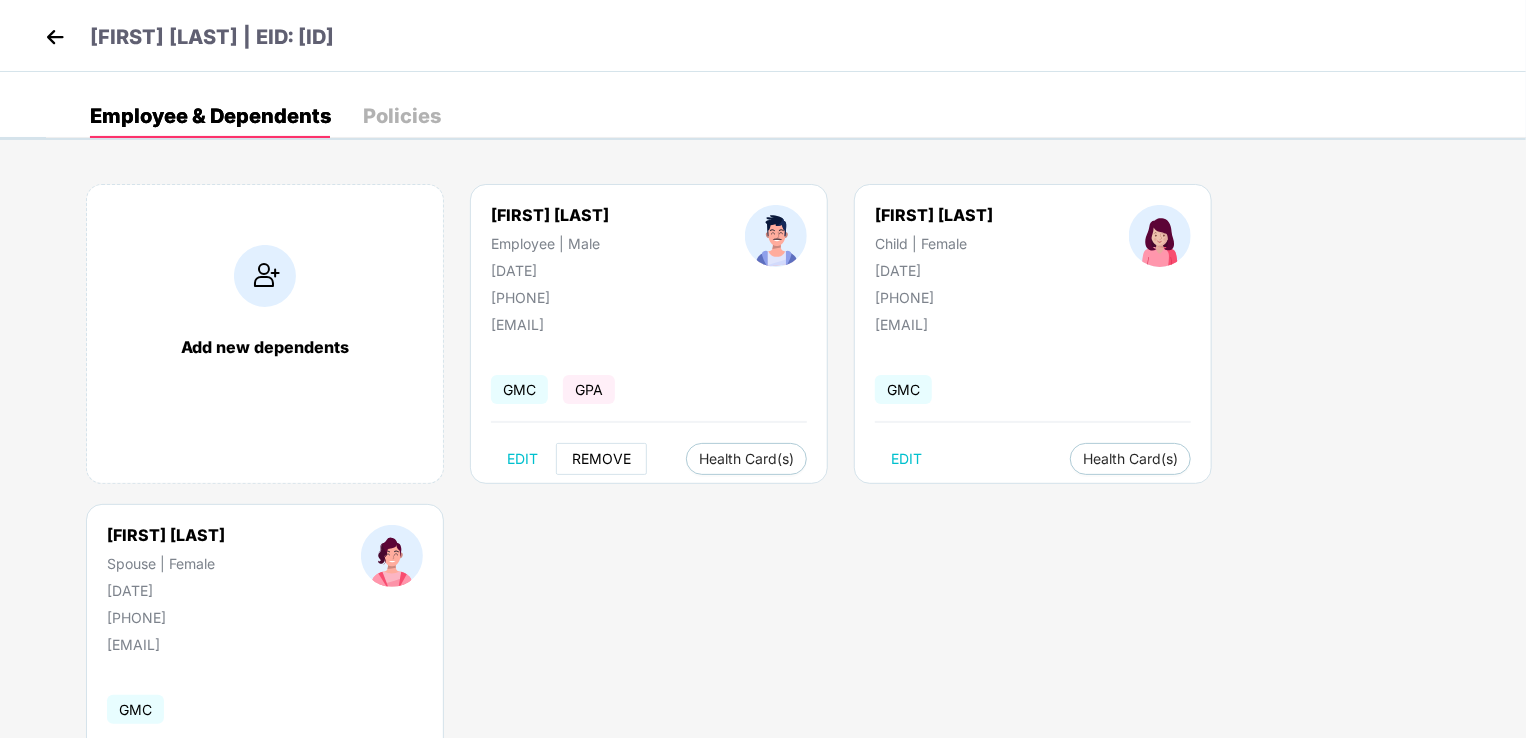 click on "REMOVE" at bounding box center [601, 459] 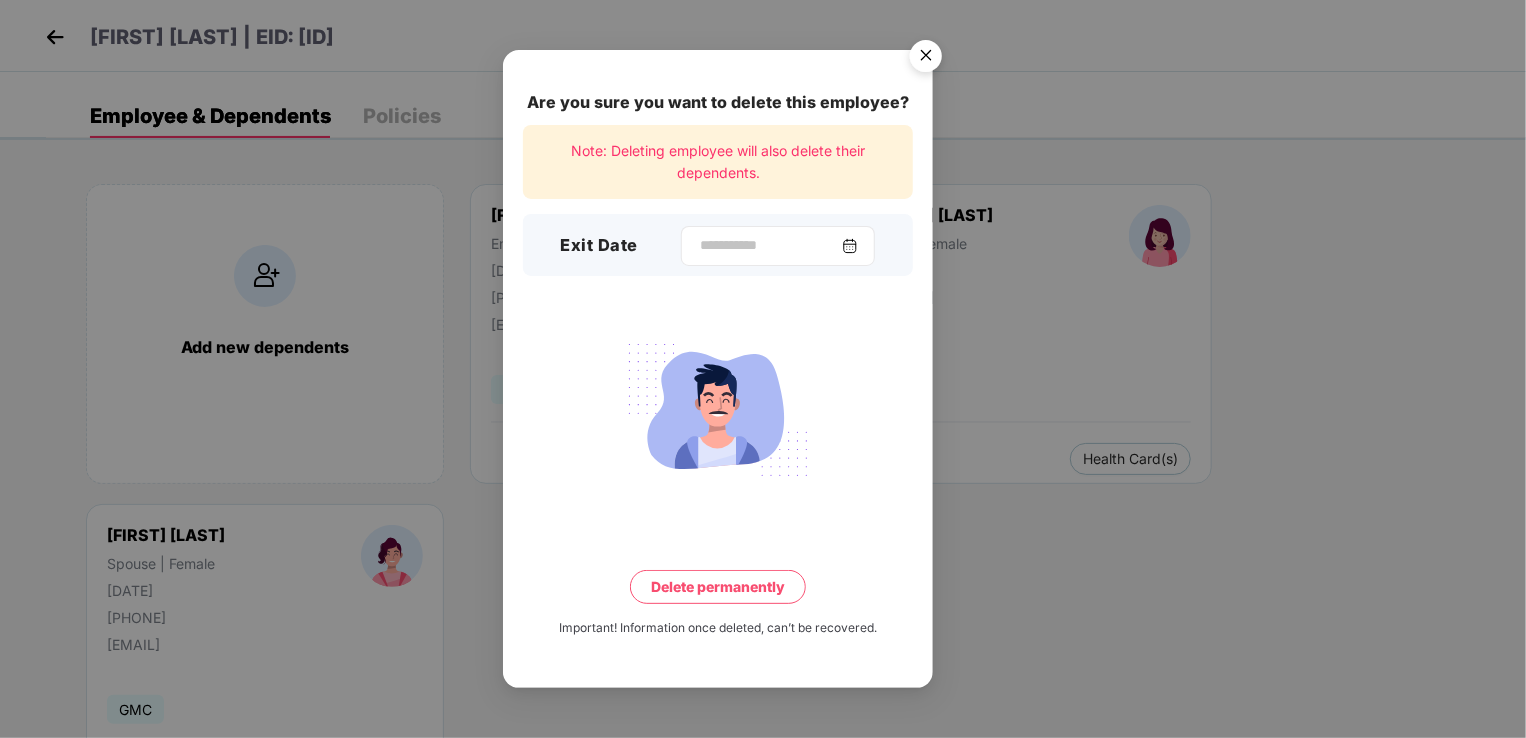 click at bounding box center [850, 246] 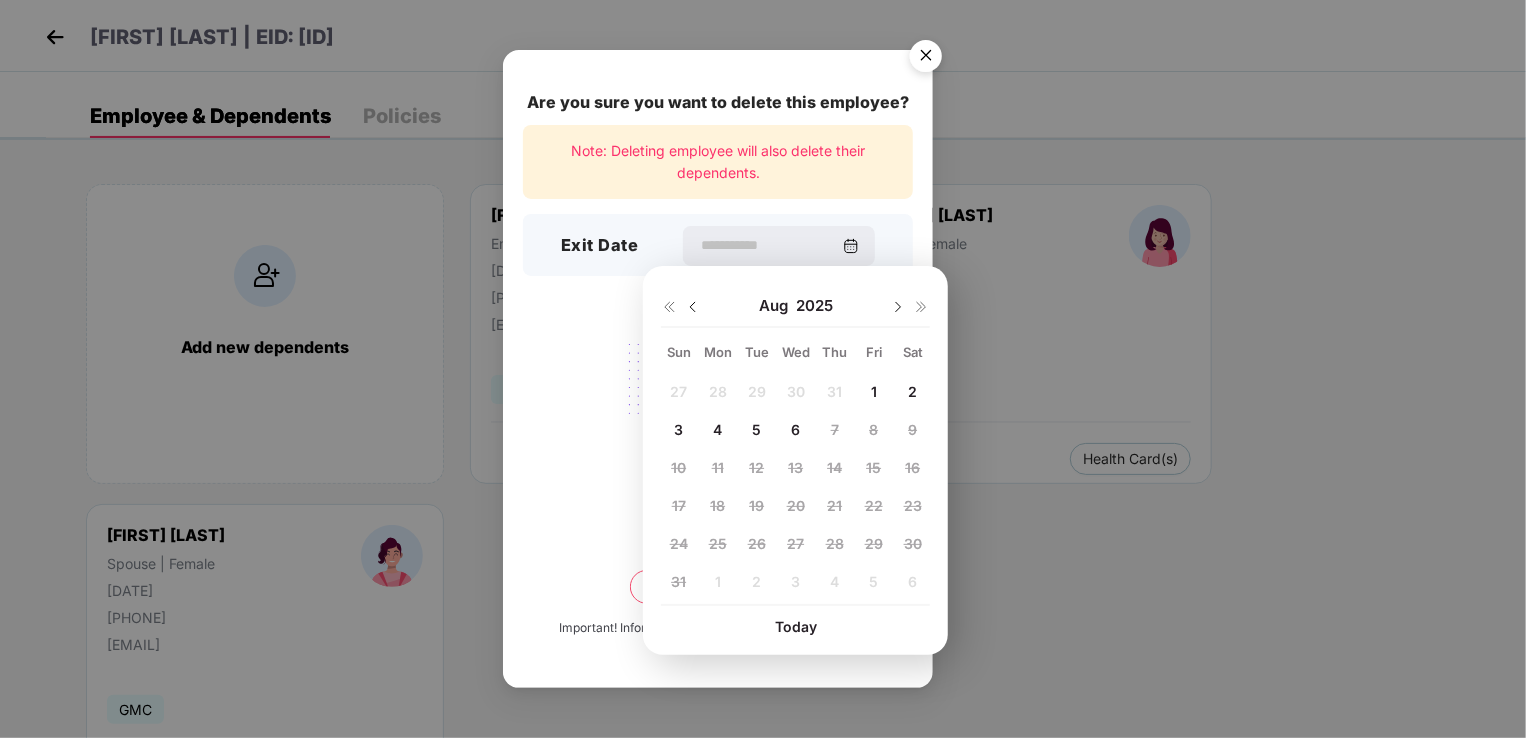 click at bounding box center (693, 307) 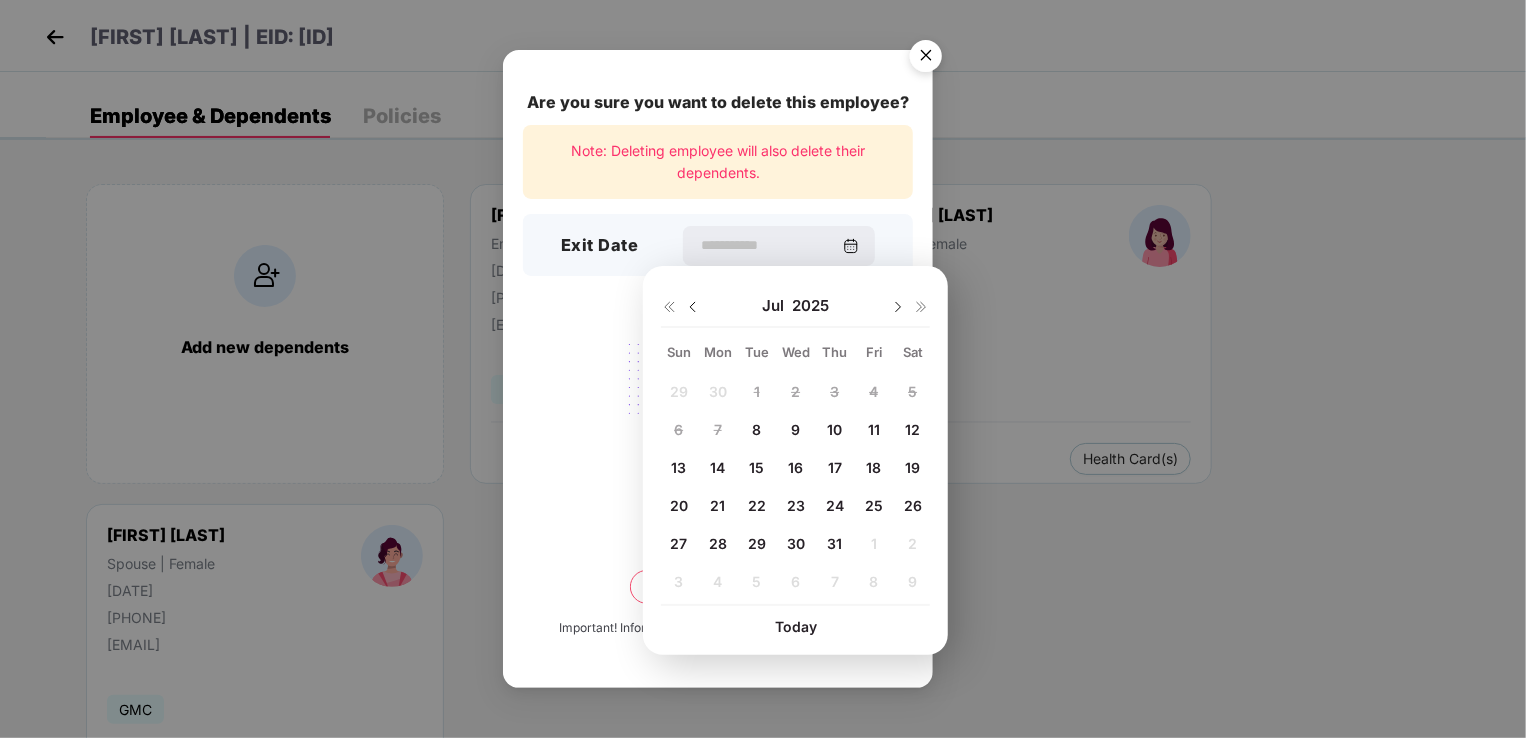 click on "8" at bounding box center (757, 429) 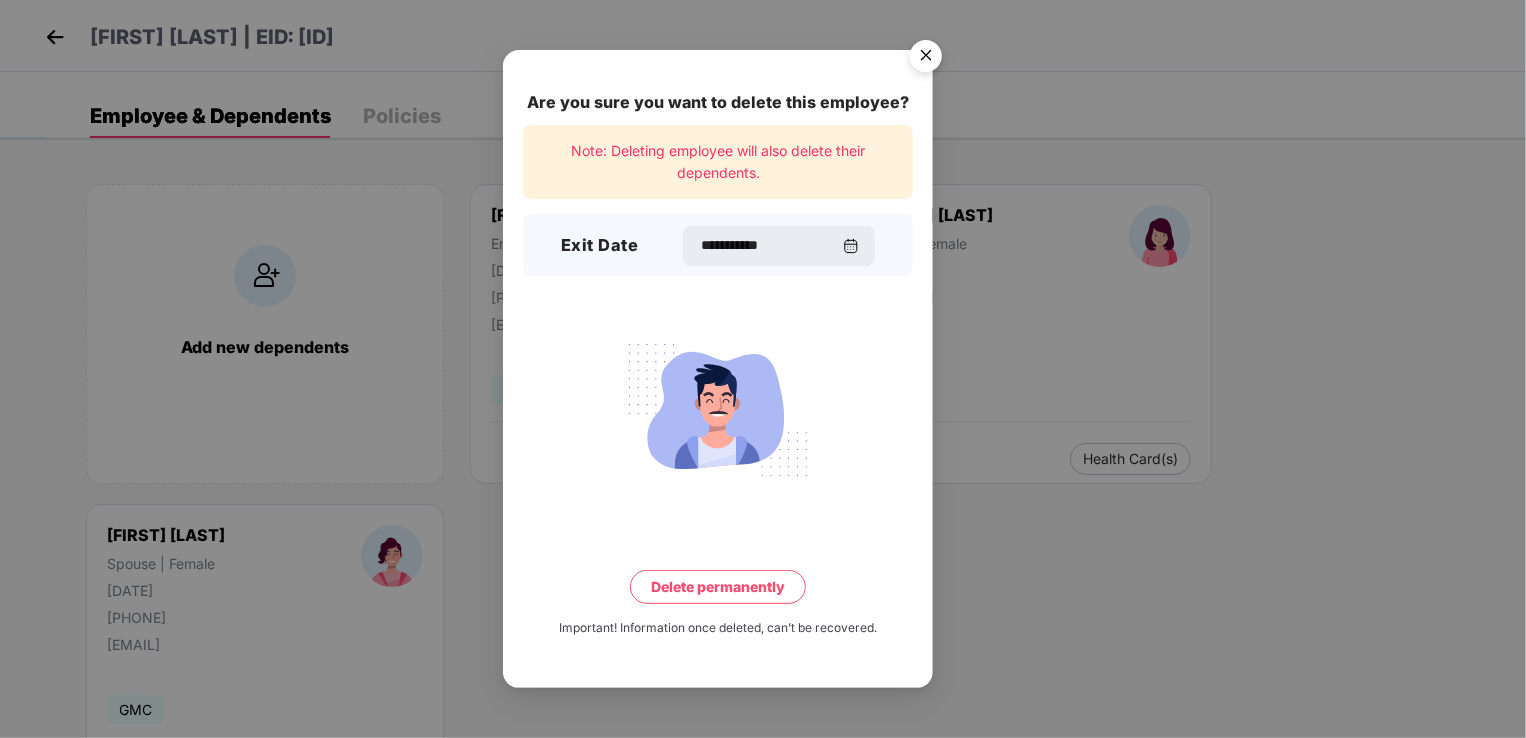 click on "Delete permanently" at bounding box center [718, 587] 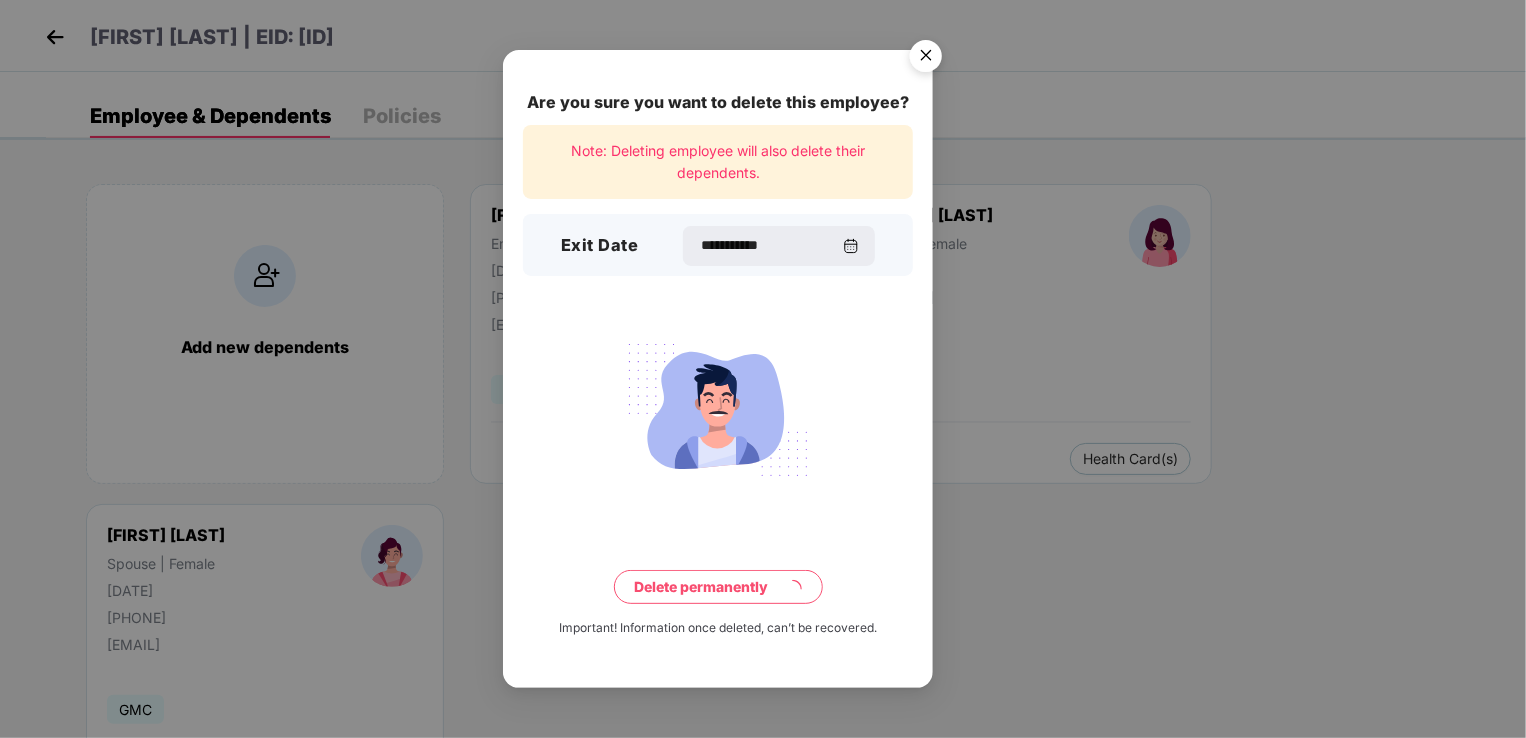type 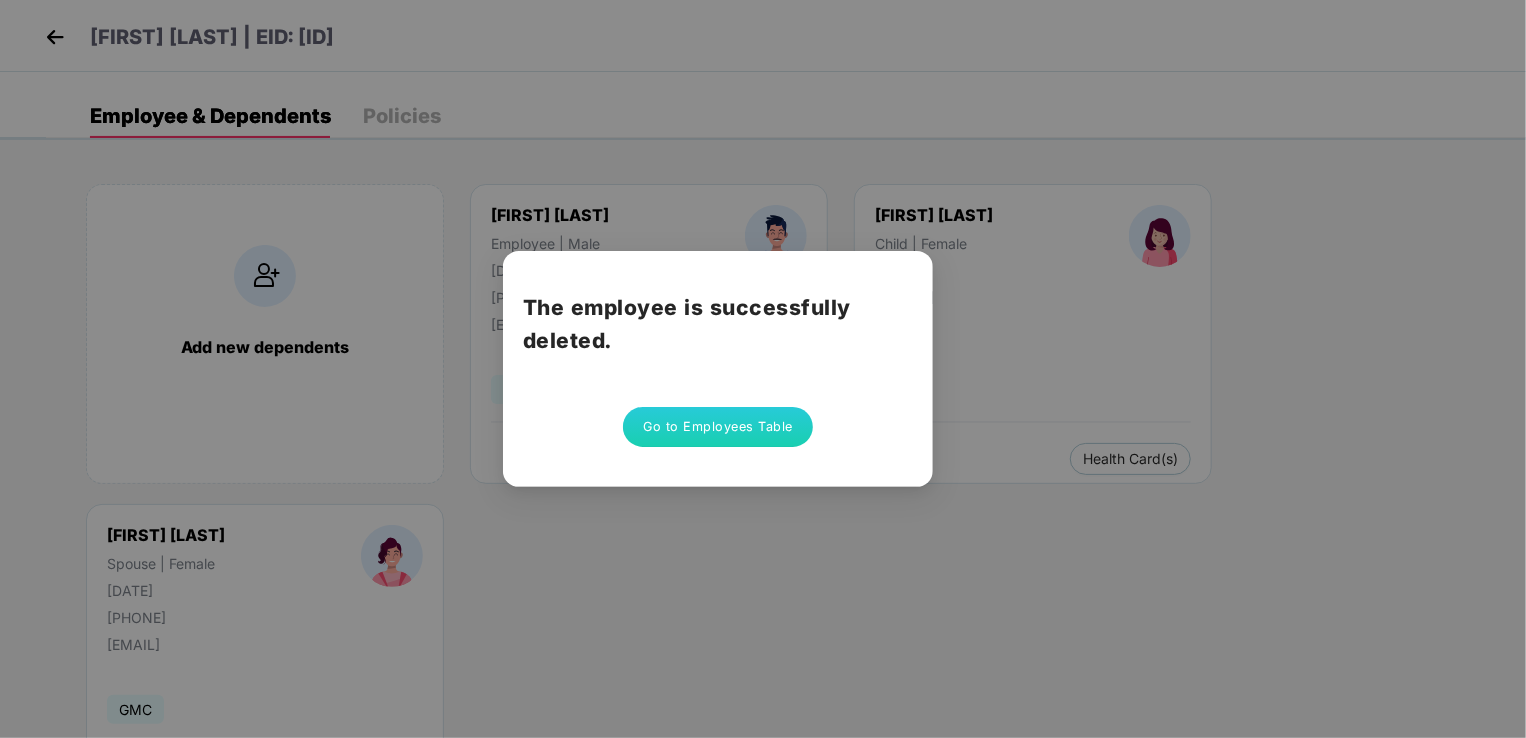 click on "Go to Employees Table" at bounding box center (718, 427) 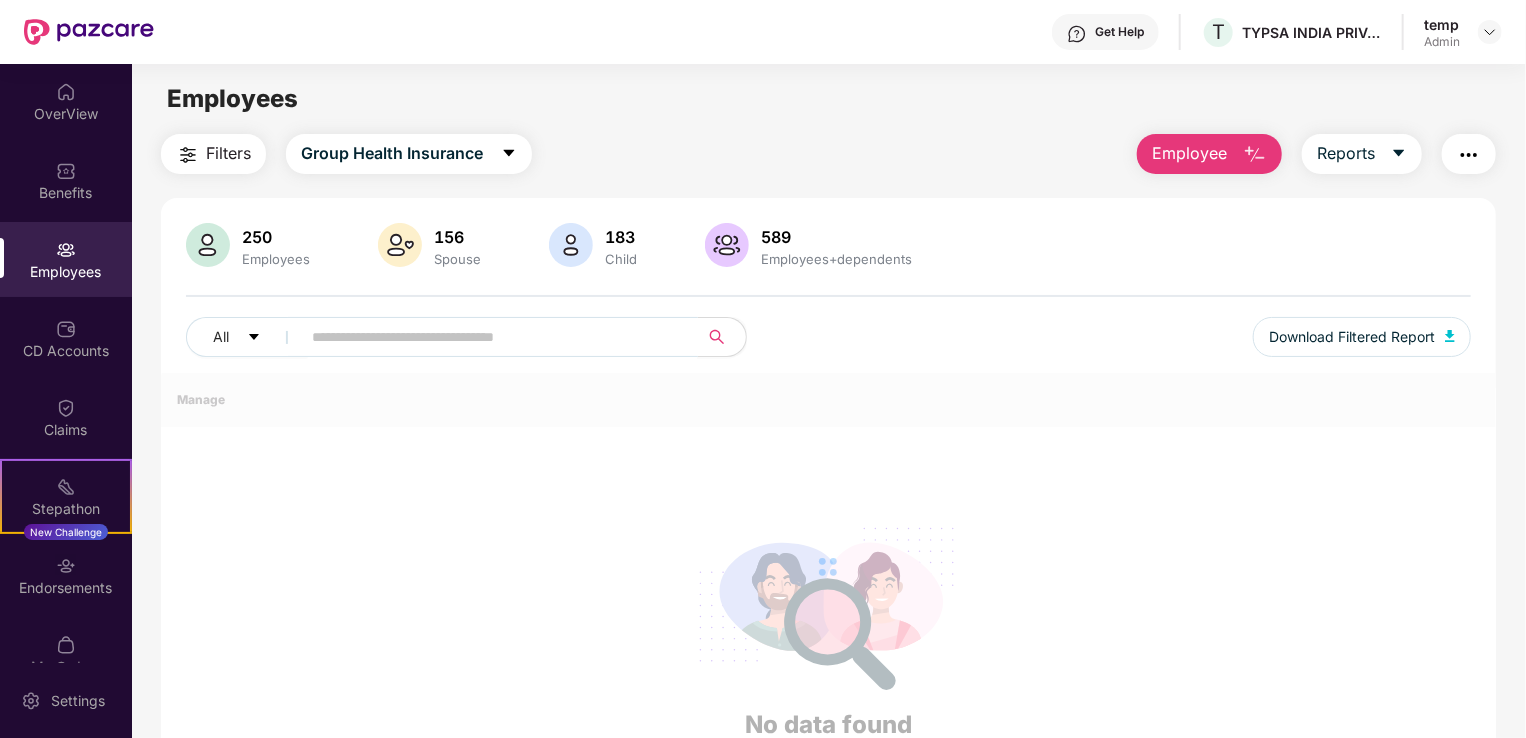 click at bounding box center (491, 337) 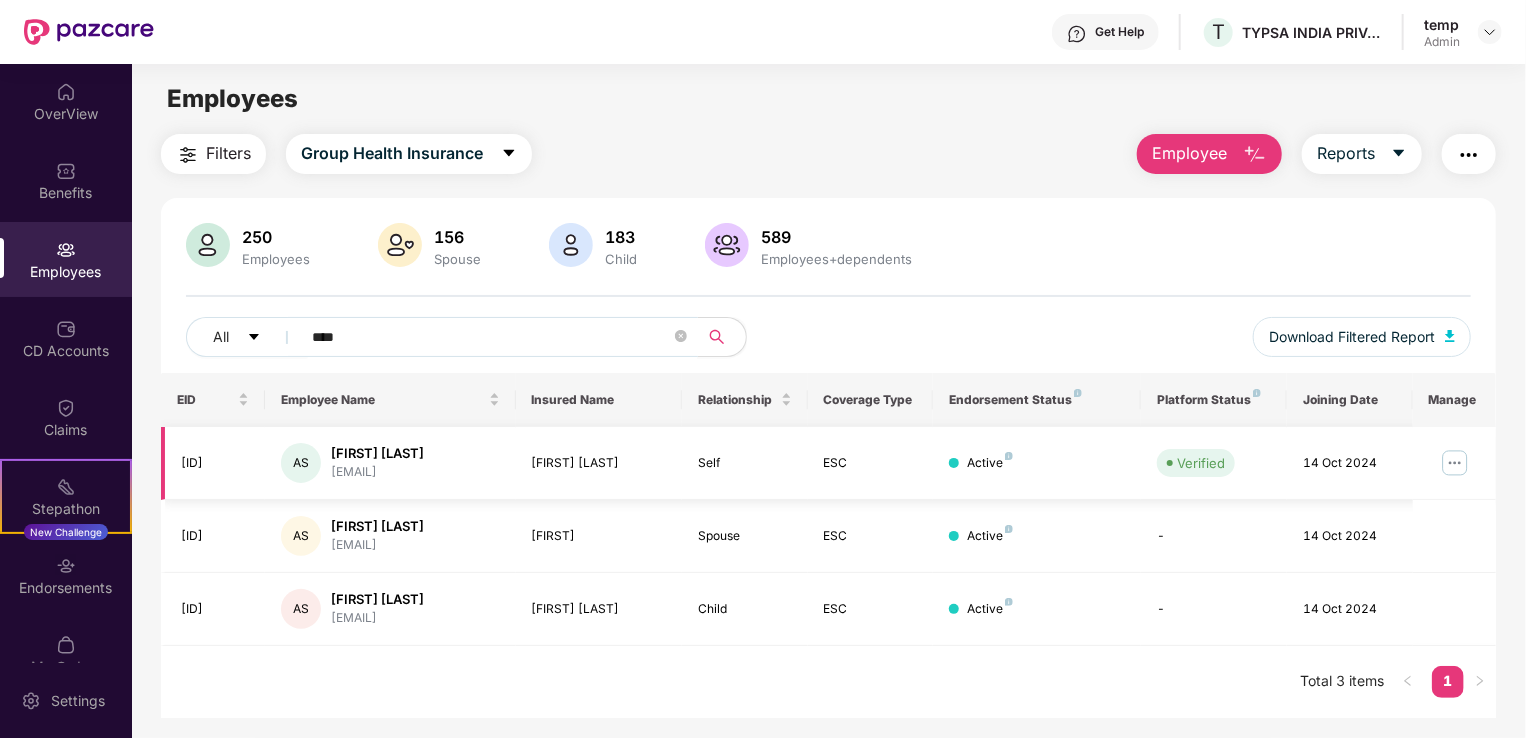 type on "****" 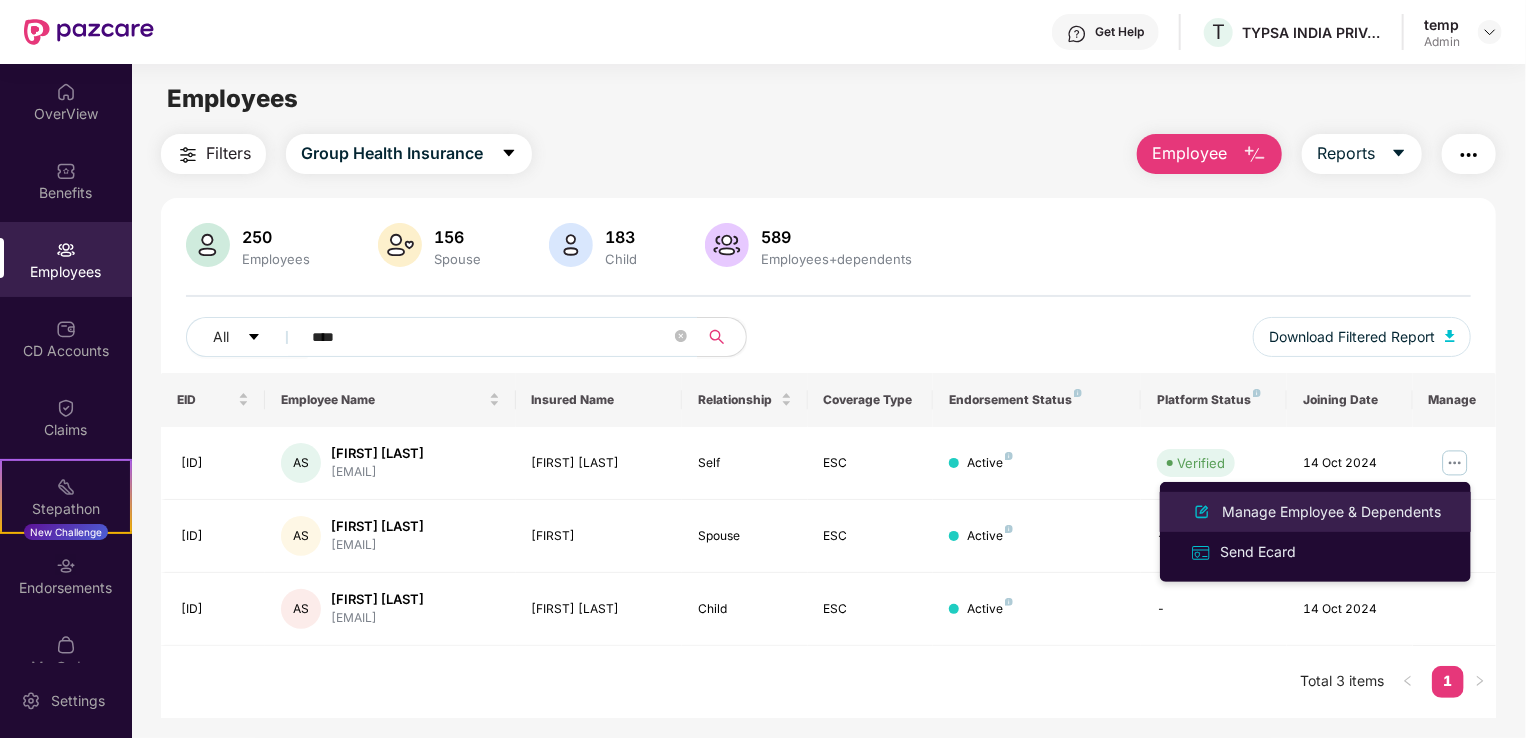 click on "Manage Employee & Dependents" at bounding box center [1331, 512] 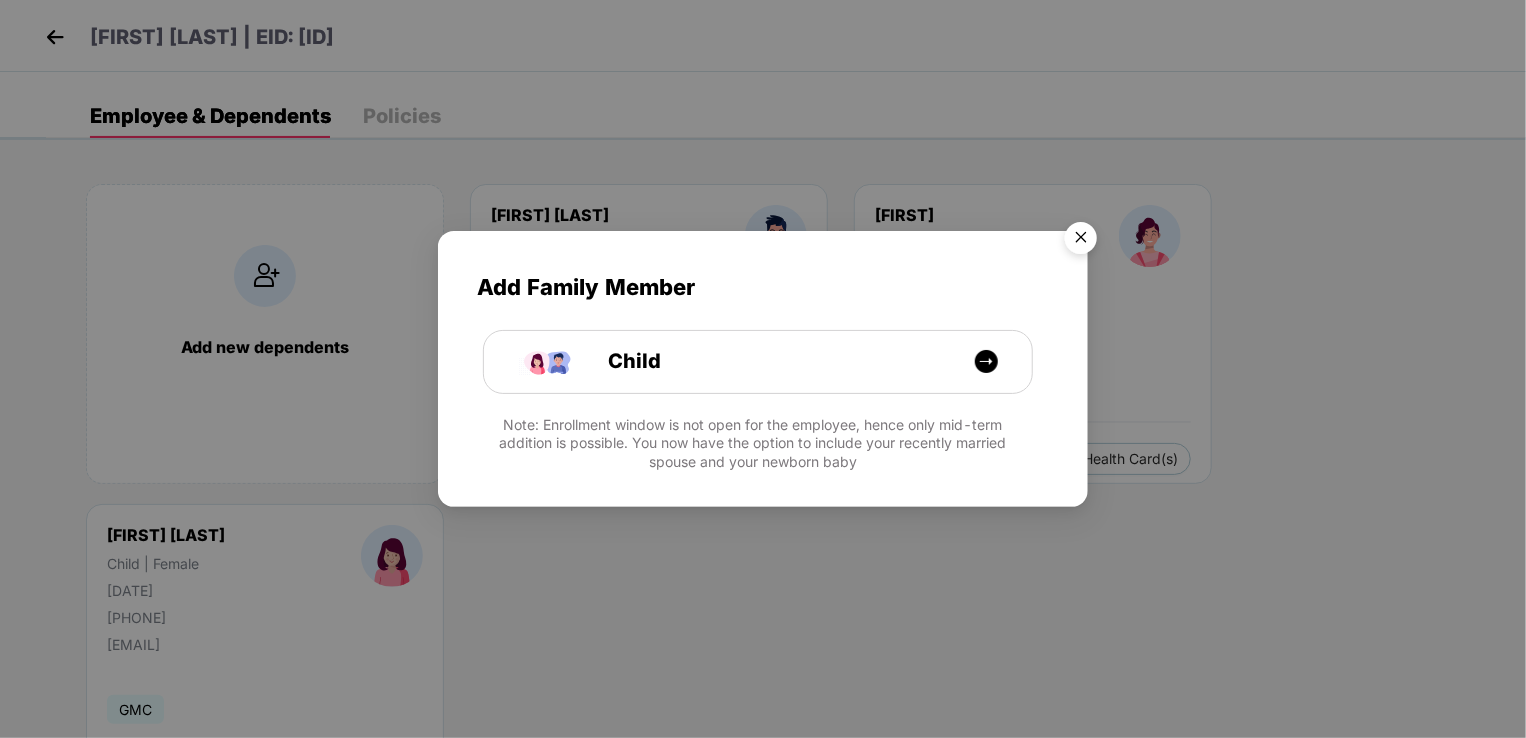 click at bounding box center [1081, 241] 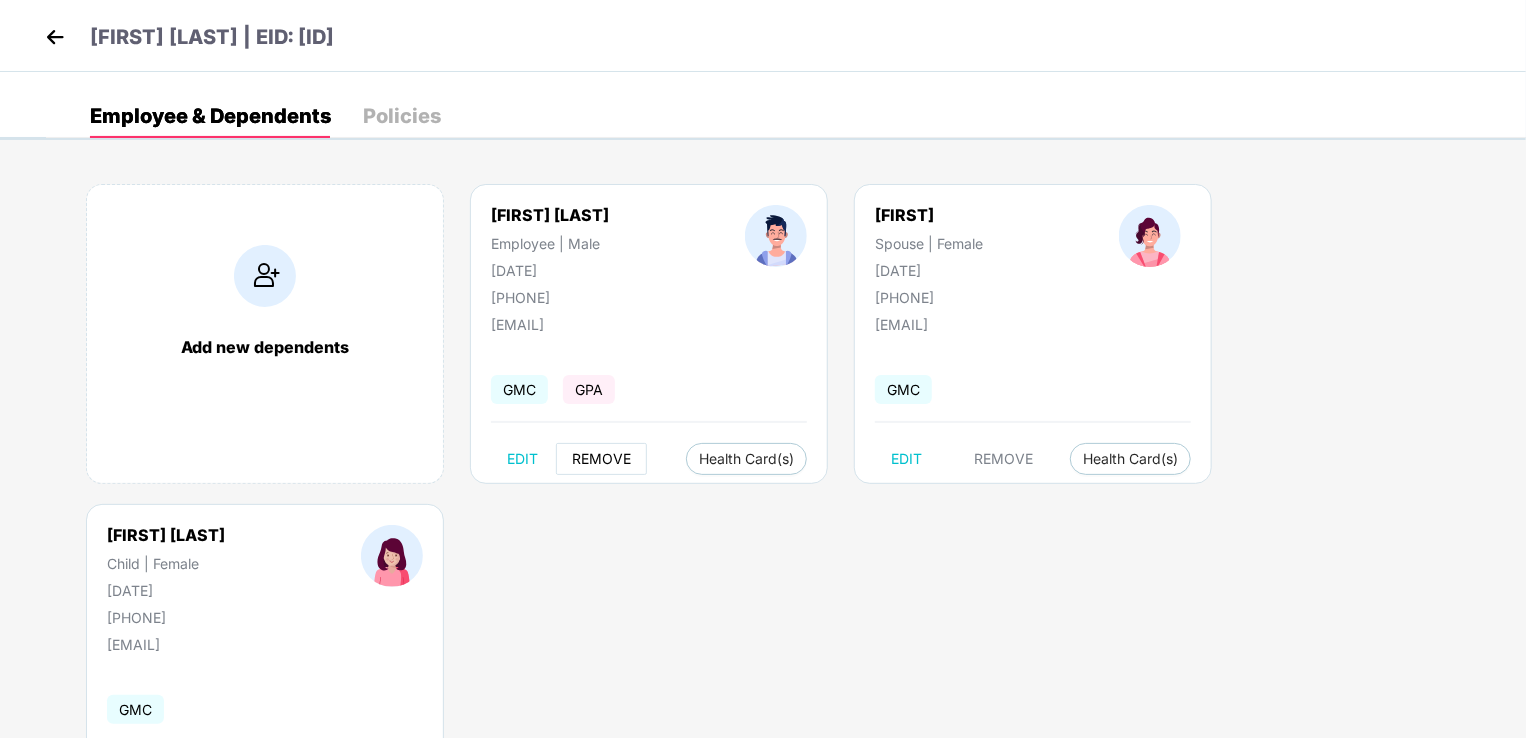 click on "REMOVE" at bounding box center [601, 459] 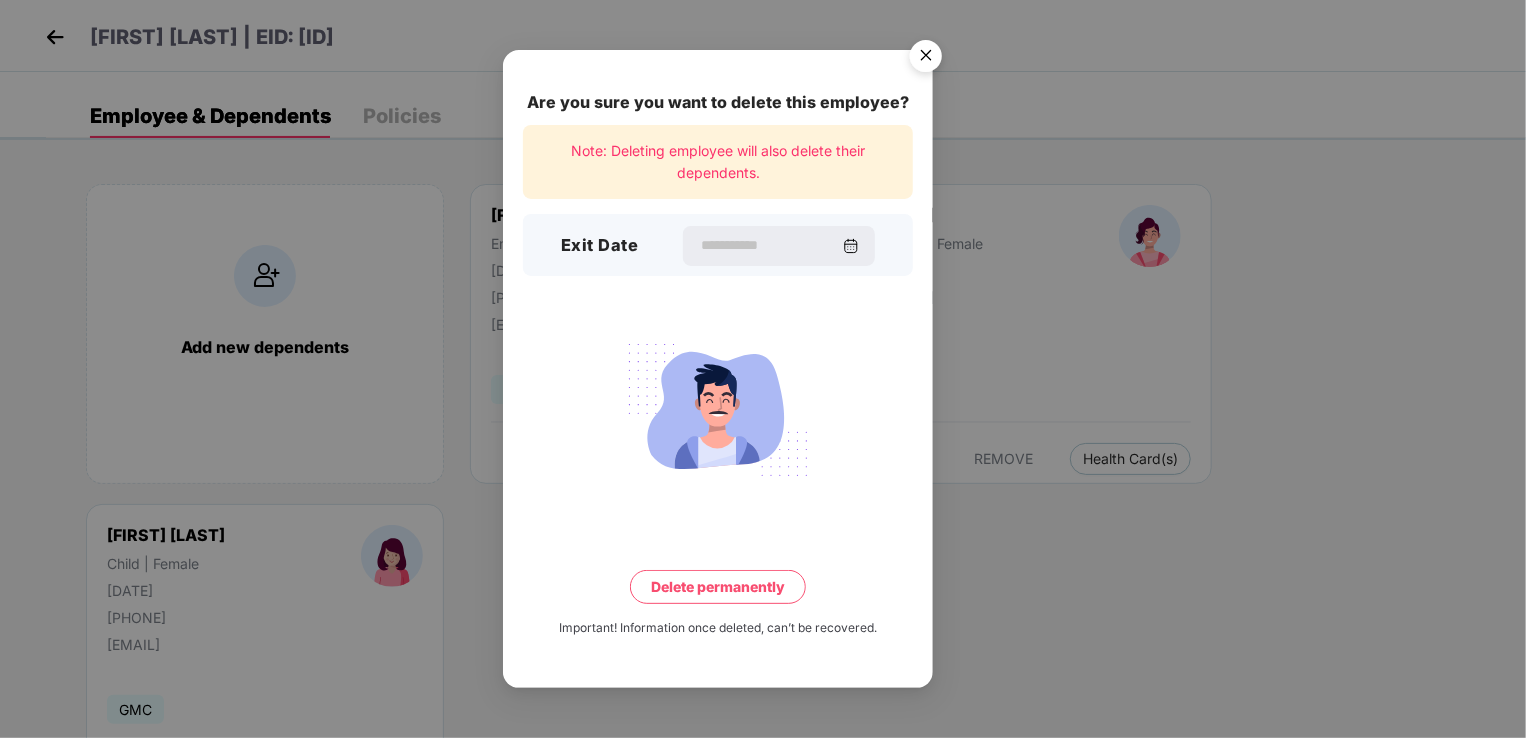 click at bounding box center (718, 410) 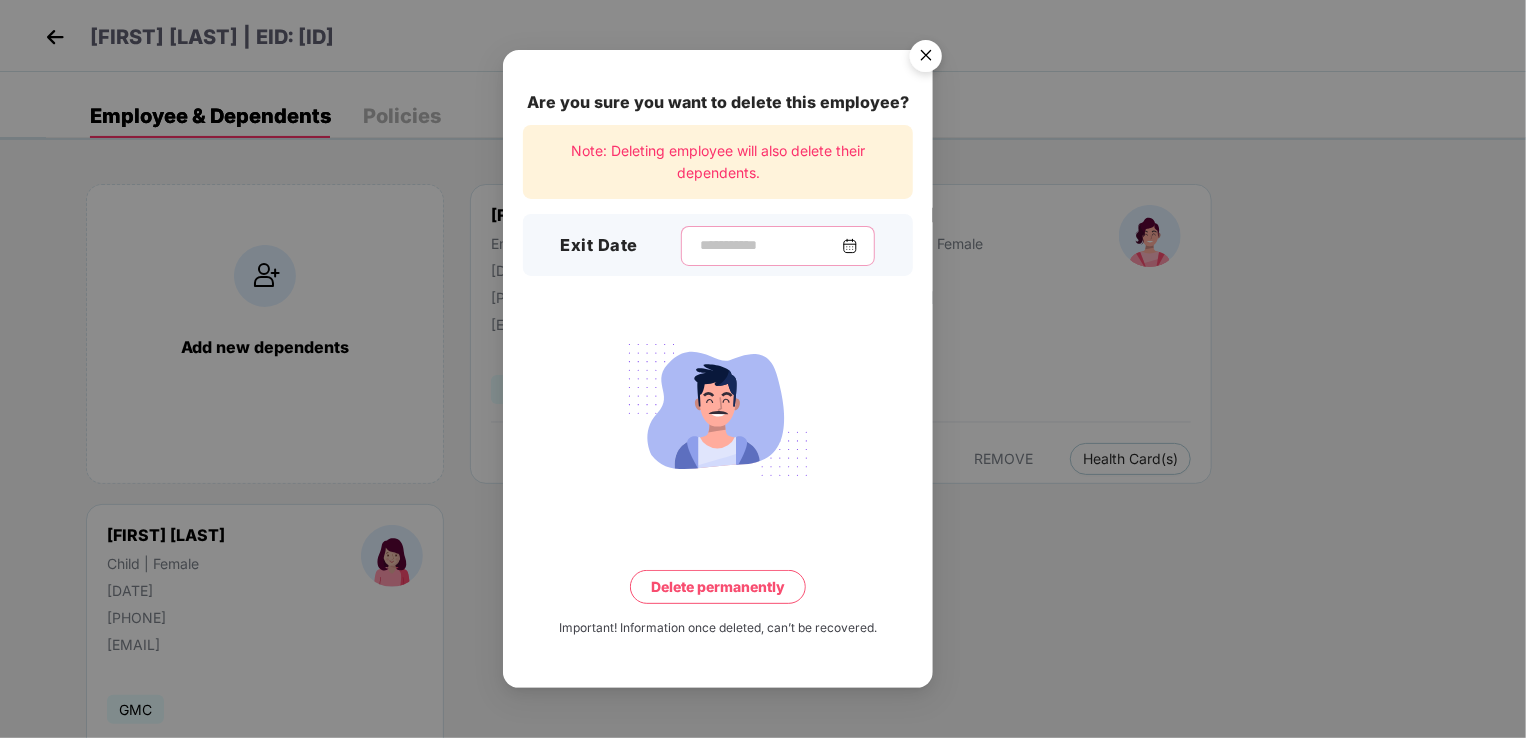 click at bounding box center (770, 245) 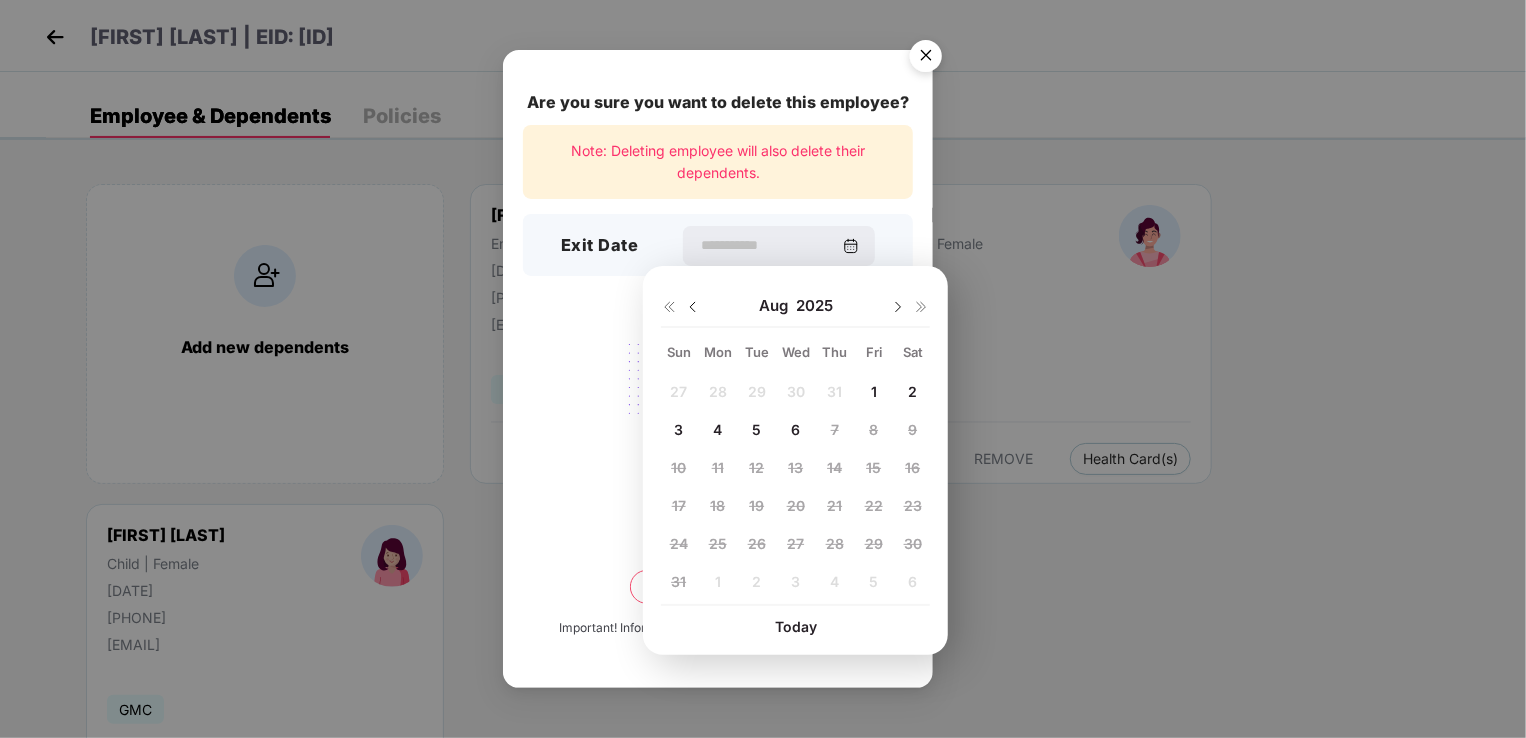 click on "Aug 2025" at bounding box center [795, 306] 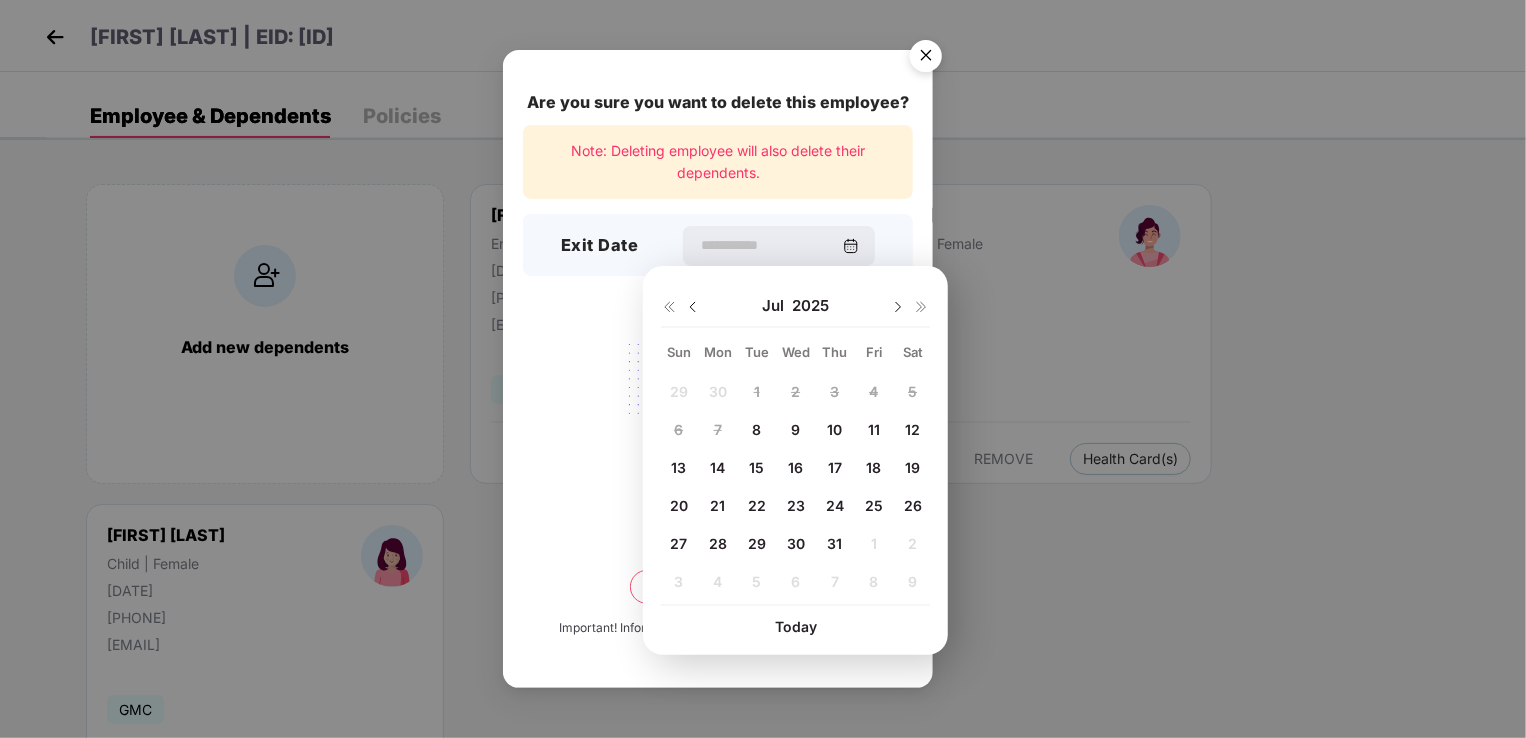 click on "8" at bounding box center (756, 429) 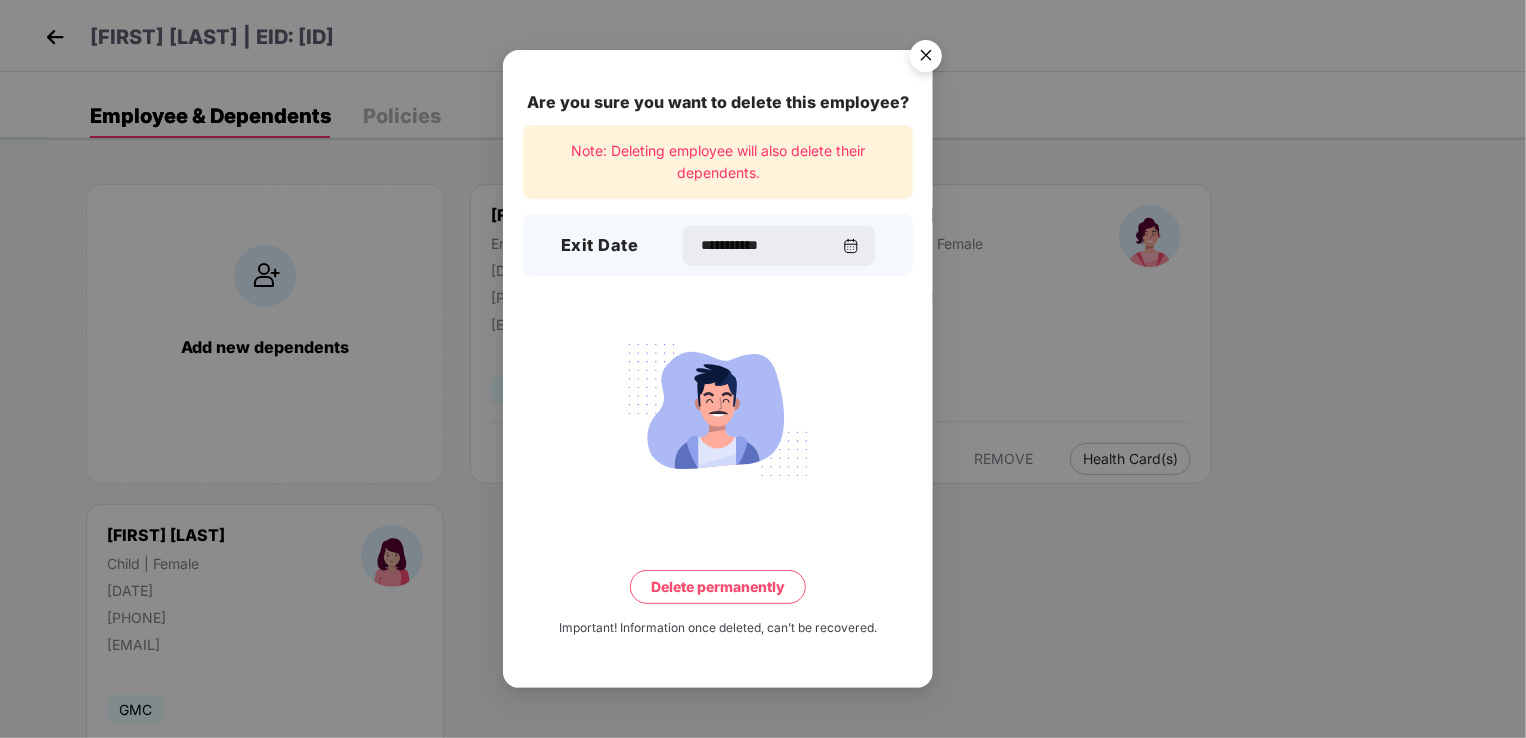 click on "Delete permanently" at bounding box center [718, 587] 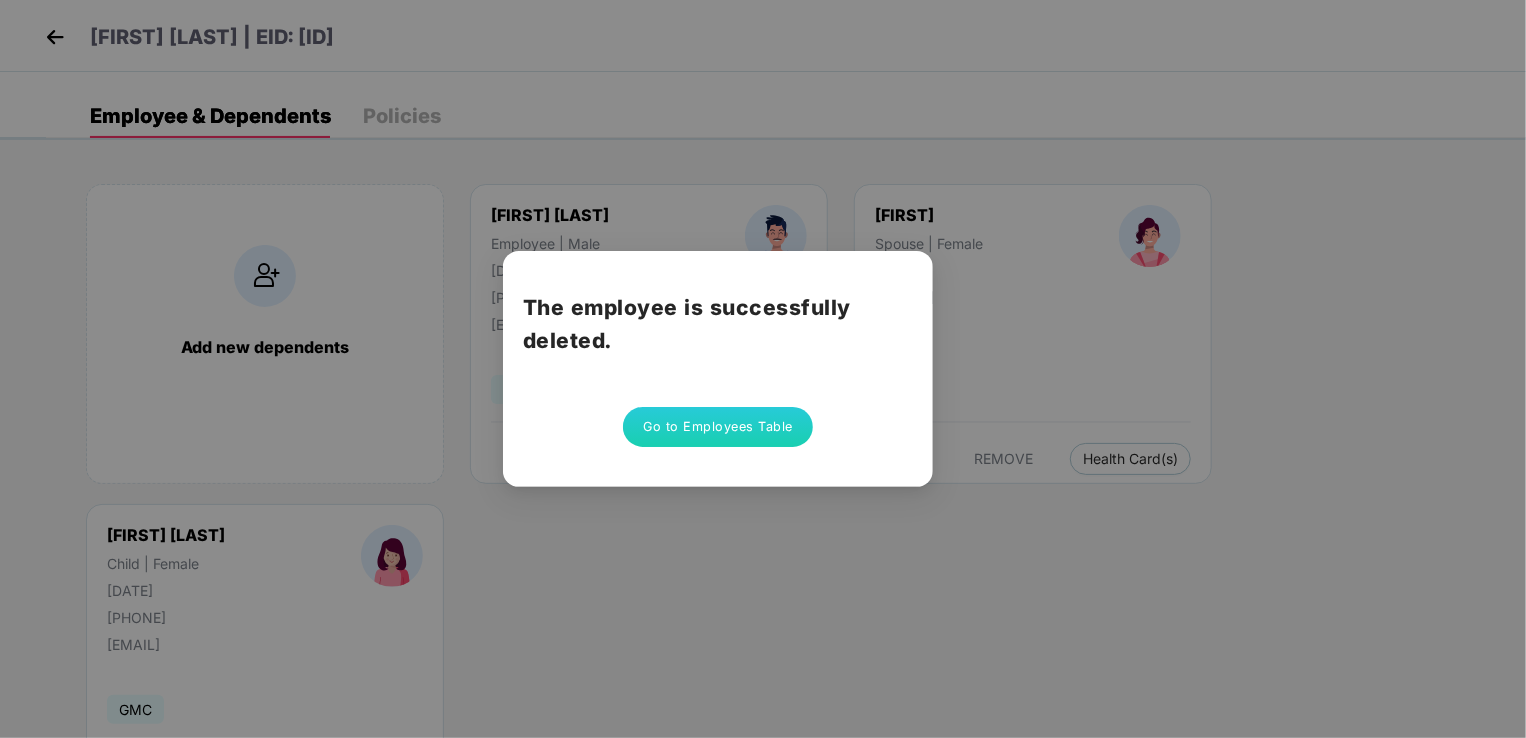 click on "The employee is successfully deleted. Go to Employees Table" at bounding box center (763, 369) 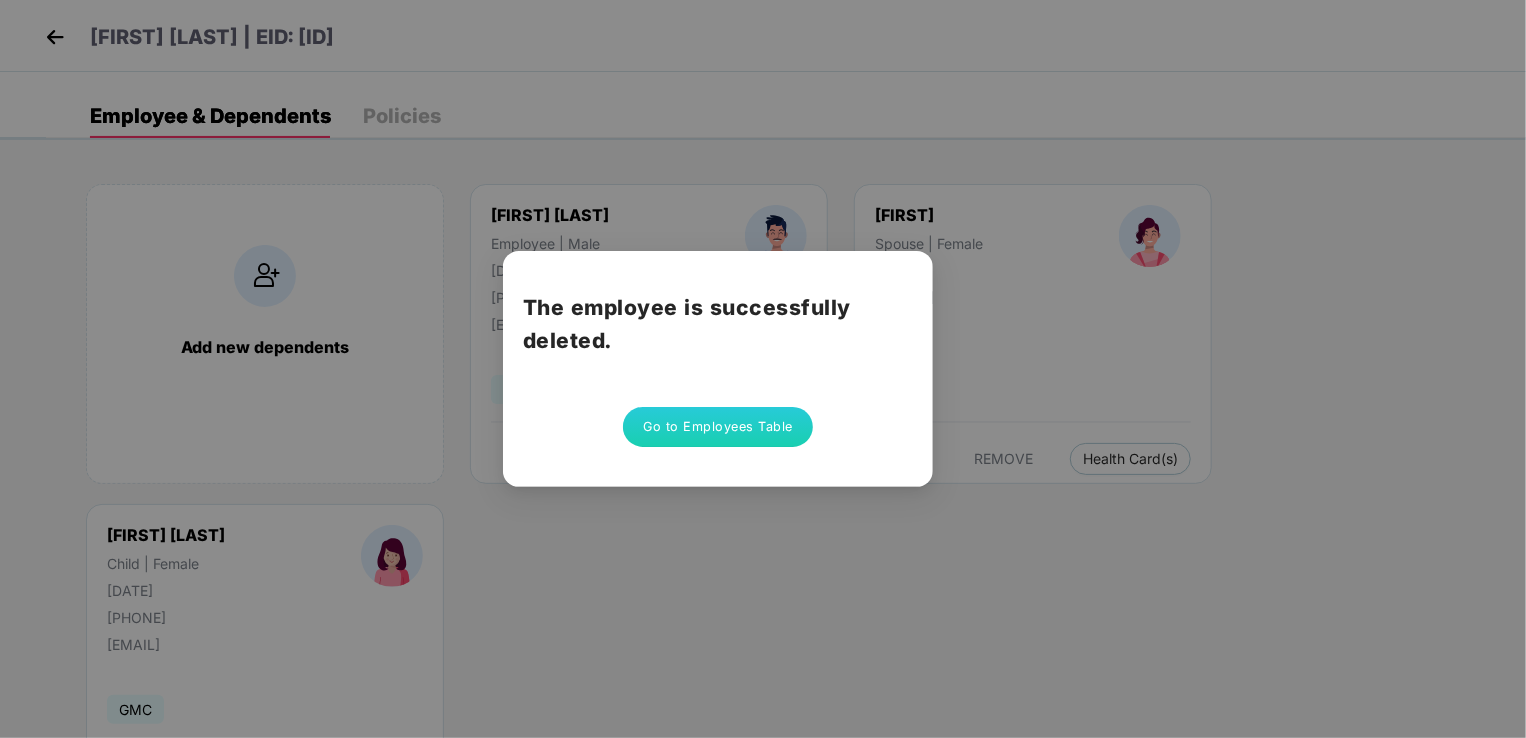 click on "Go to Employees Table" at bounding box center (718, 427) 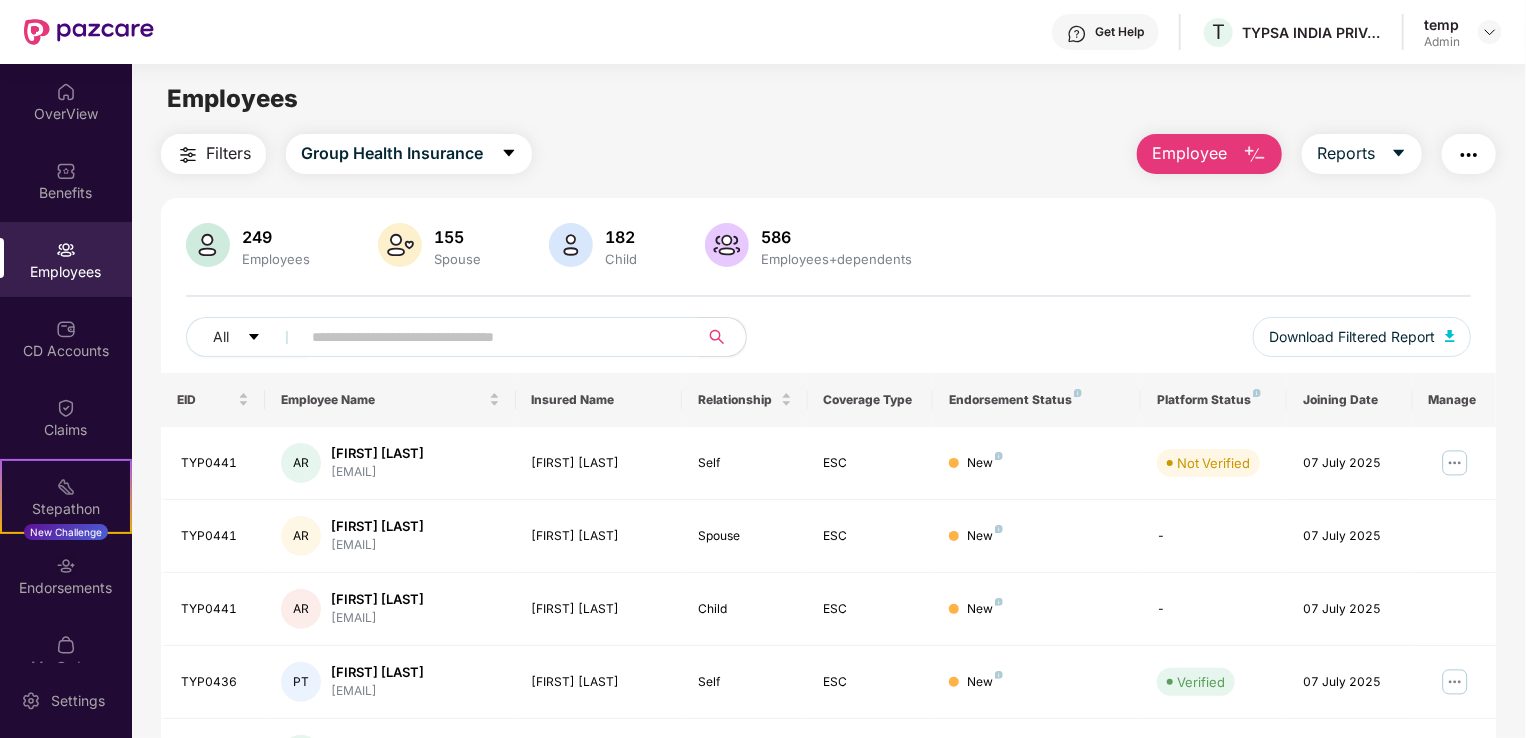 click at bounding box center (491, 337) 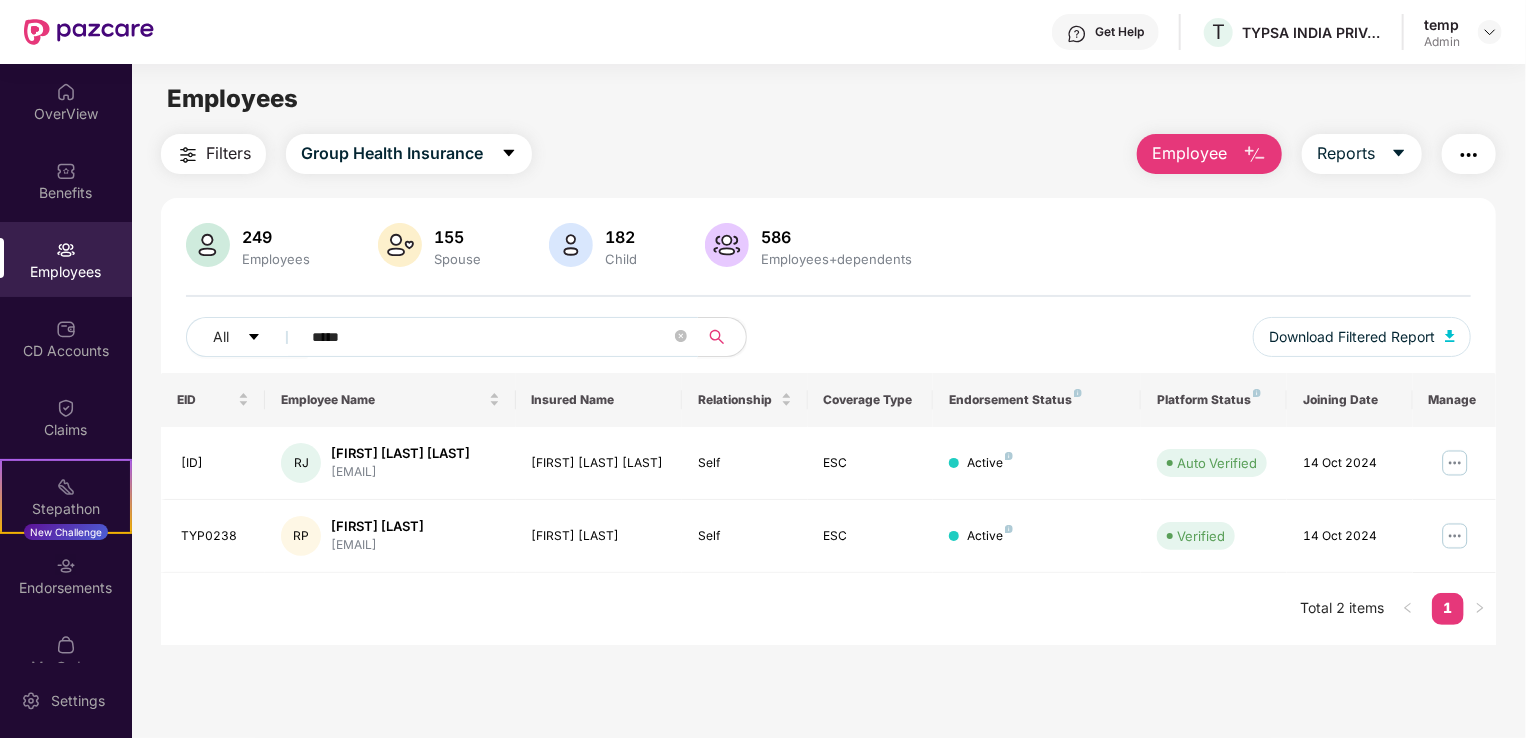 type on "*****" 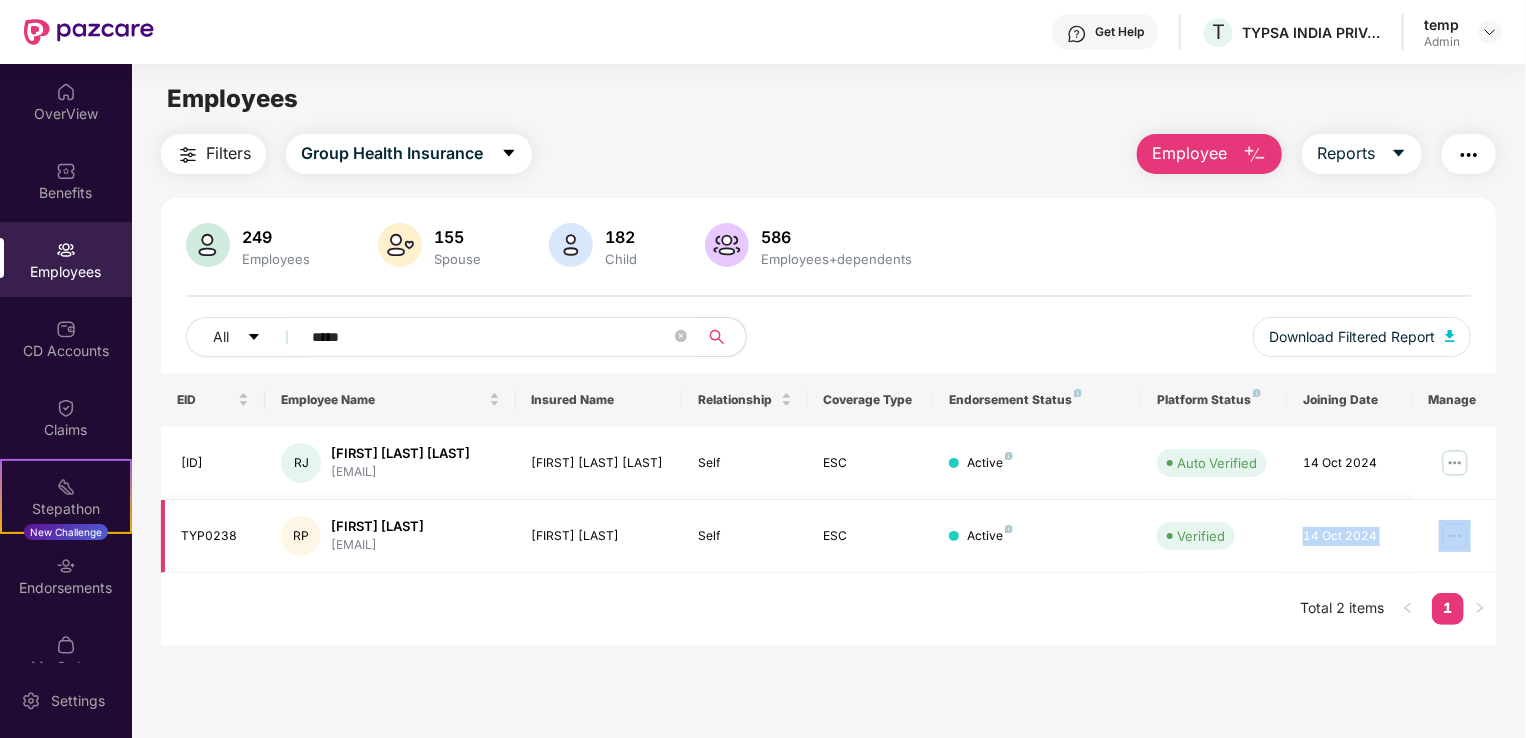 drag, startPoint x: 1300, startPoint y: 513, endPoint x: 1463, endPoint y: 543, distance: 165.73775 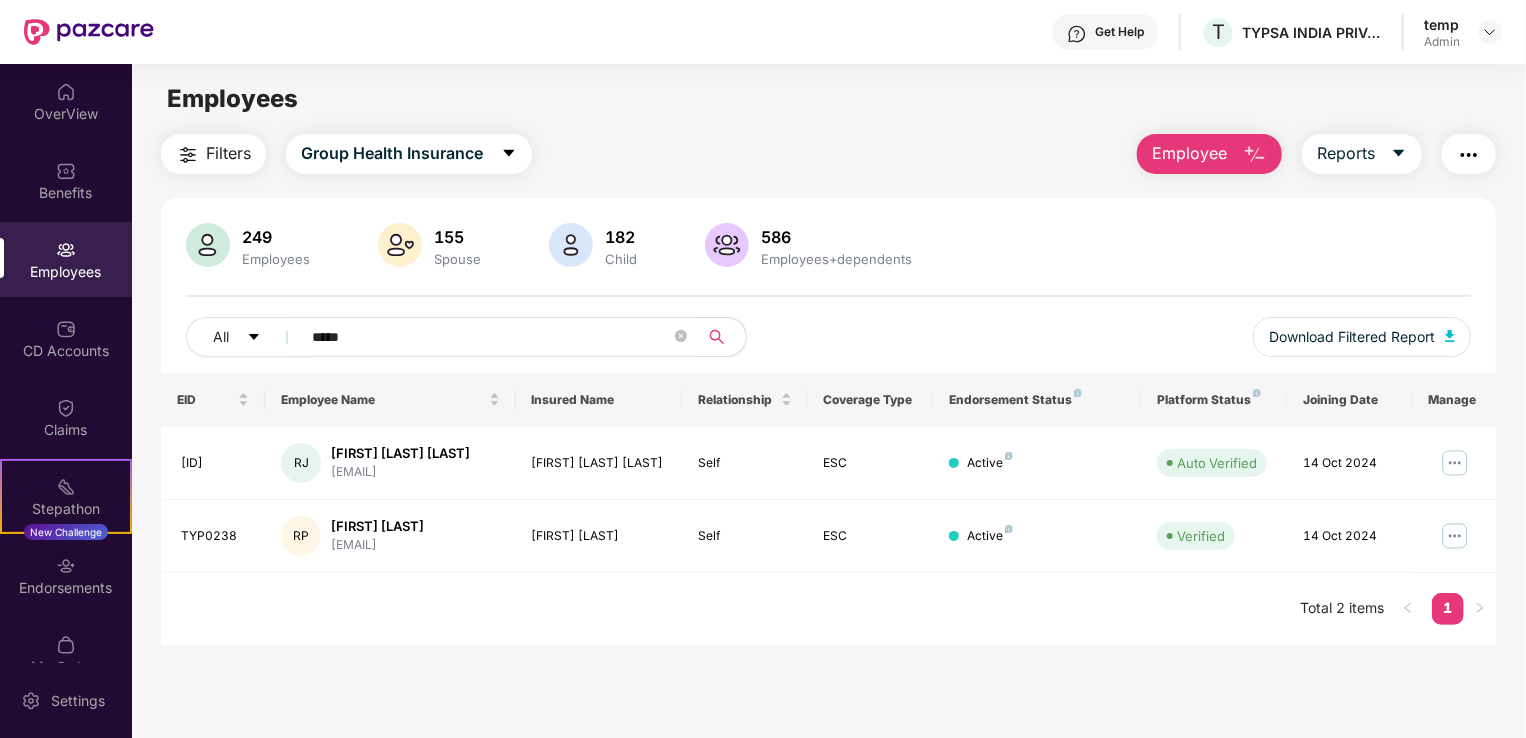 drag, startPoint x: 1468, startPoint y: 608, endPoint x: 1249, endPoint y: 657, distance: 224.4148 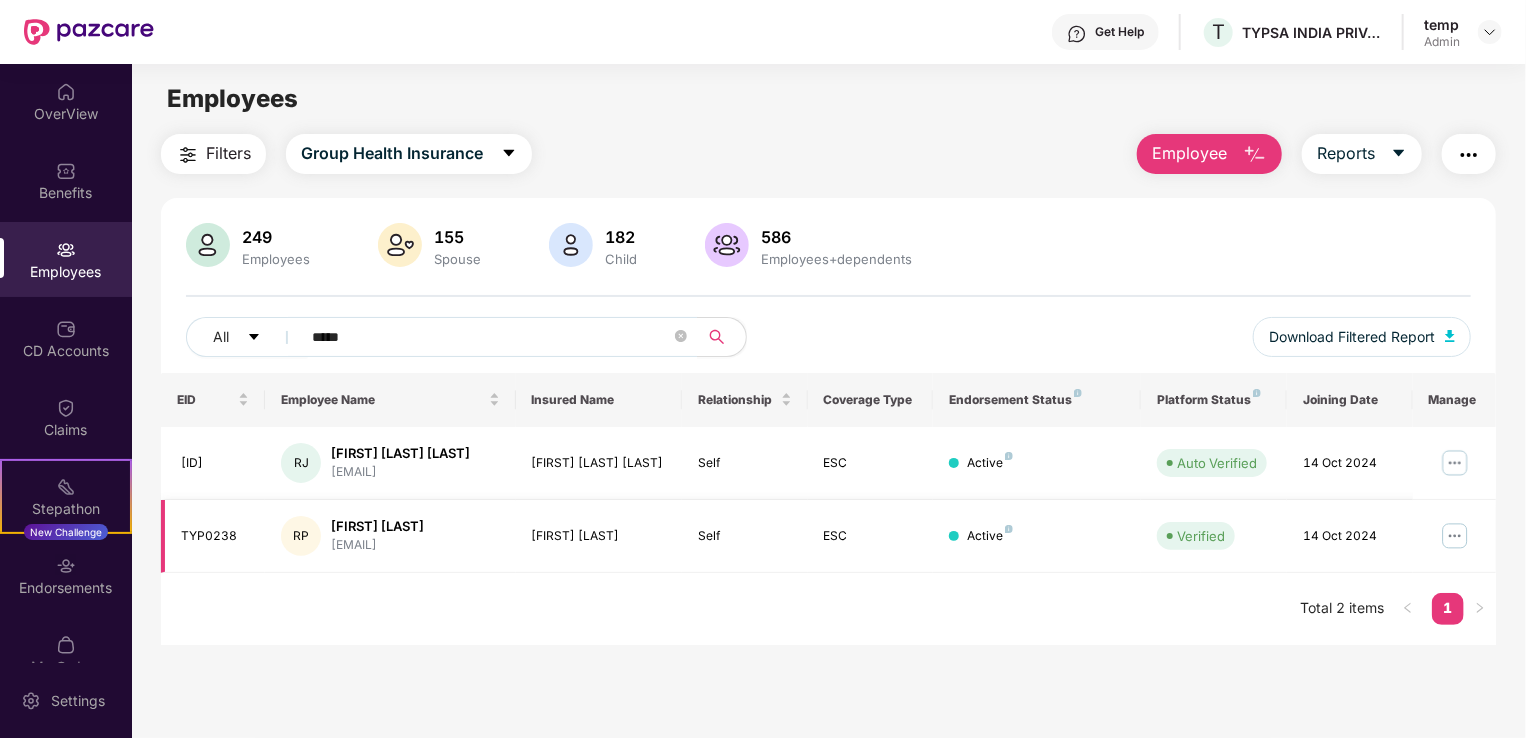 click at bounding box center [1455, 536] 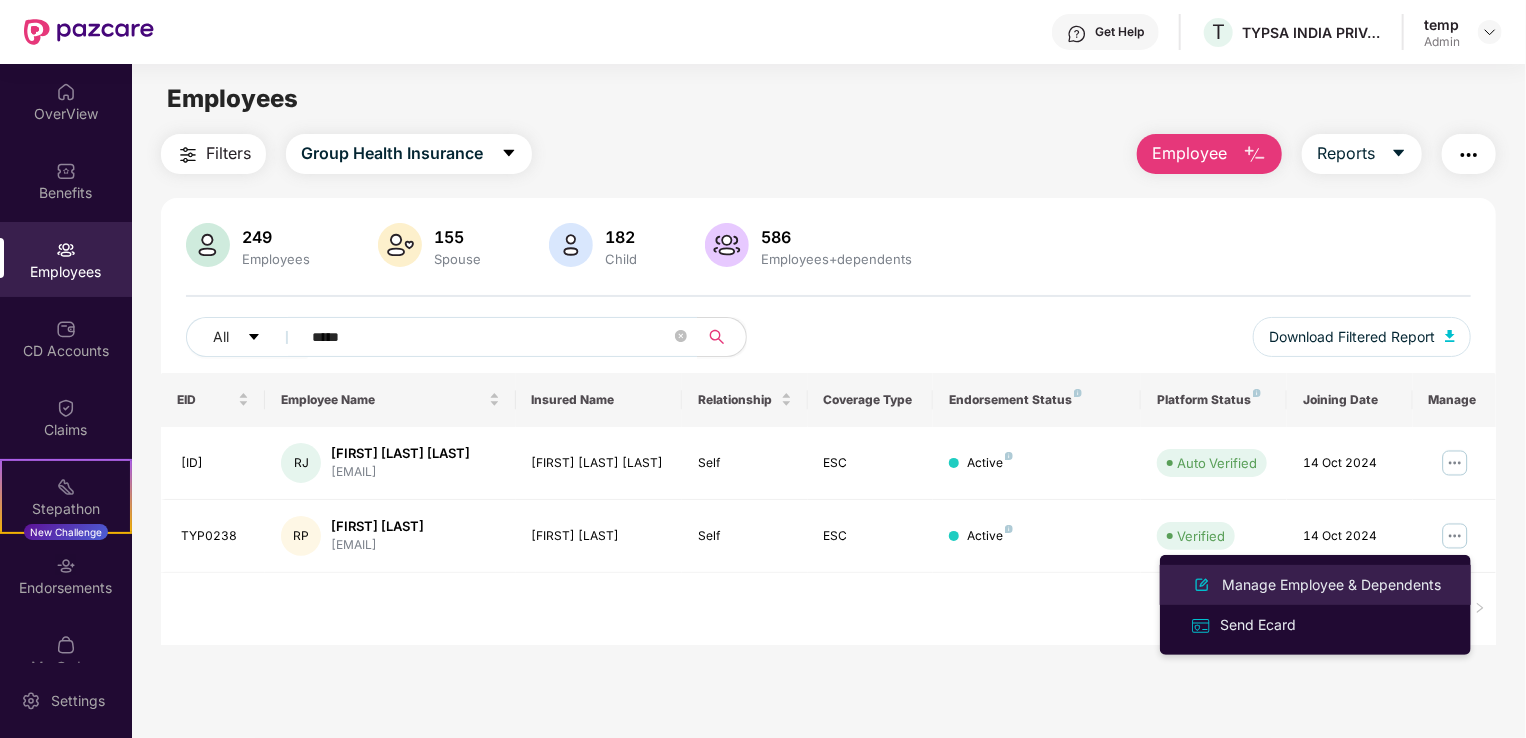 click on "Manage Employee & Dependents" at bounding box center [1331, 585] 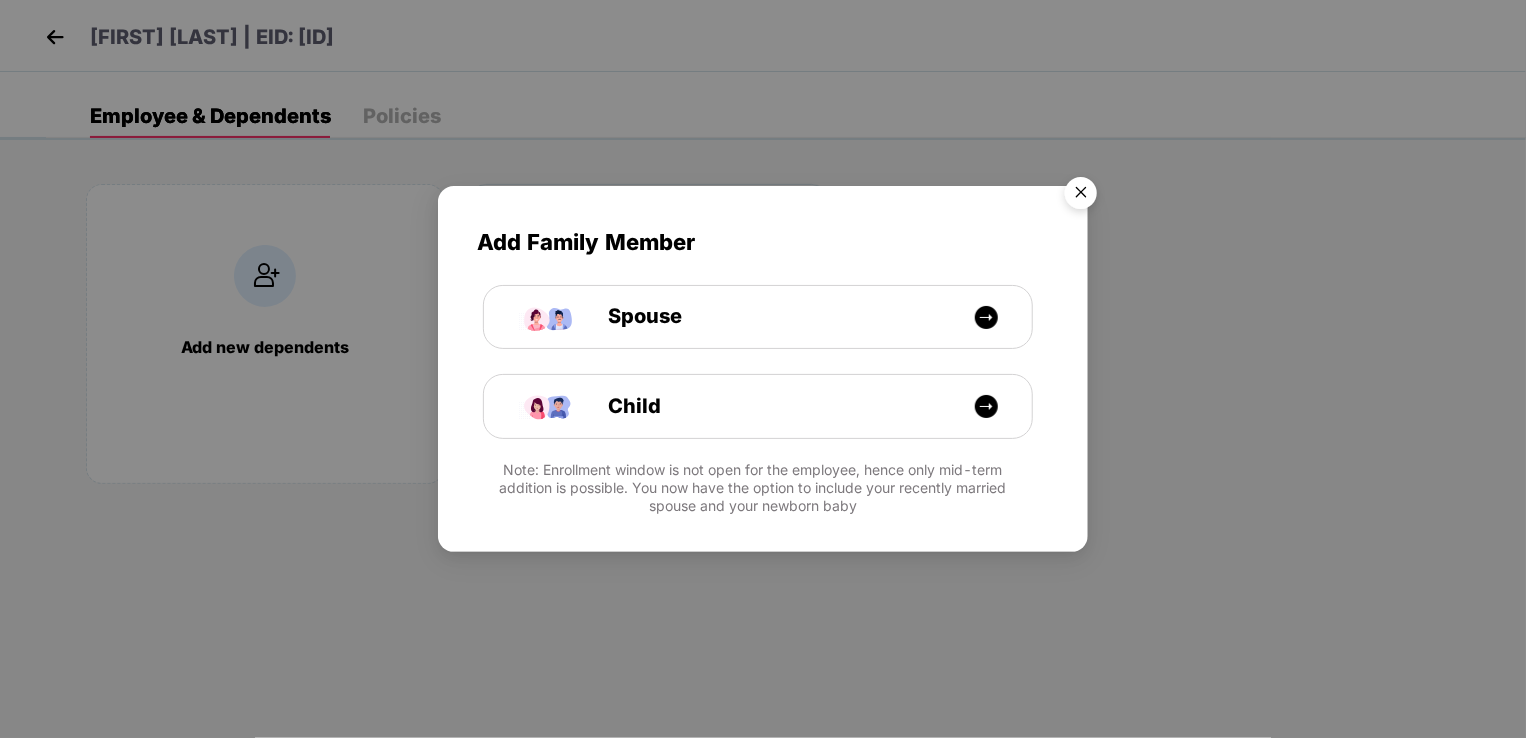 click at bounding box center (1081, 196) 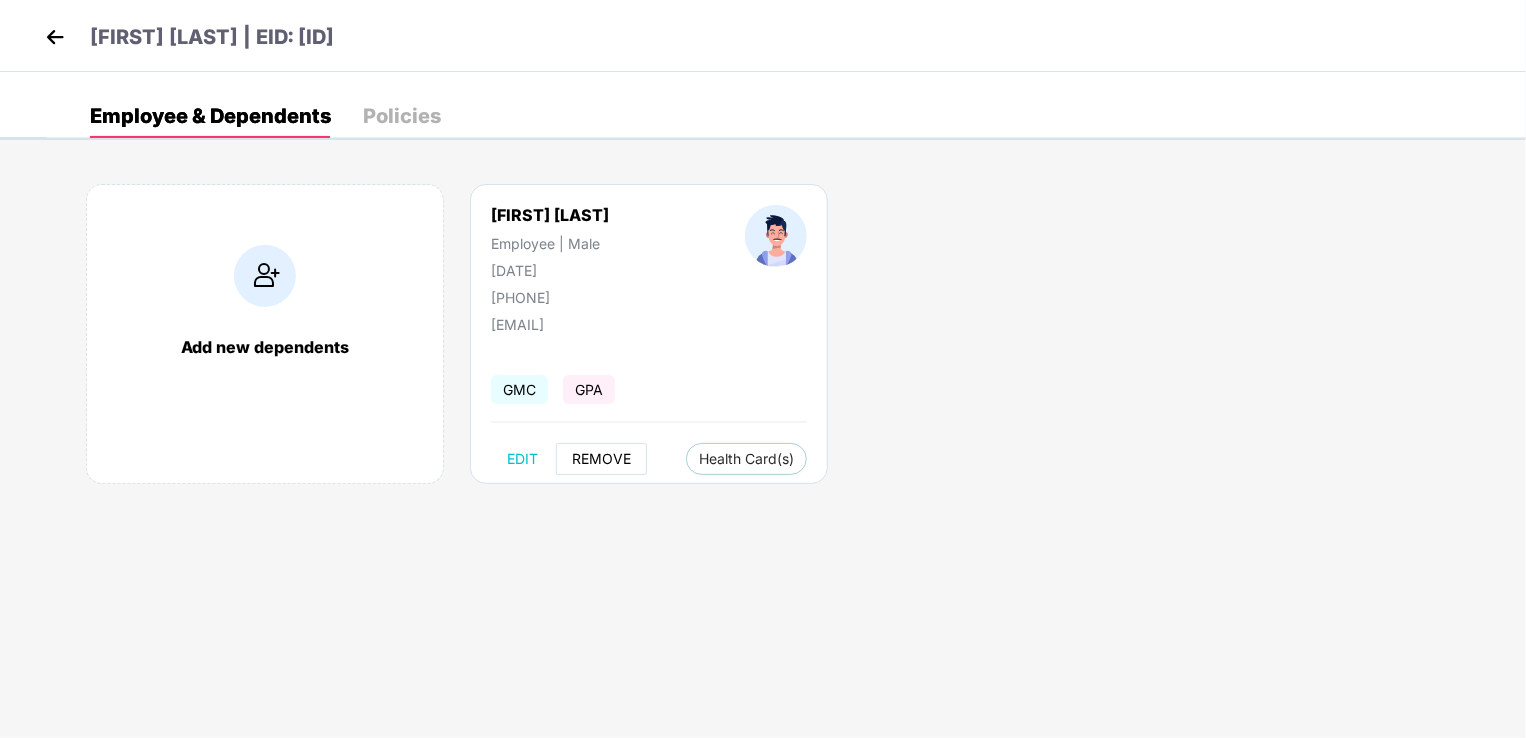 click on "REMOVE" at bounding box center (601, 459) 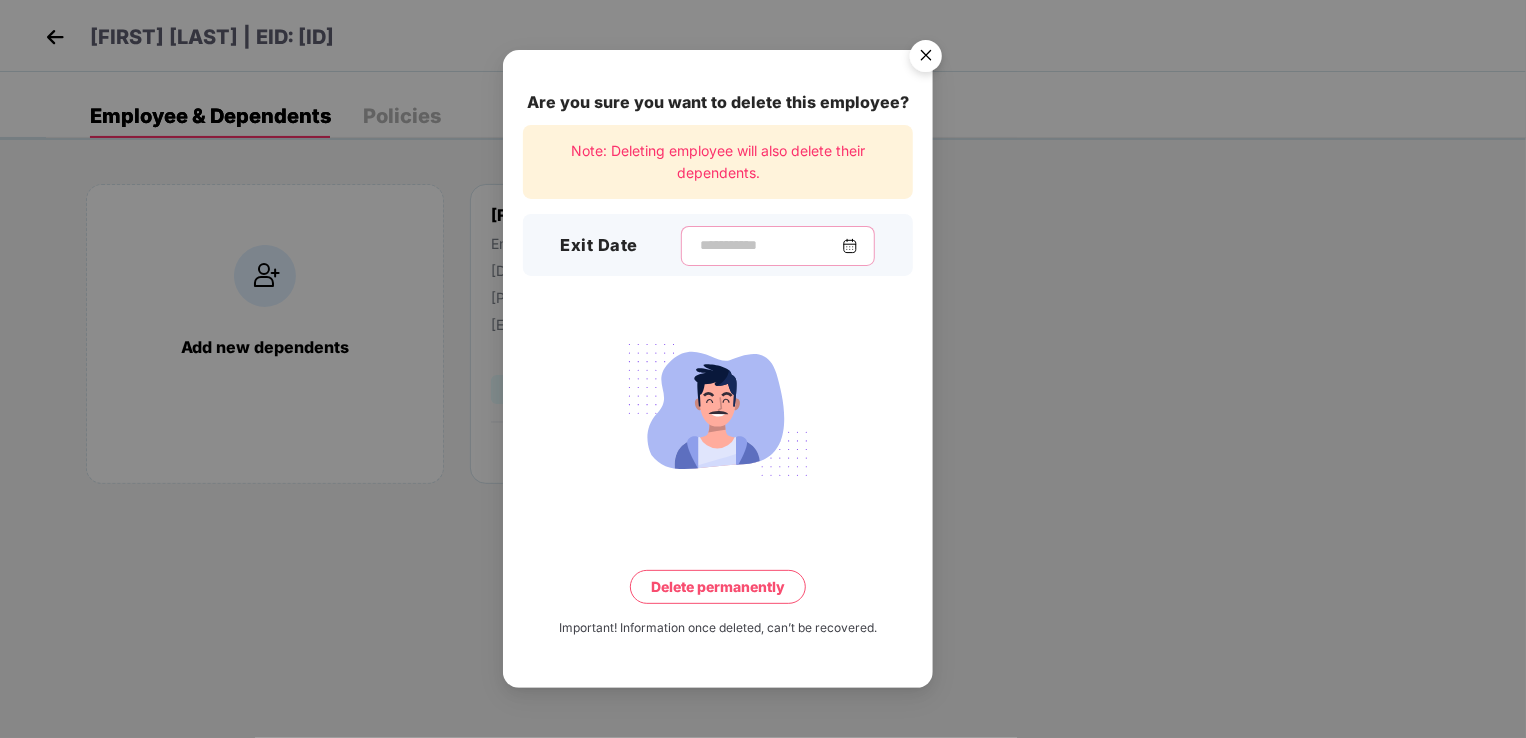 click at bounding box center (770, 245) 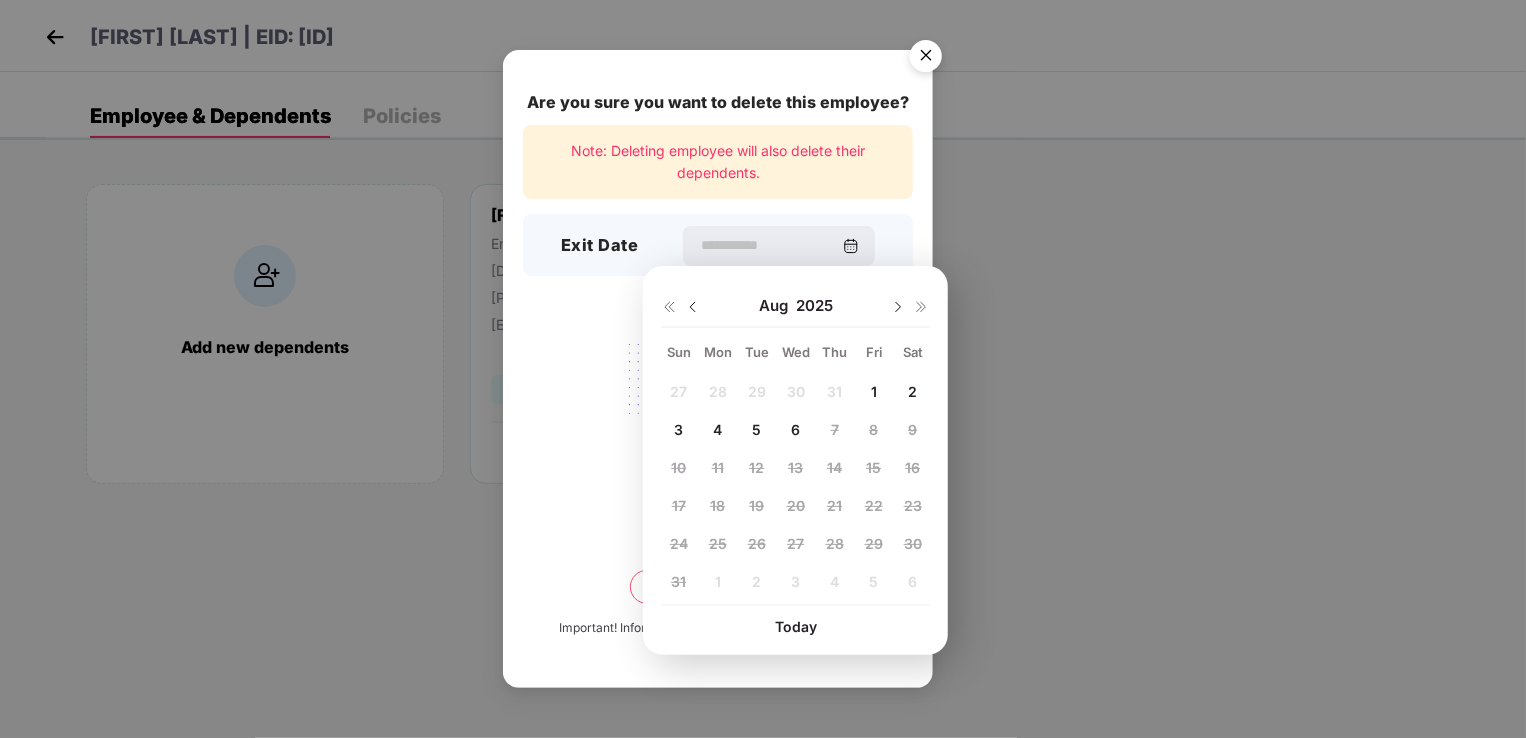 click at bounding box center (693, 307) 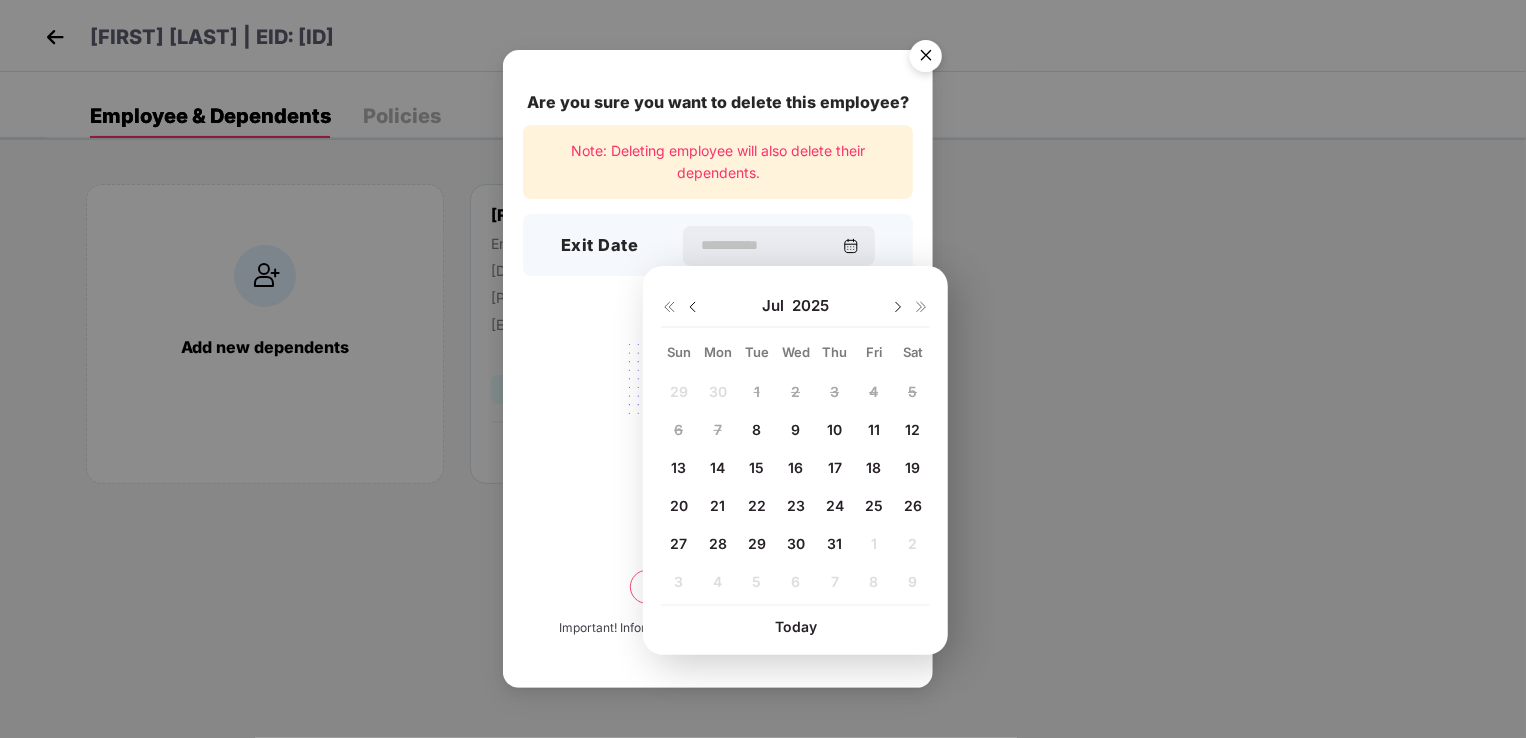 click on "18" at bounding box center [873, 467] 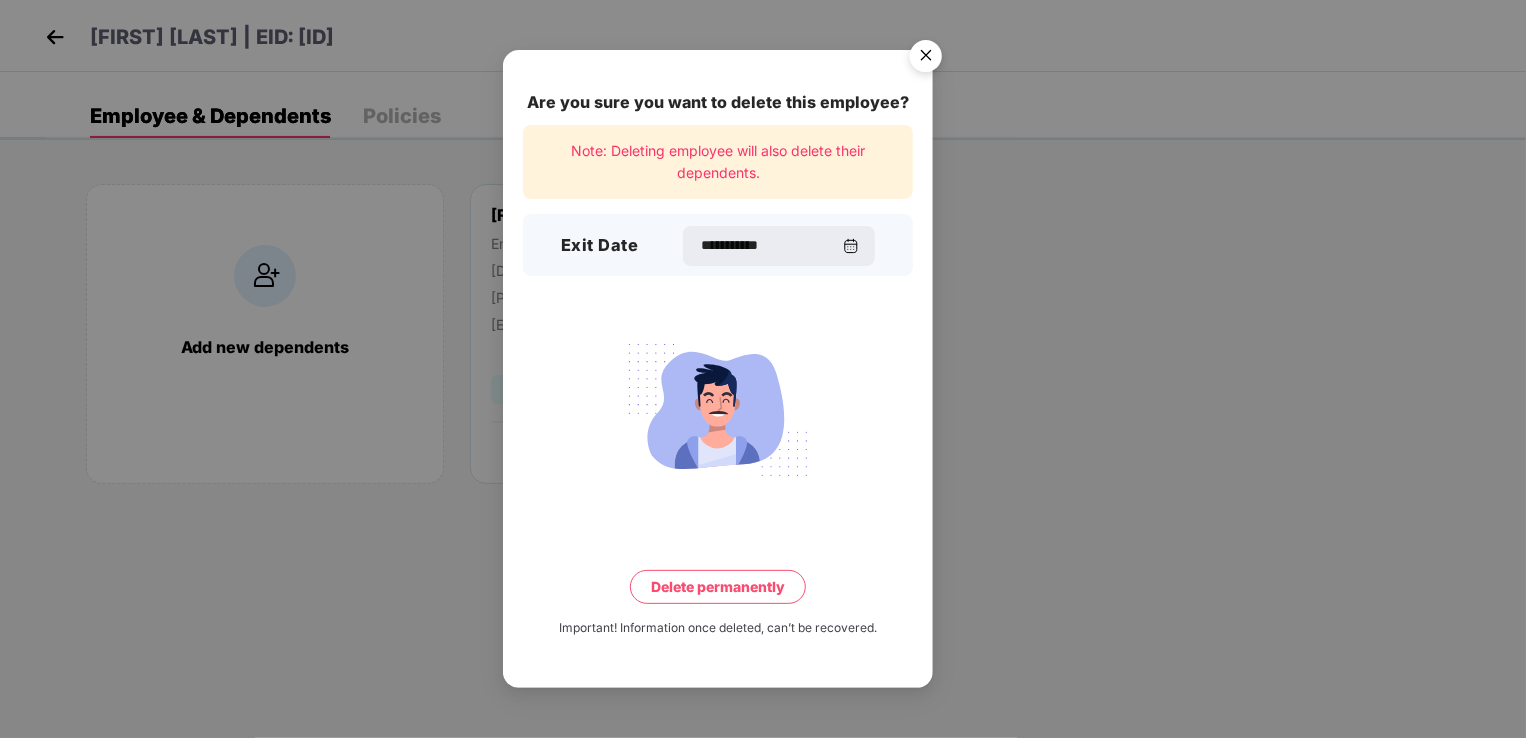 click on "Delete permanently" at bounding box center [718, 587] 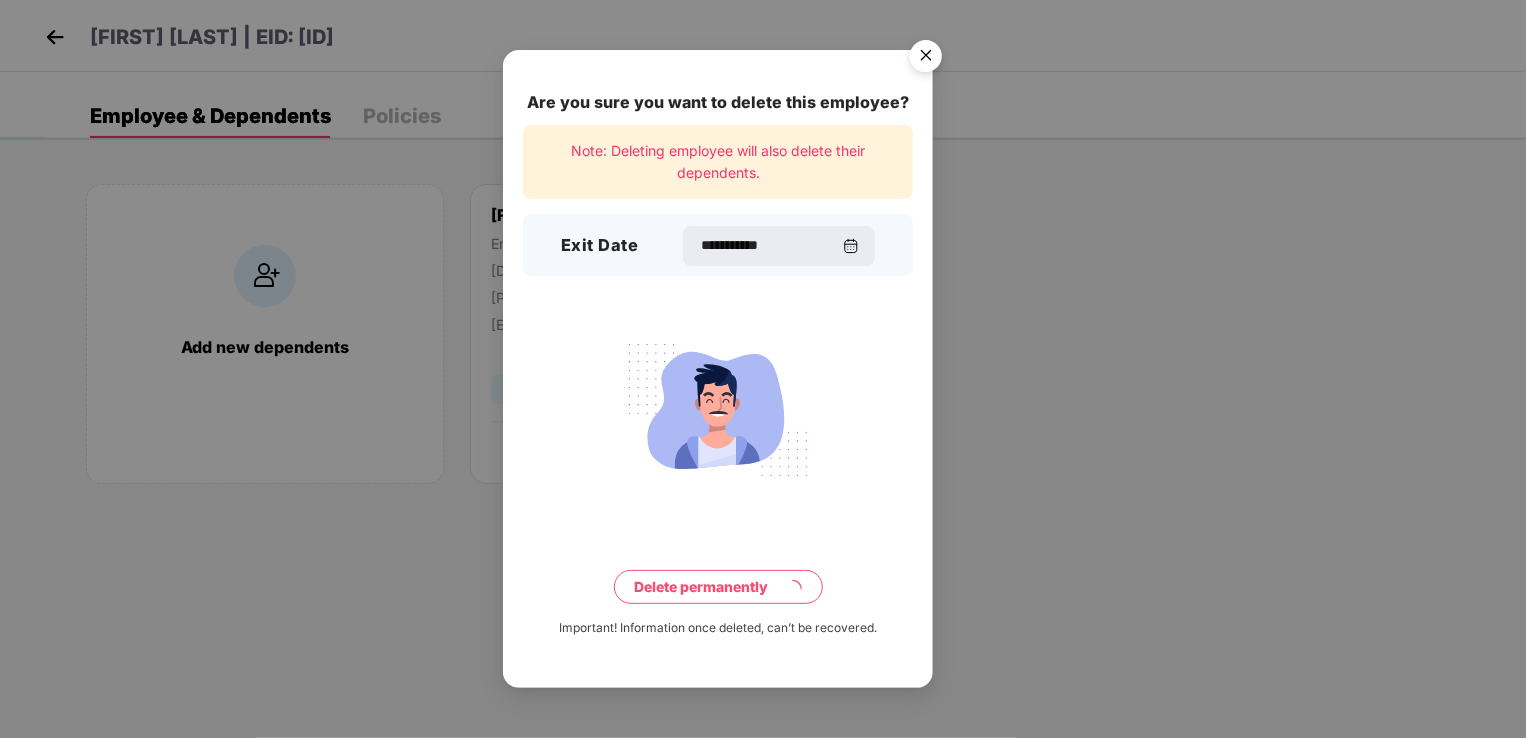 type 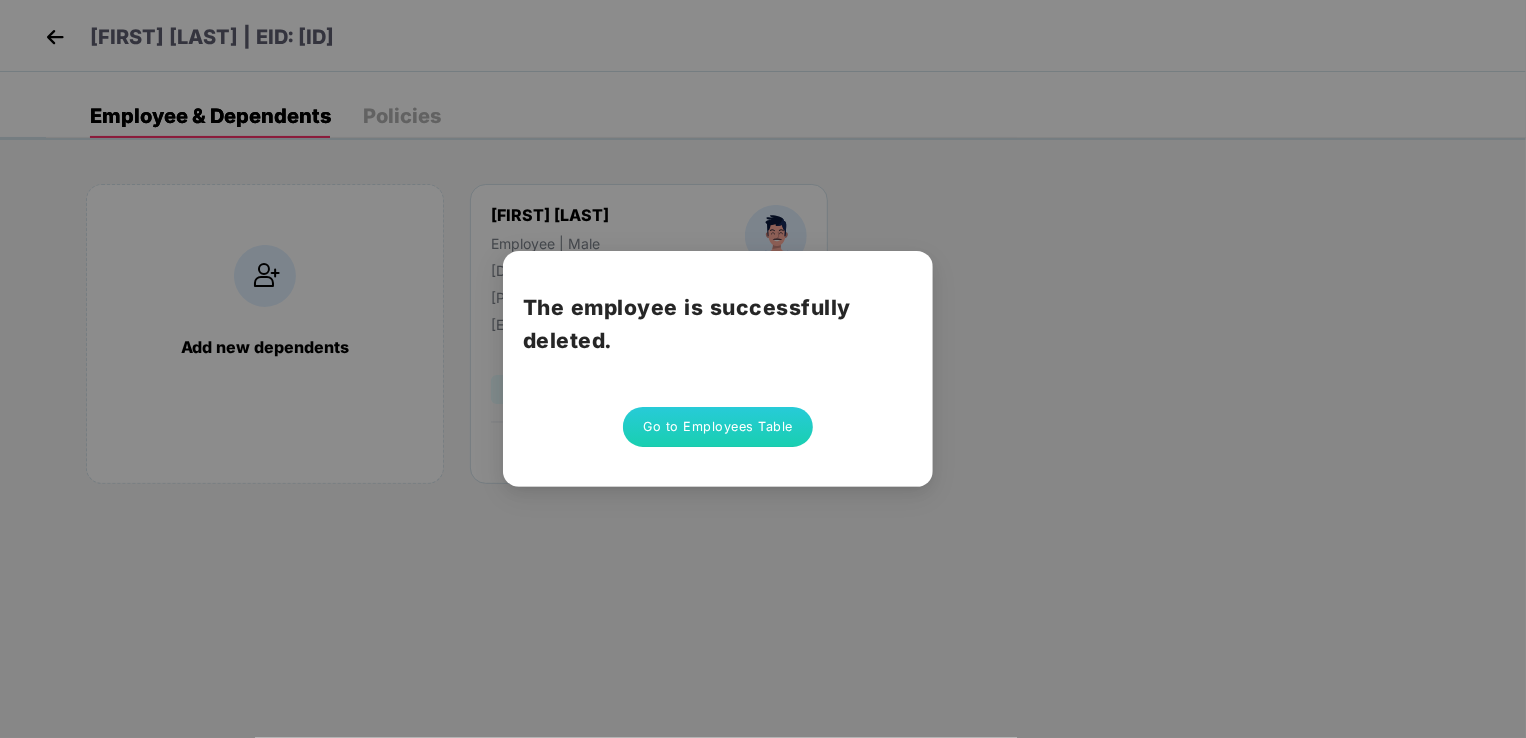 click on "Go to Employees Table" at bounding box center (718, 427) 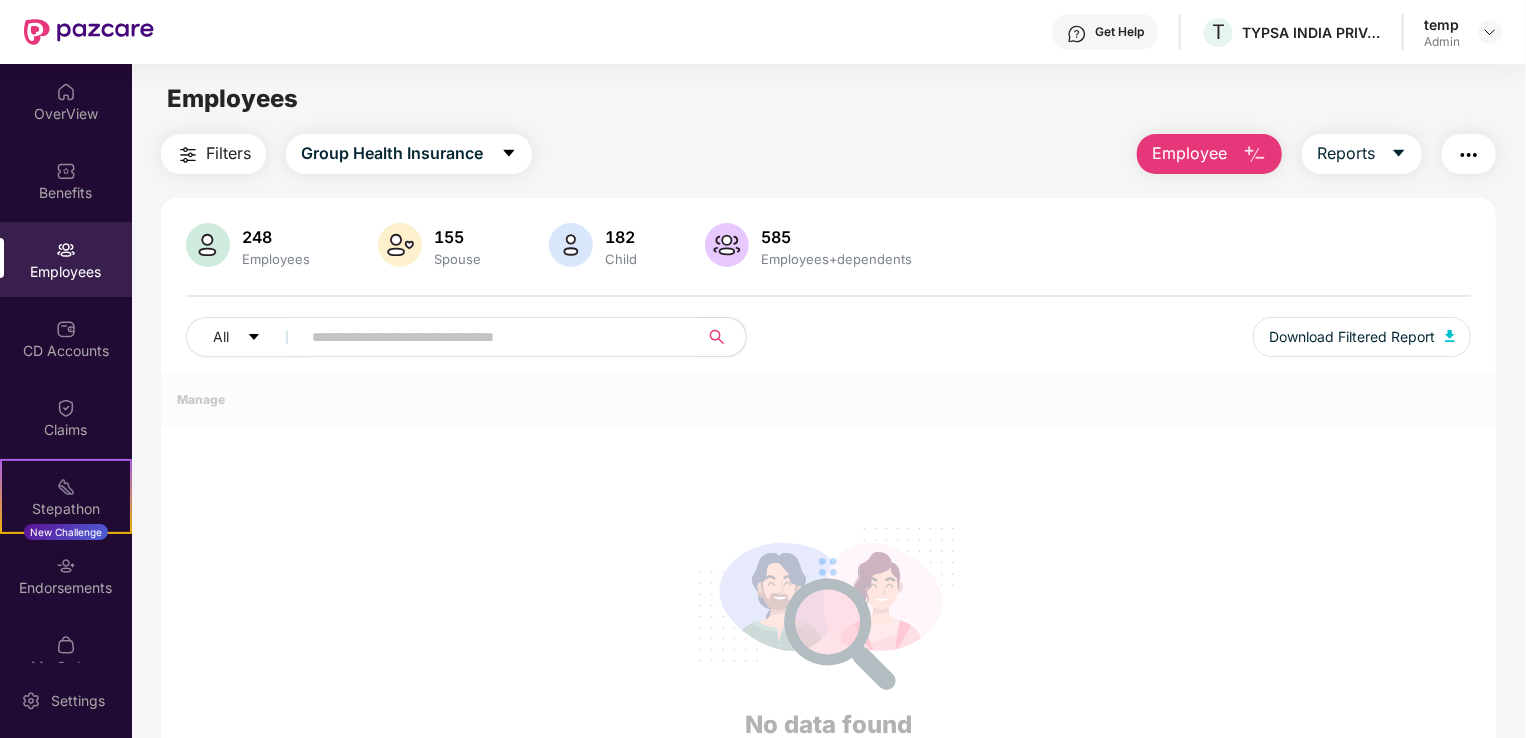 click at bounding box center (491, 337) 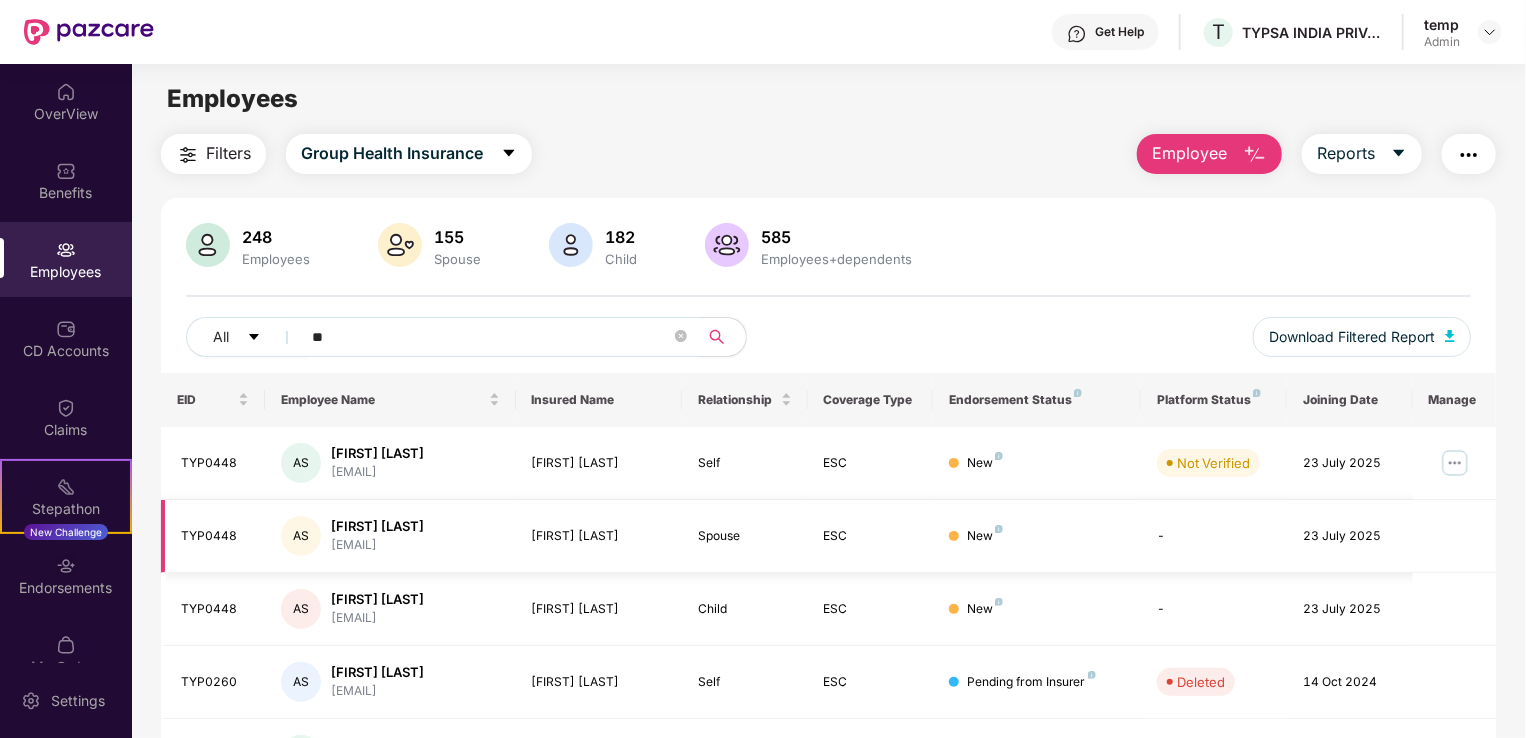 type on "*" 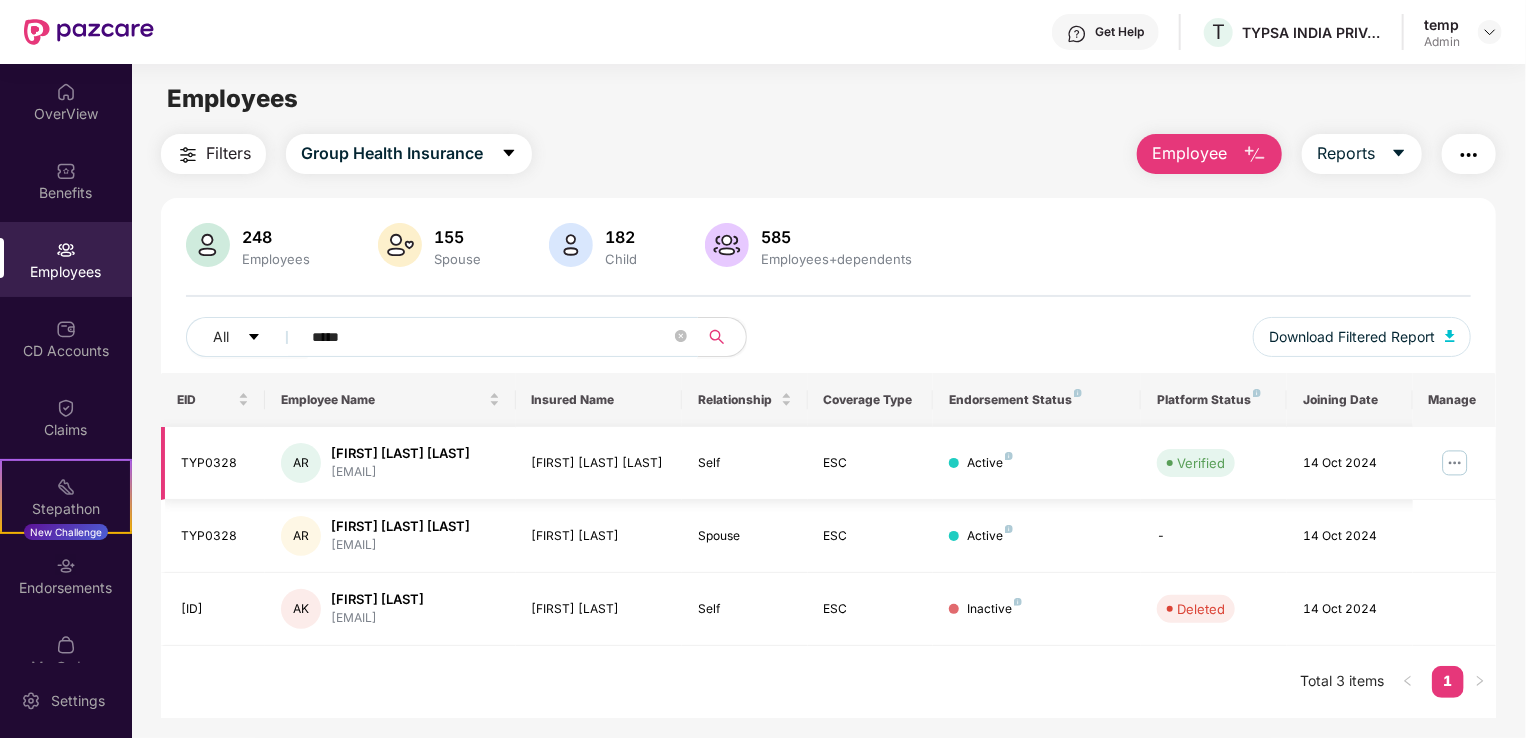 type on "*****" 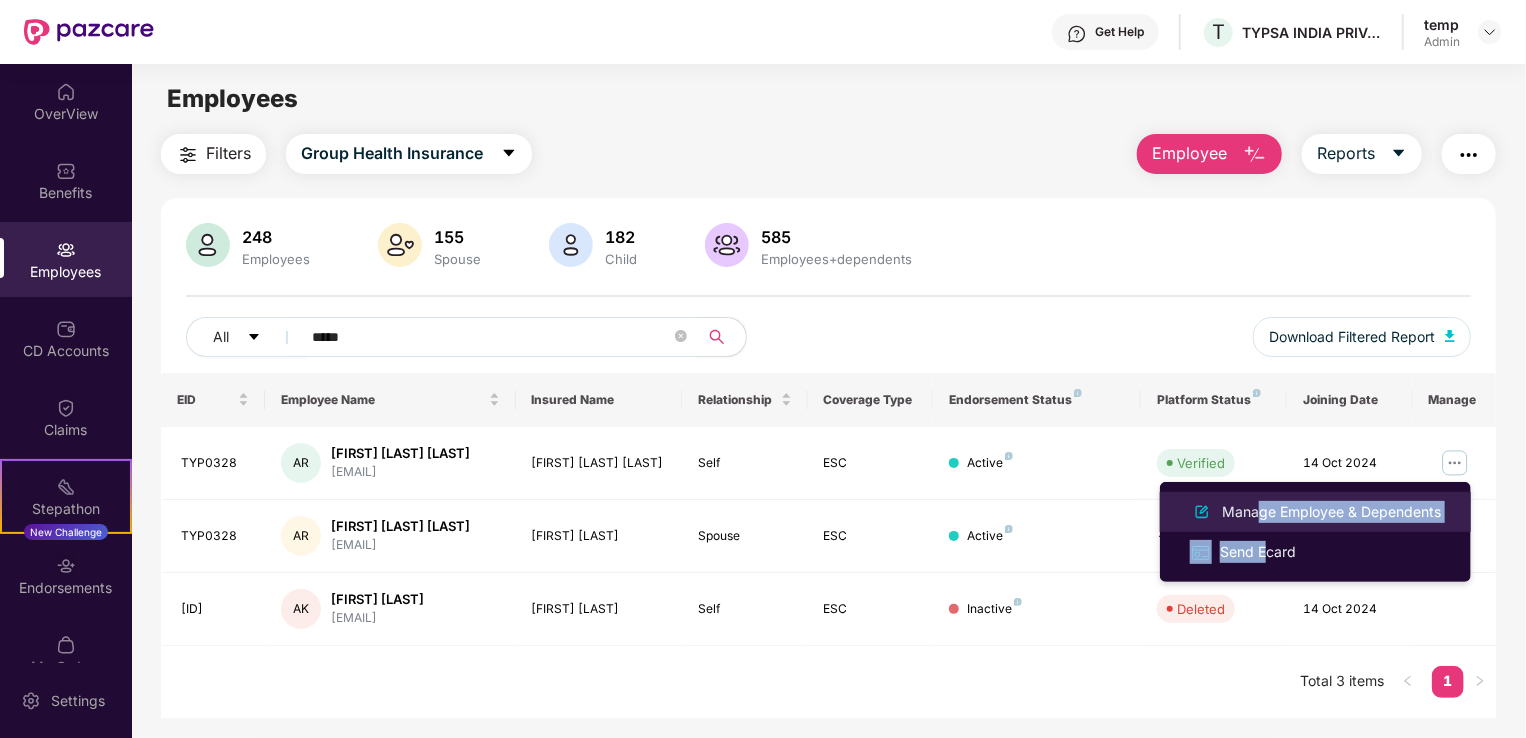 drag, startPoint x: 1266, startPoint y: 549, endPoint x: 1250, endPoint y: 526, distance: 28.01785 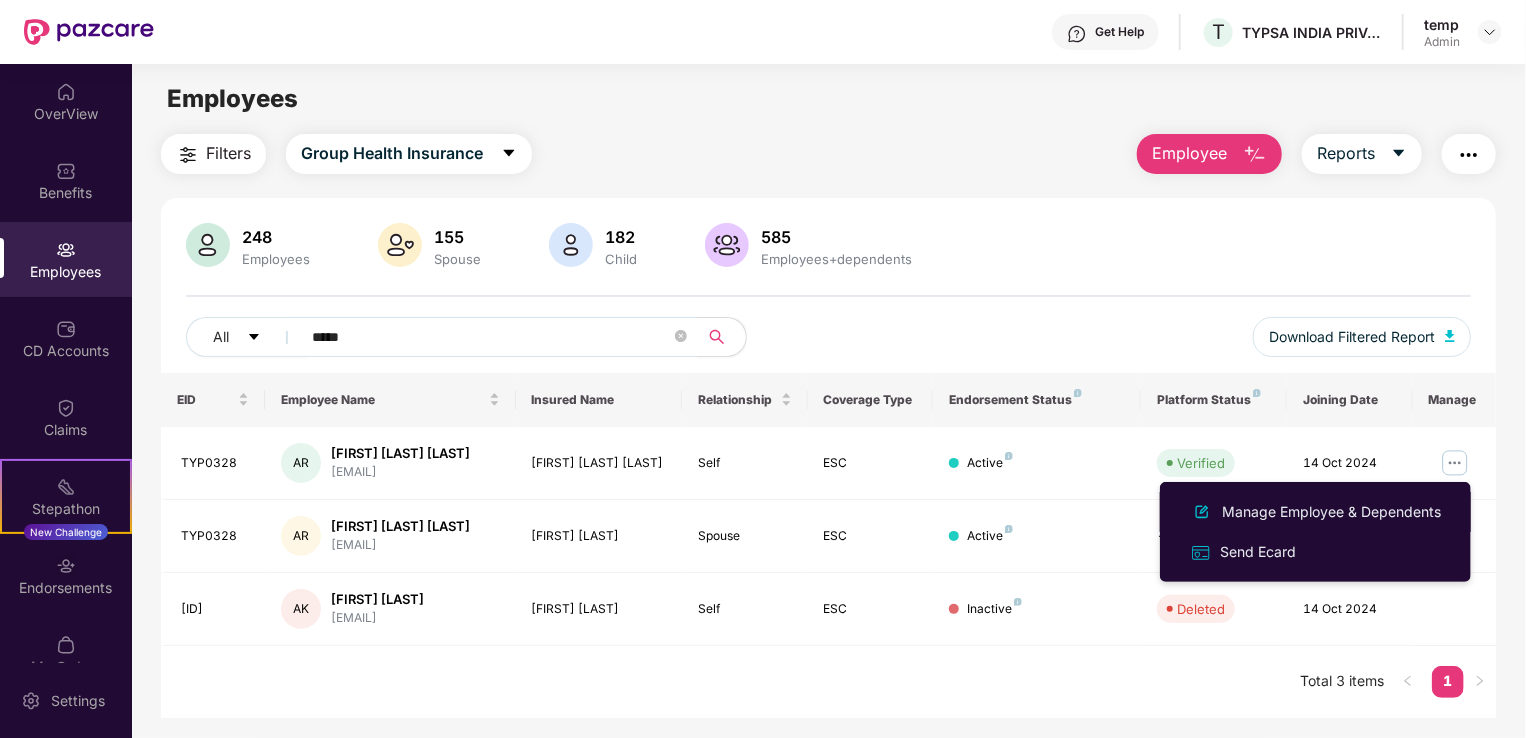 click on "Manage Employee & Dependents" at bounding box center [1331, 512] 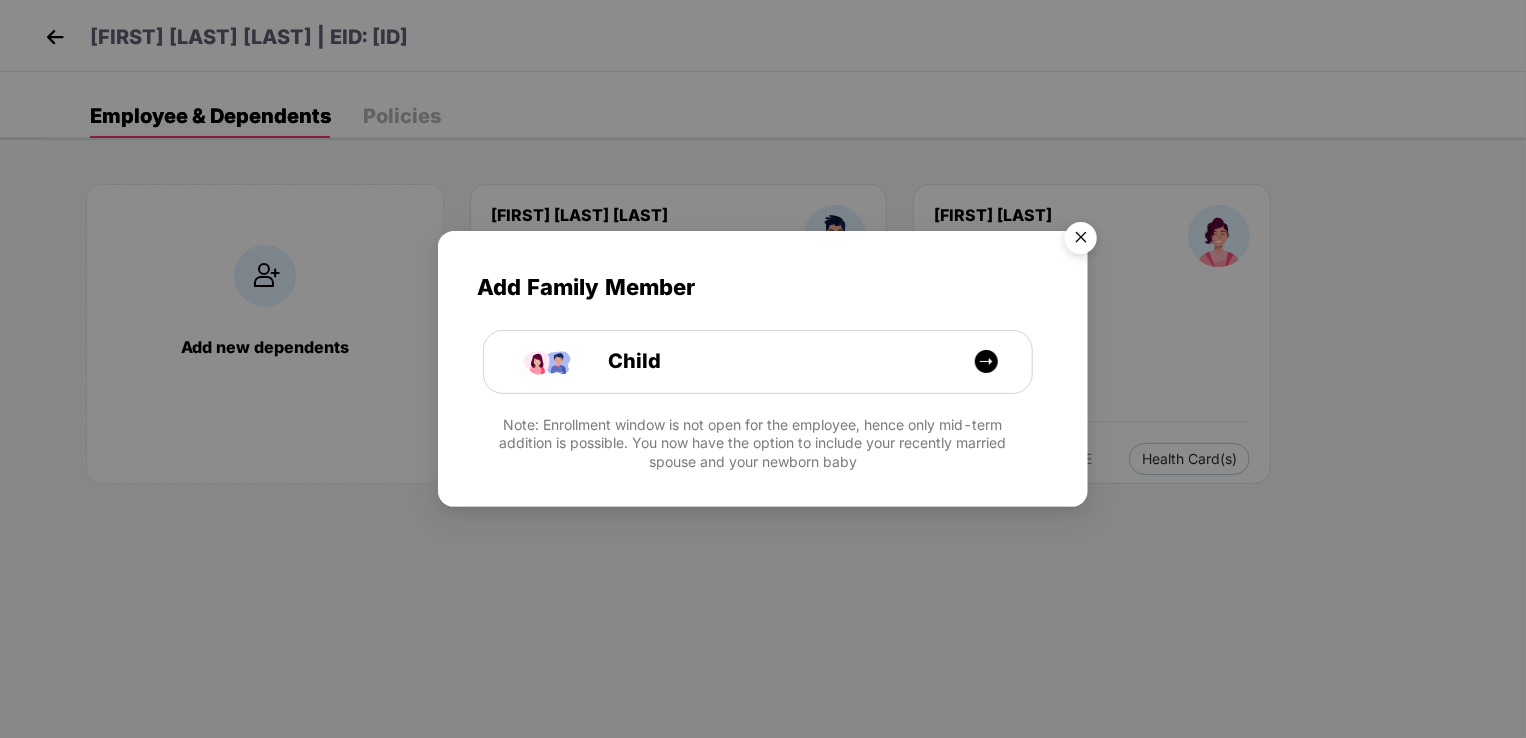 click at bounding box center [1081, 241] 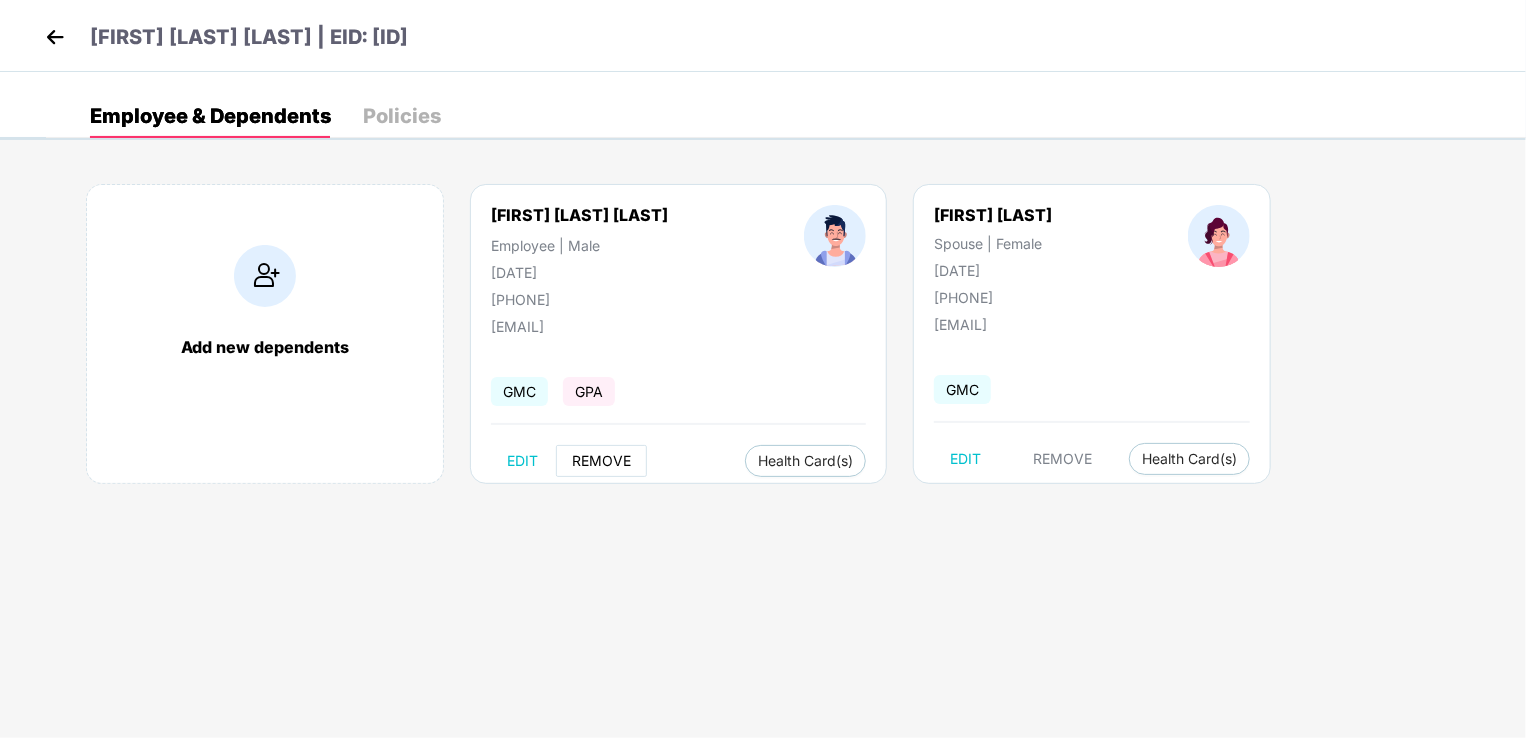 click on "REMOVE" at bounding box center [601, 461] 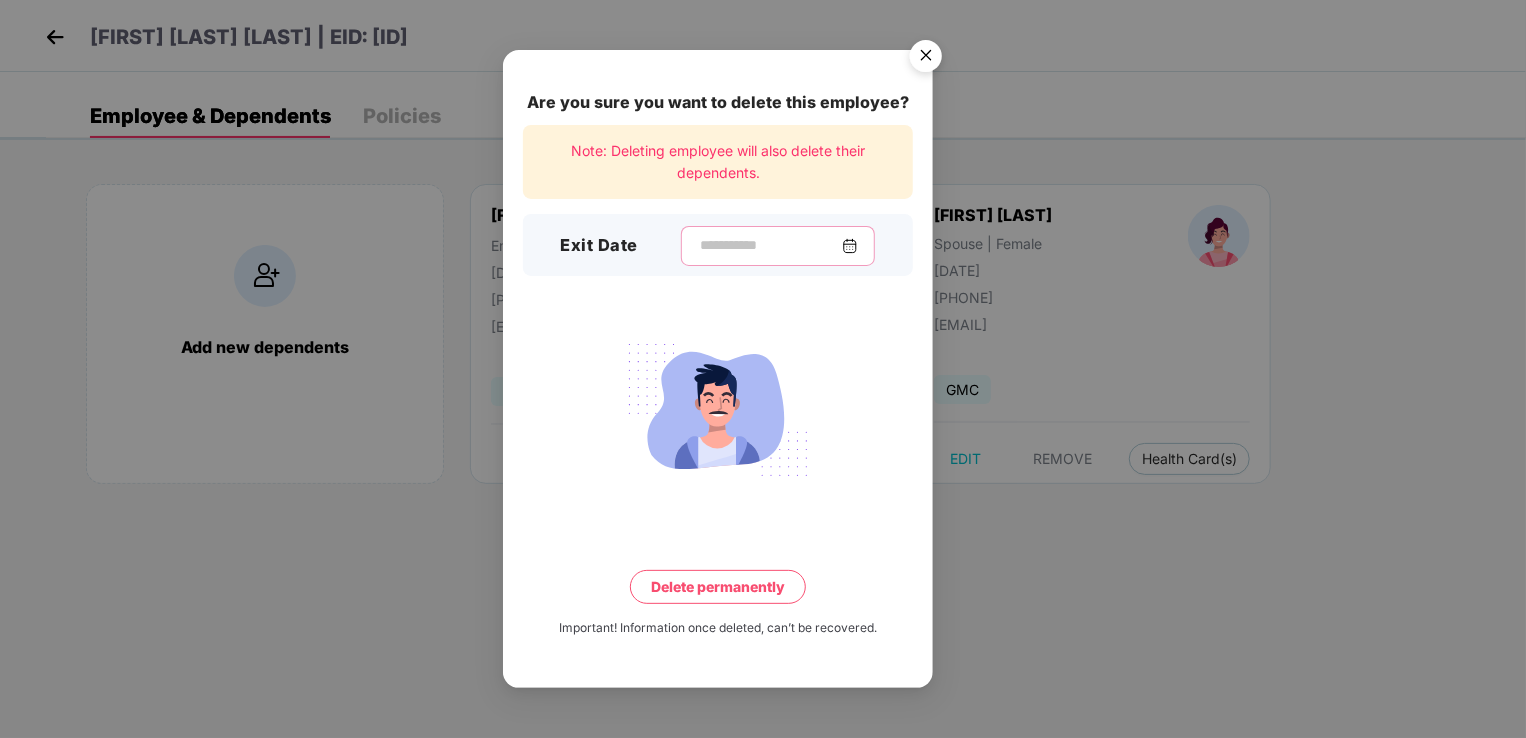 click at bounding box center [770, 245] 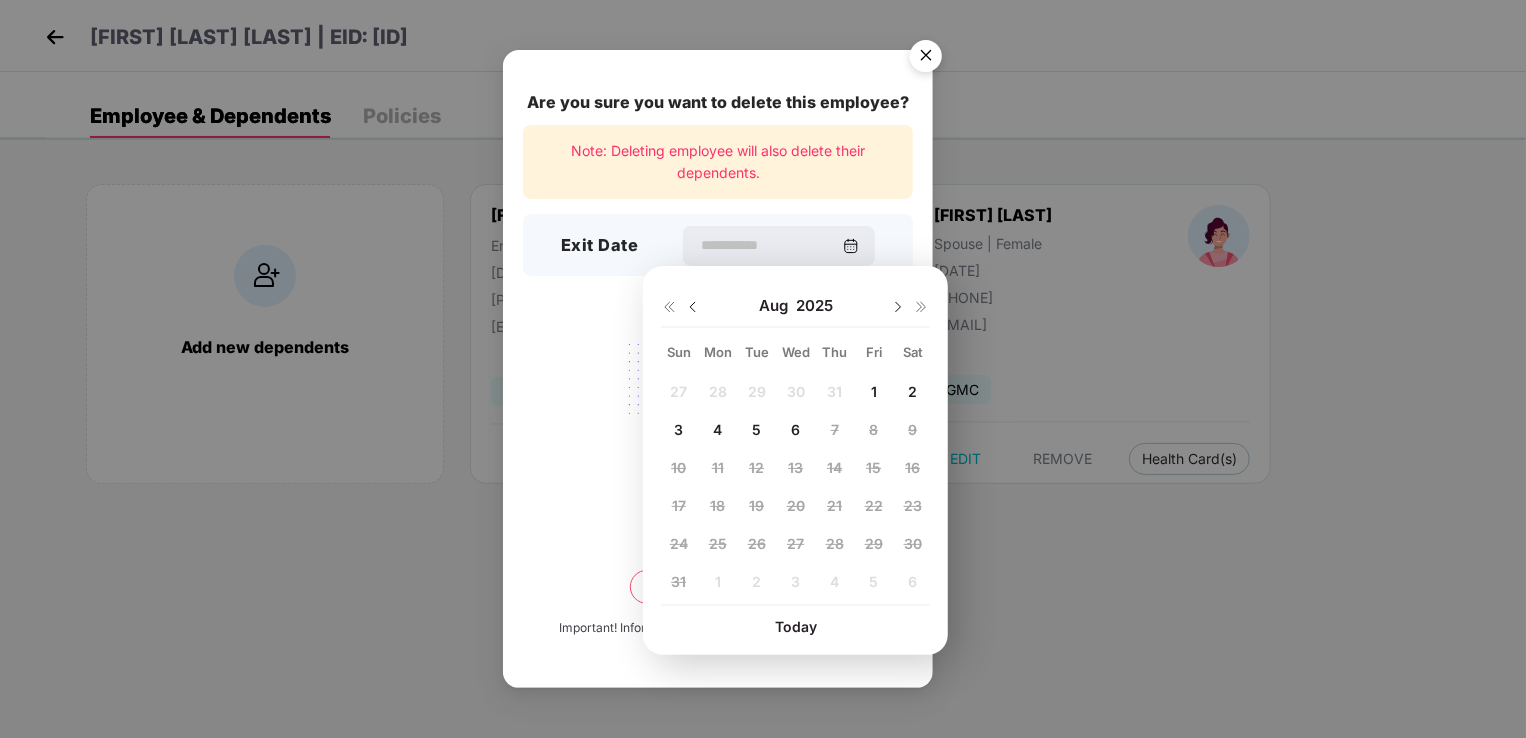 click at bounding box center [693, 307] 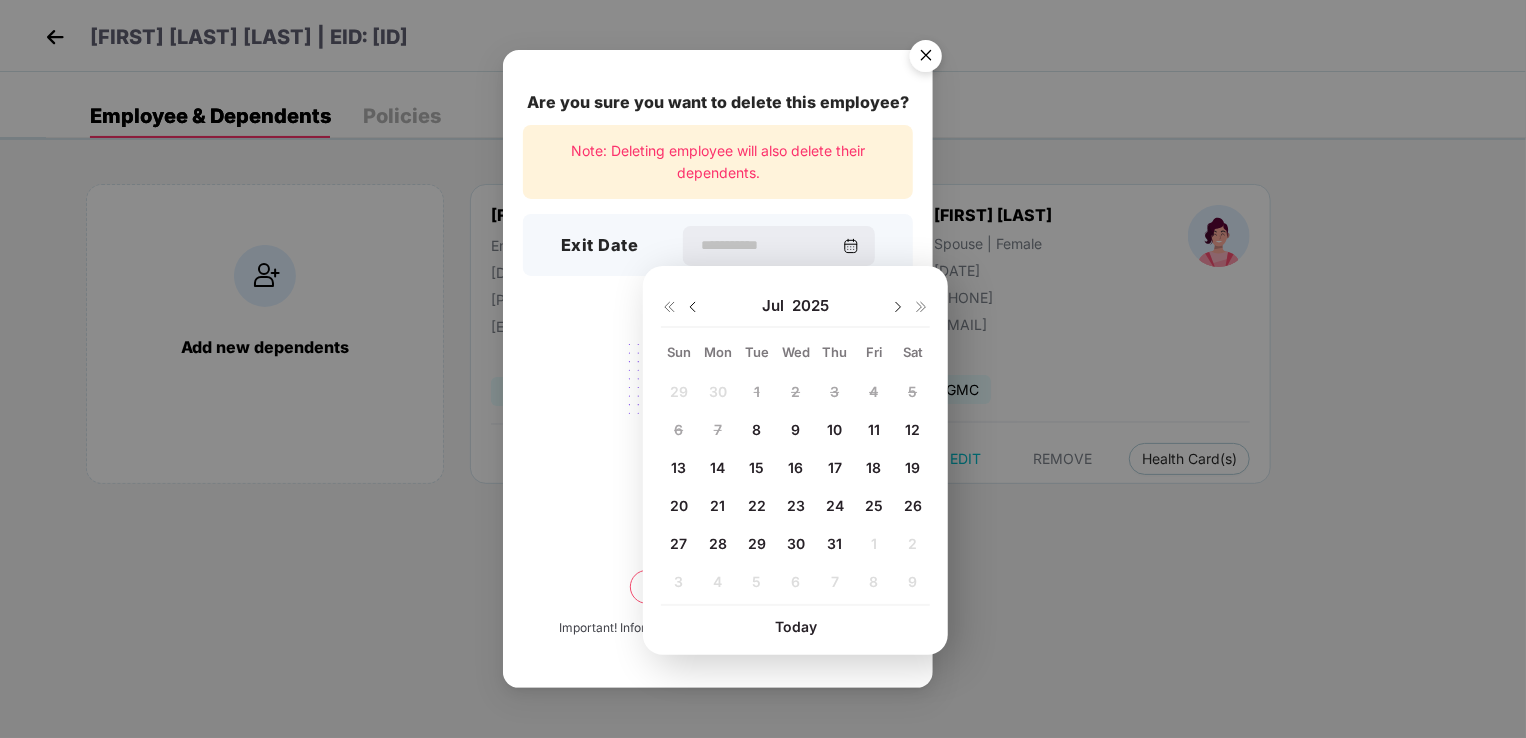 click on "15" at bounding box center [756, 467] 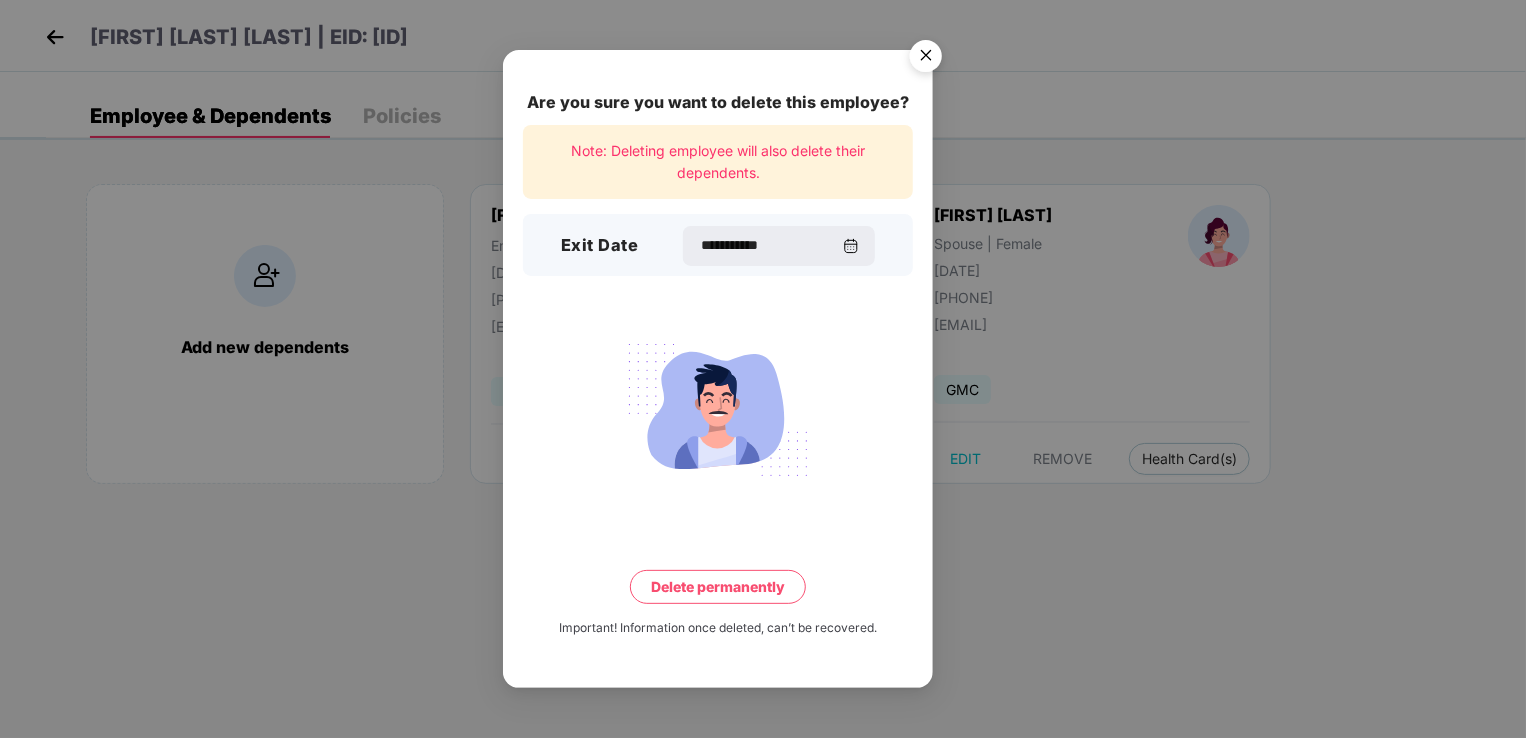 click on "Delete permanently" at bounding box center (718, 587) 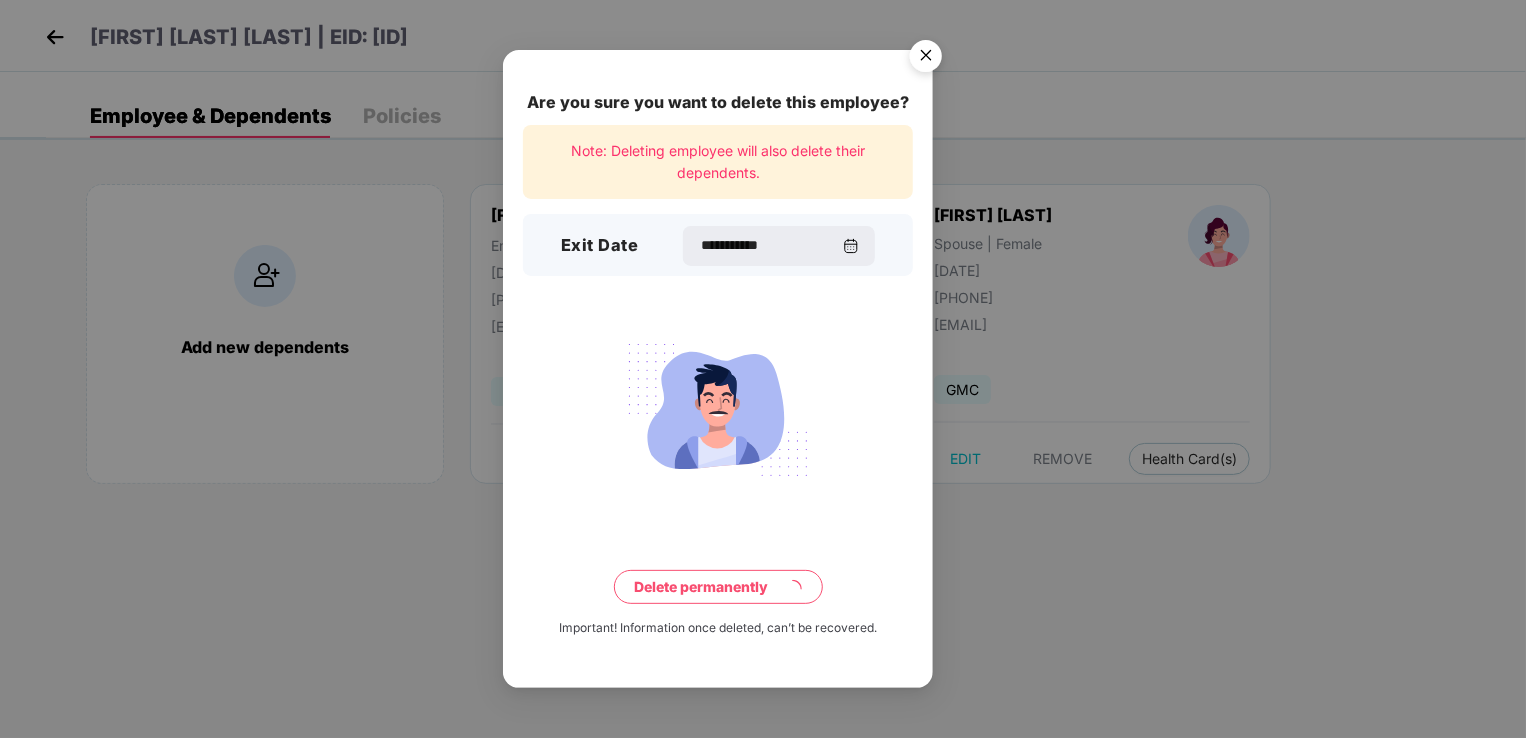 type 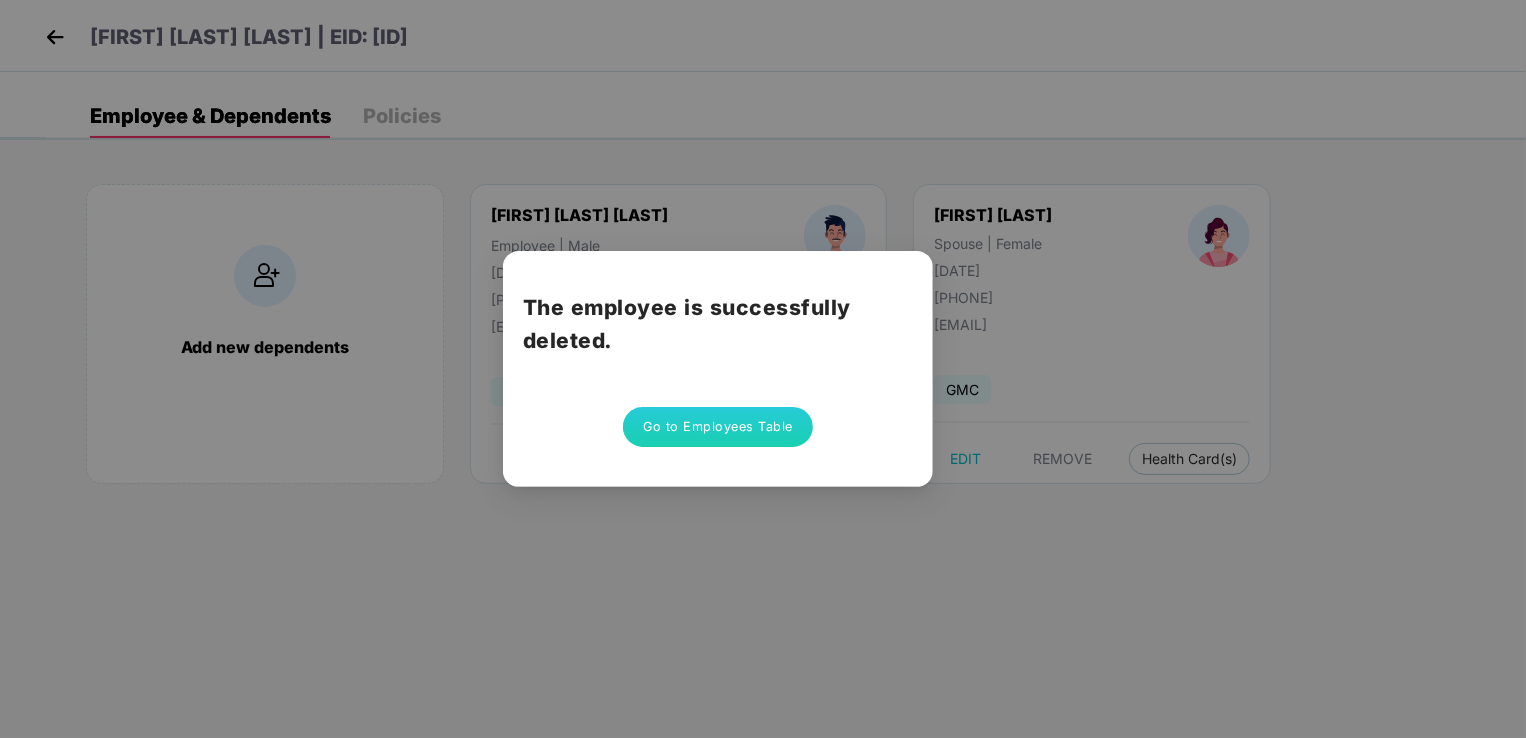 click on "Go to Employees Table" at bounding box center (718, 427) 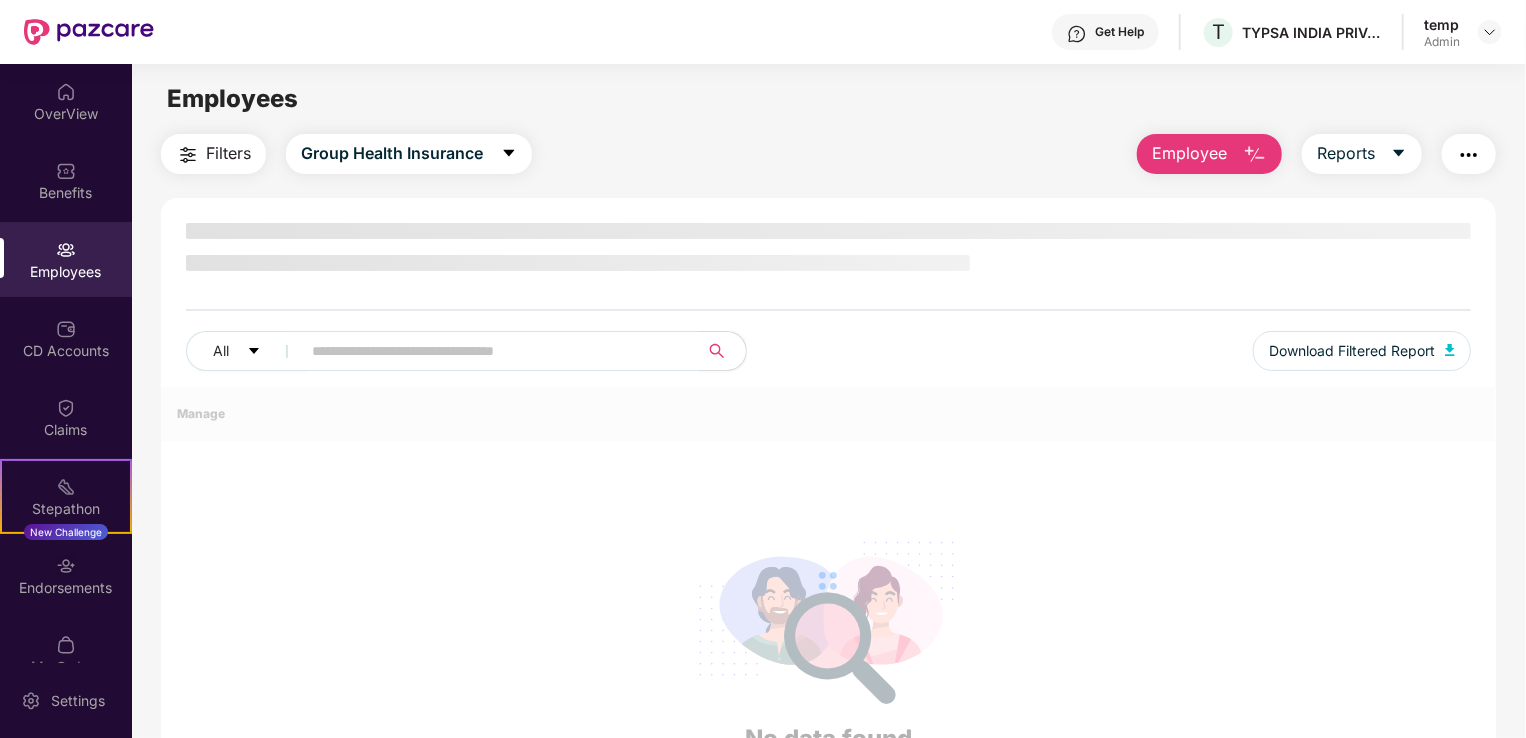 click at bounding box center [491, 351] 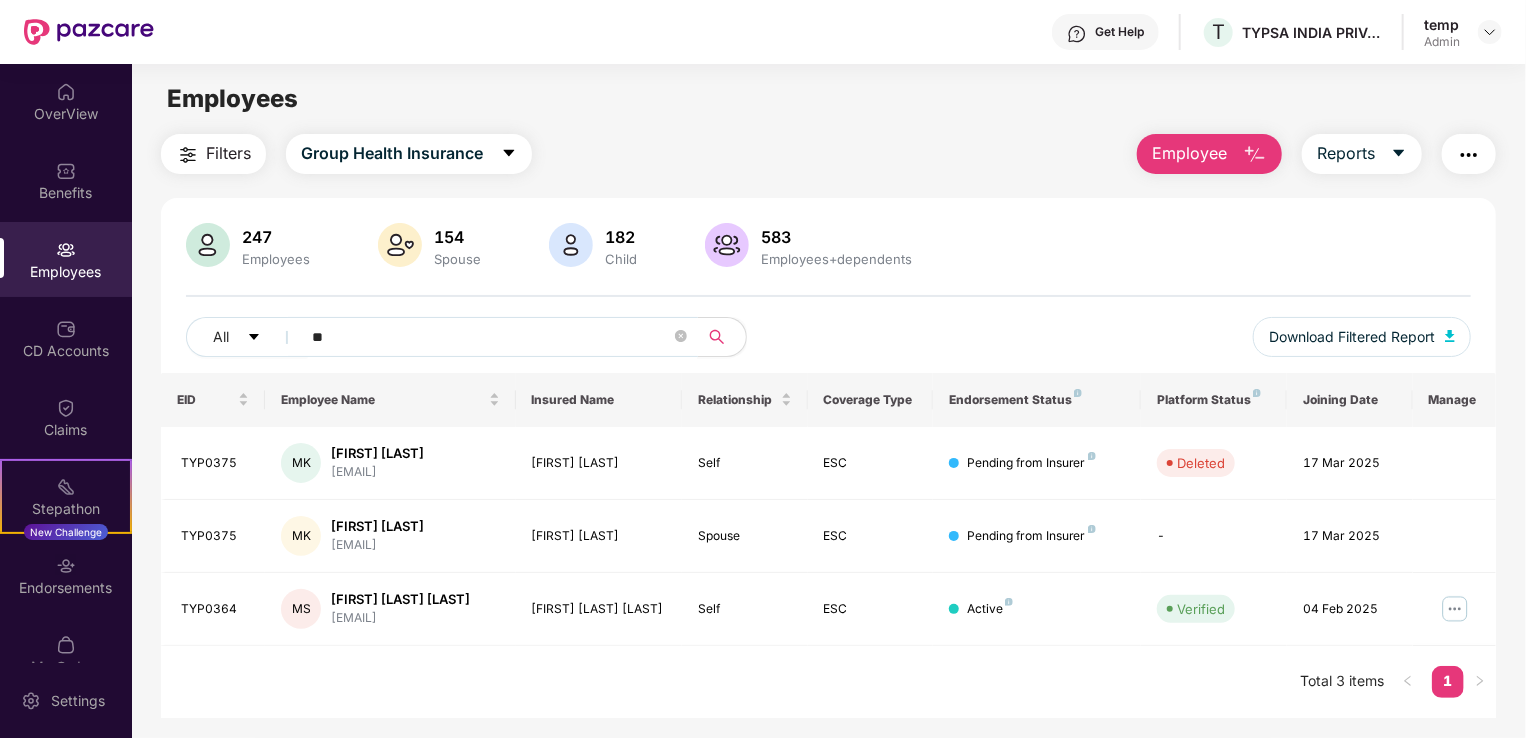 type on "*" 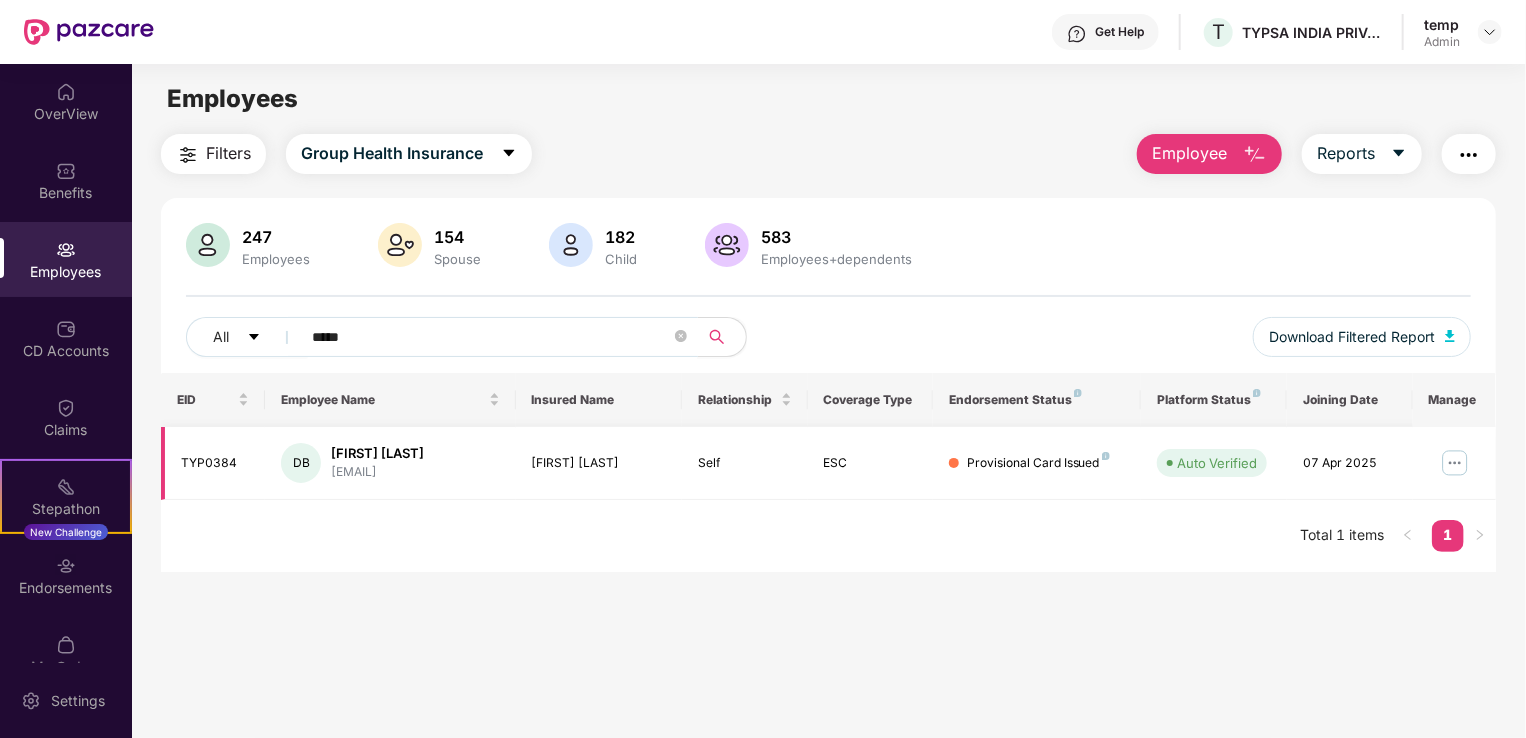 type on "*****" 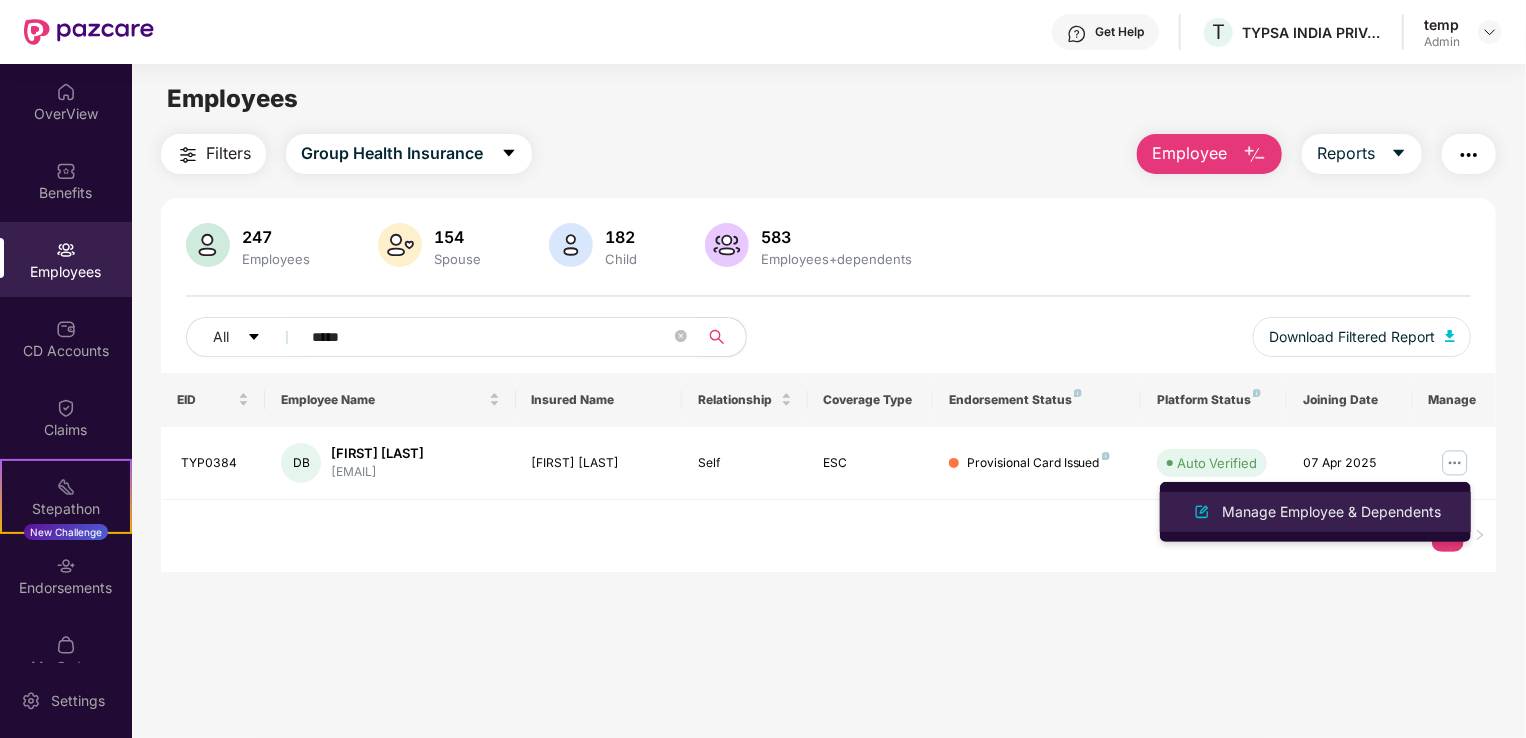 click on "Manage Employee & Dependents" at bounding box center [1331, 512] 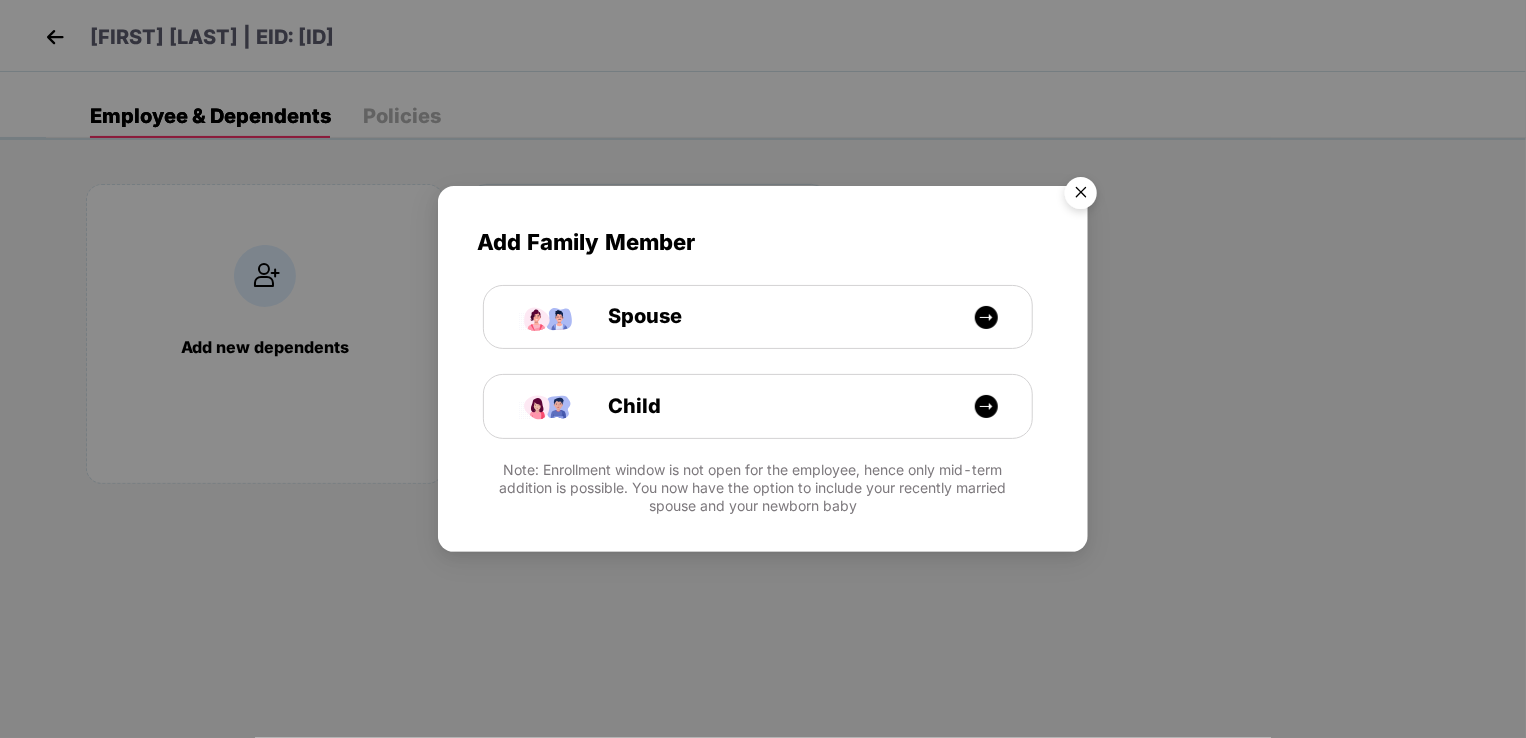 click at bounding box center (1081, 196) 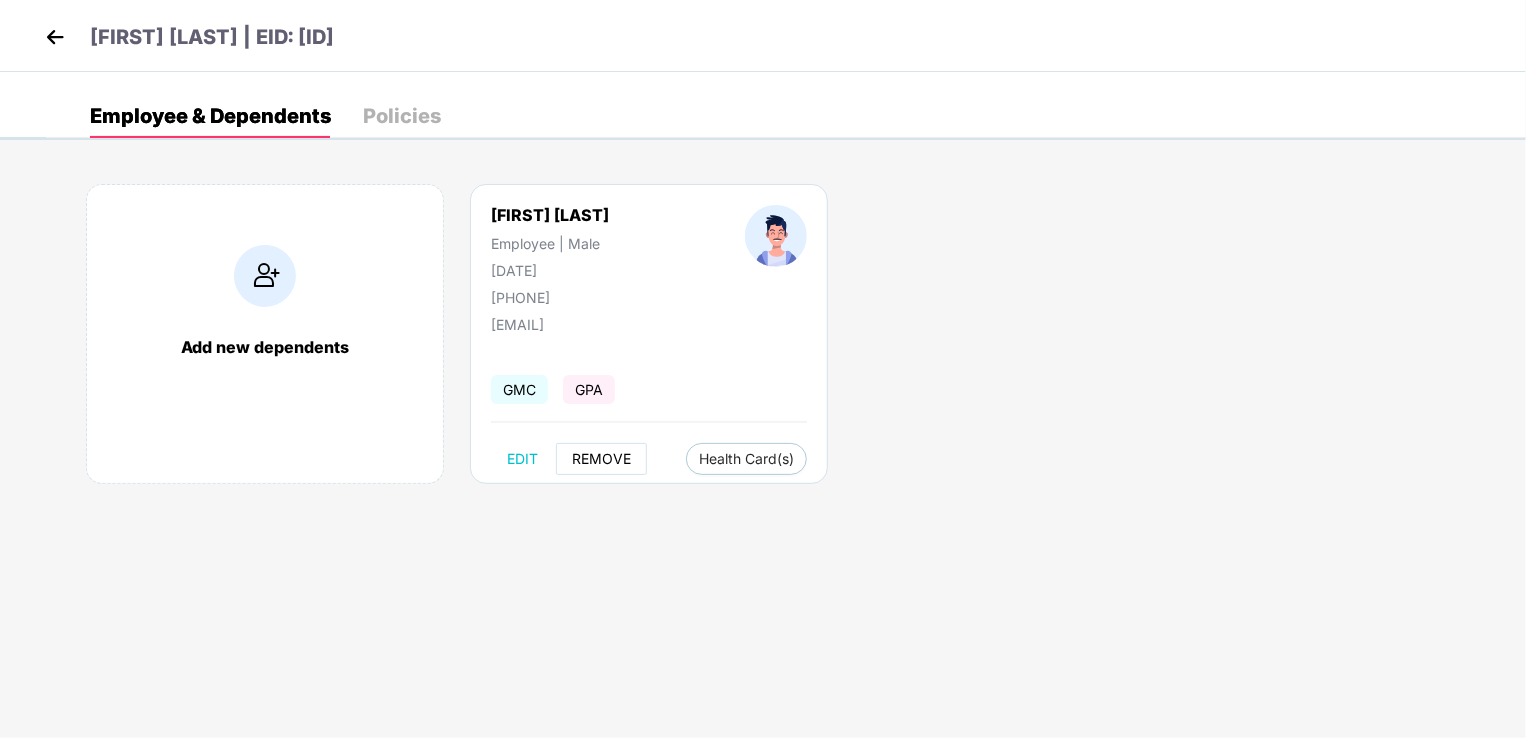 click on "REMOVE" at bounding box center [601, 459] 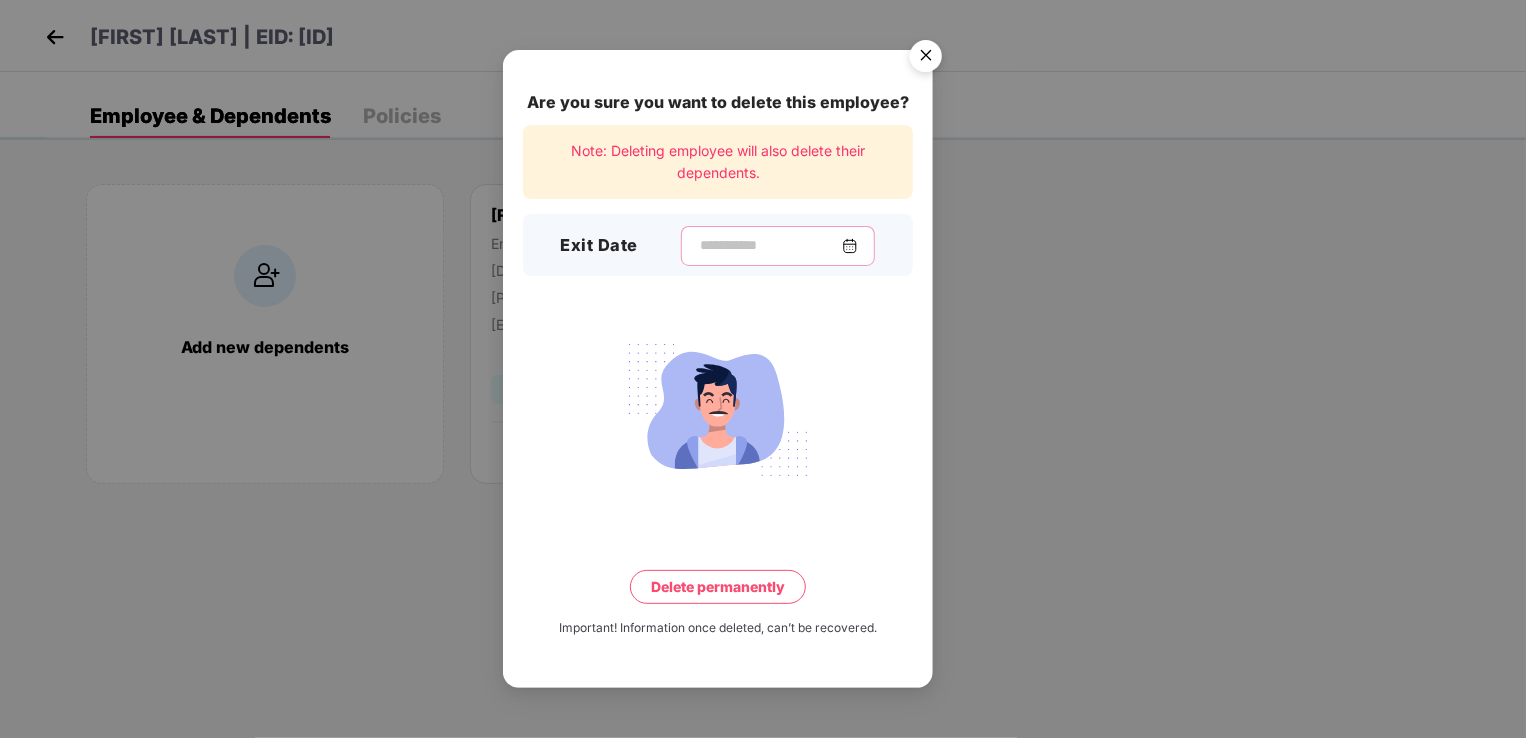 click at bounding box center (770, 245) 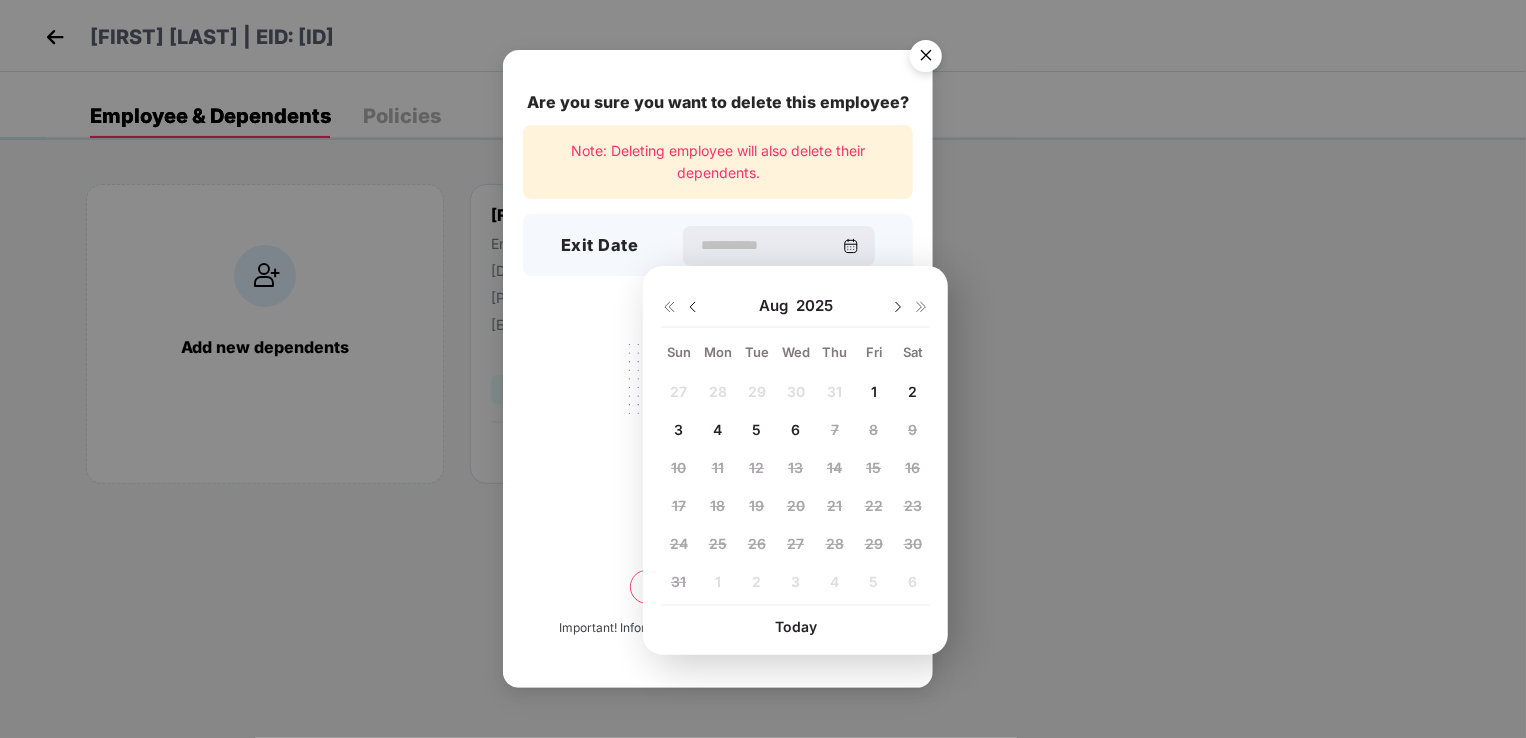 click at bounding box center [693, 307] 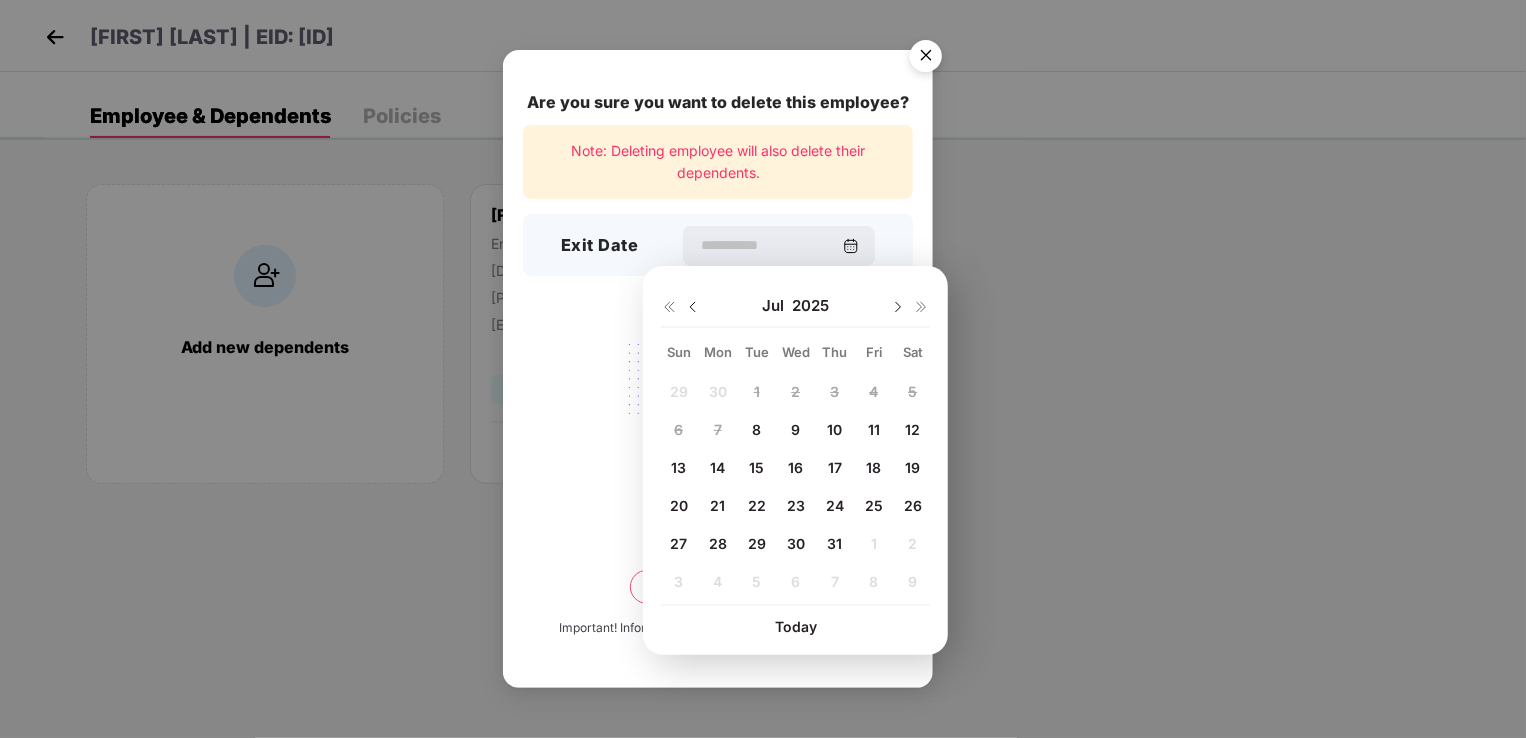 click on "27" at bounding box center [678, 543] 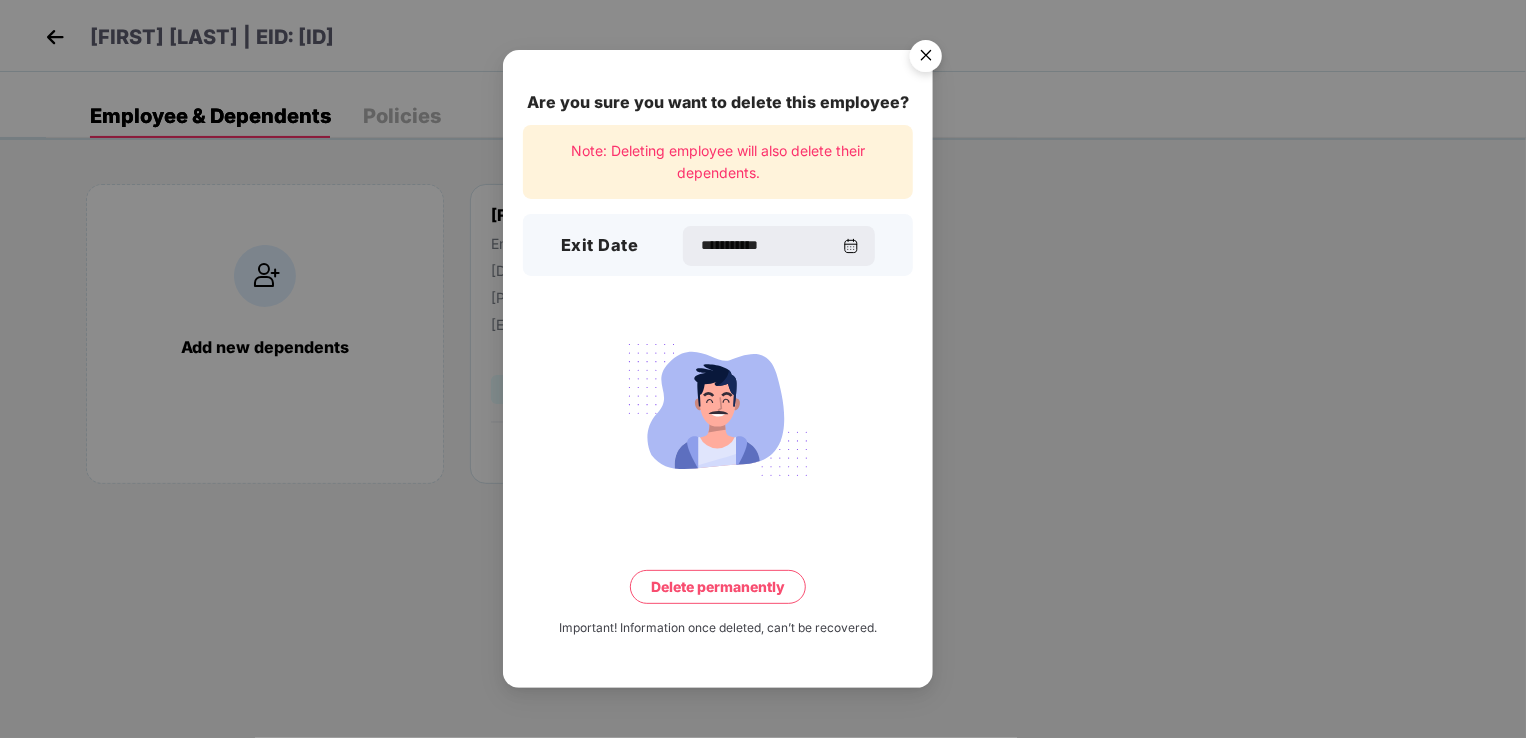 click on "Delete permanently" at bounding box center (718, 587) 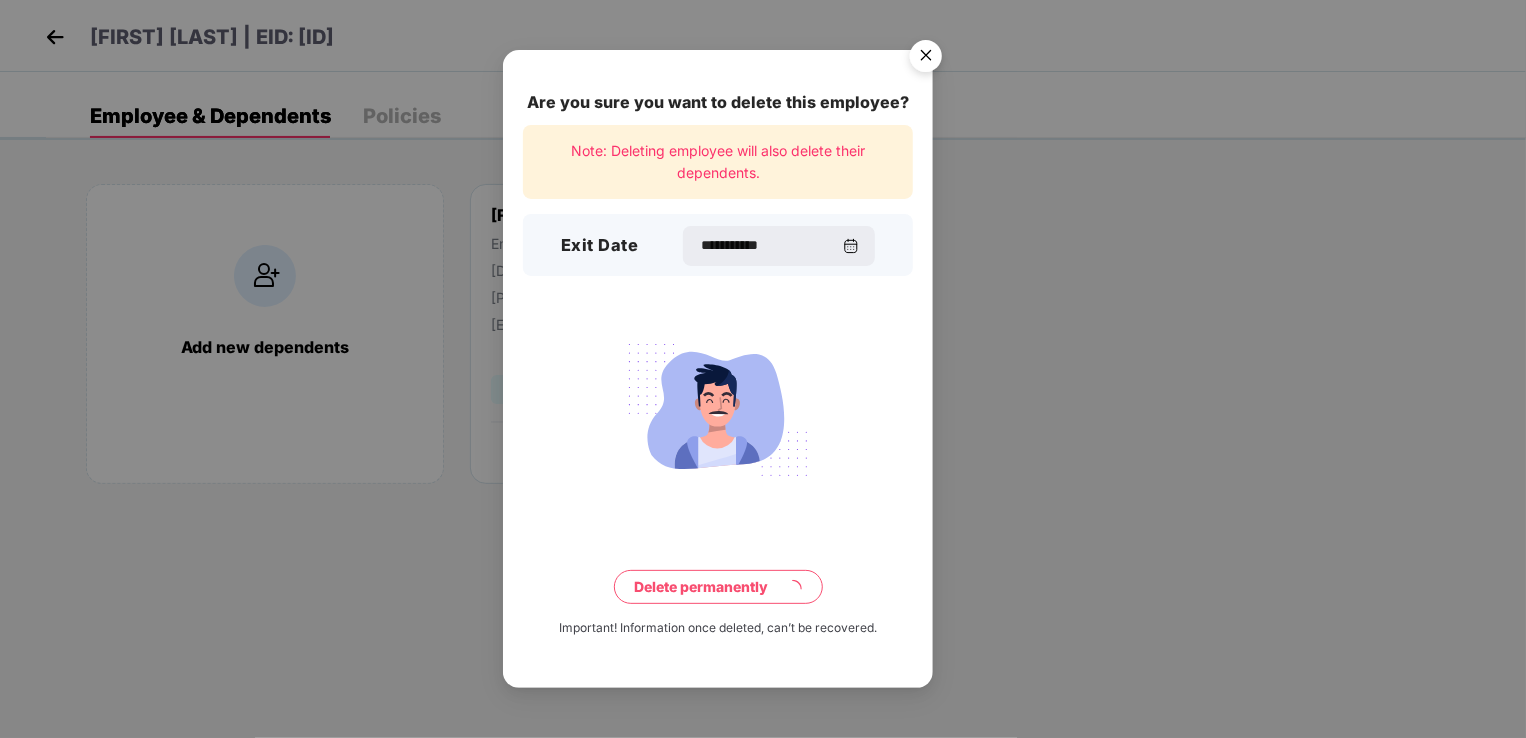 type 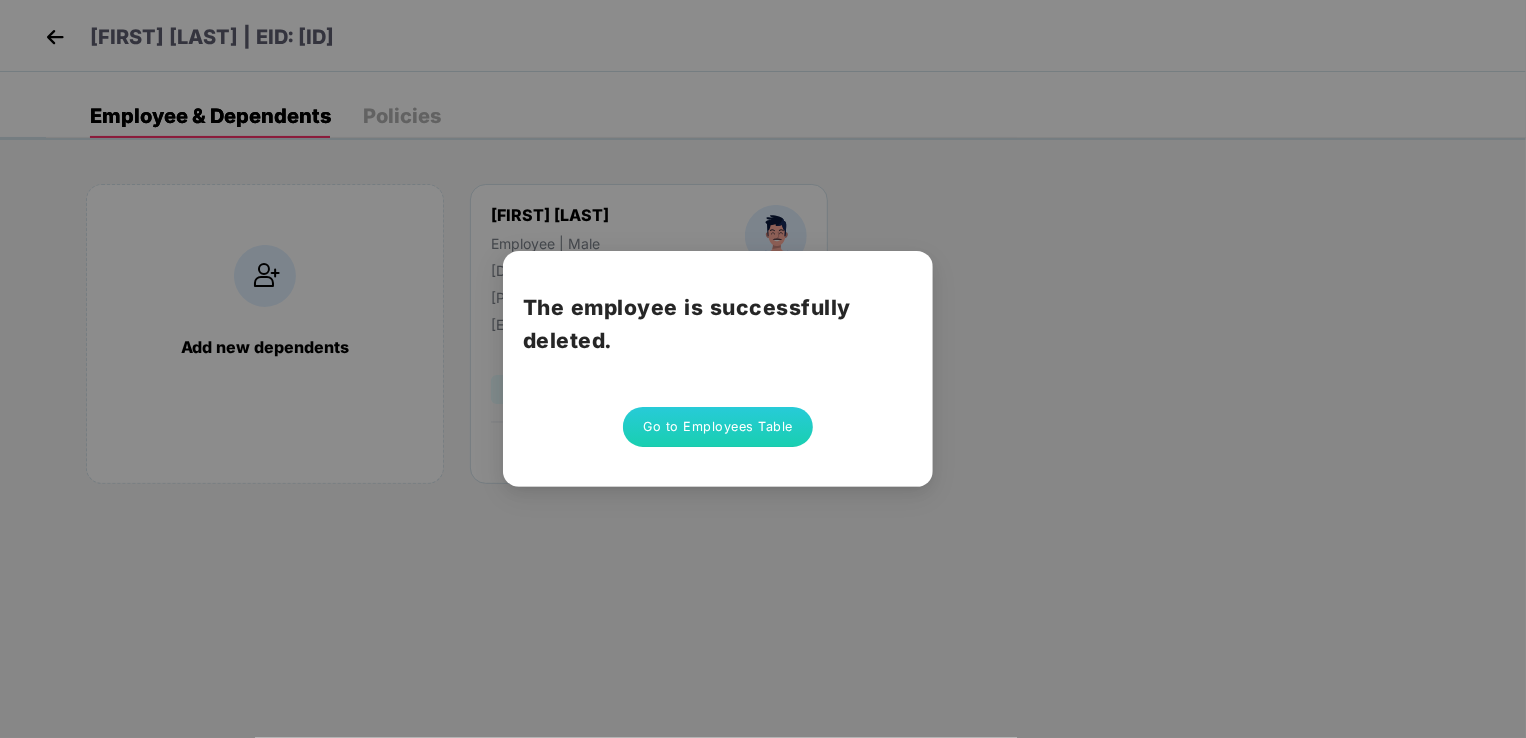 click on "Go to Employees Table" at bounding box center [718, 427] 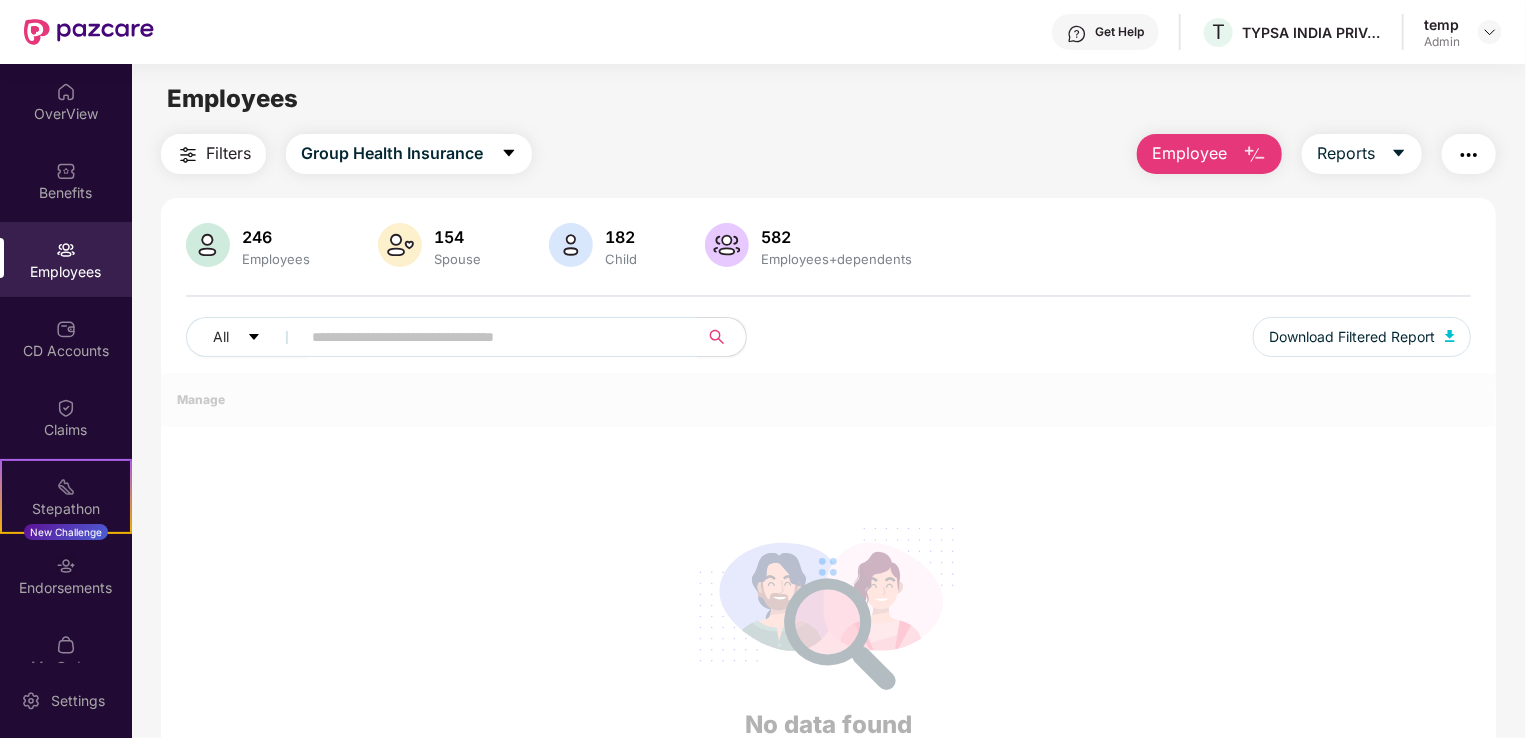 click on "All Download Filtered Report" at bounding box center (828, 345) 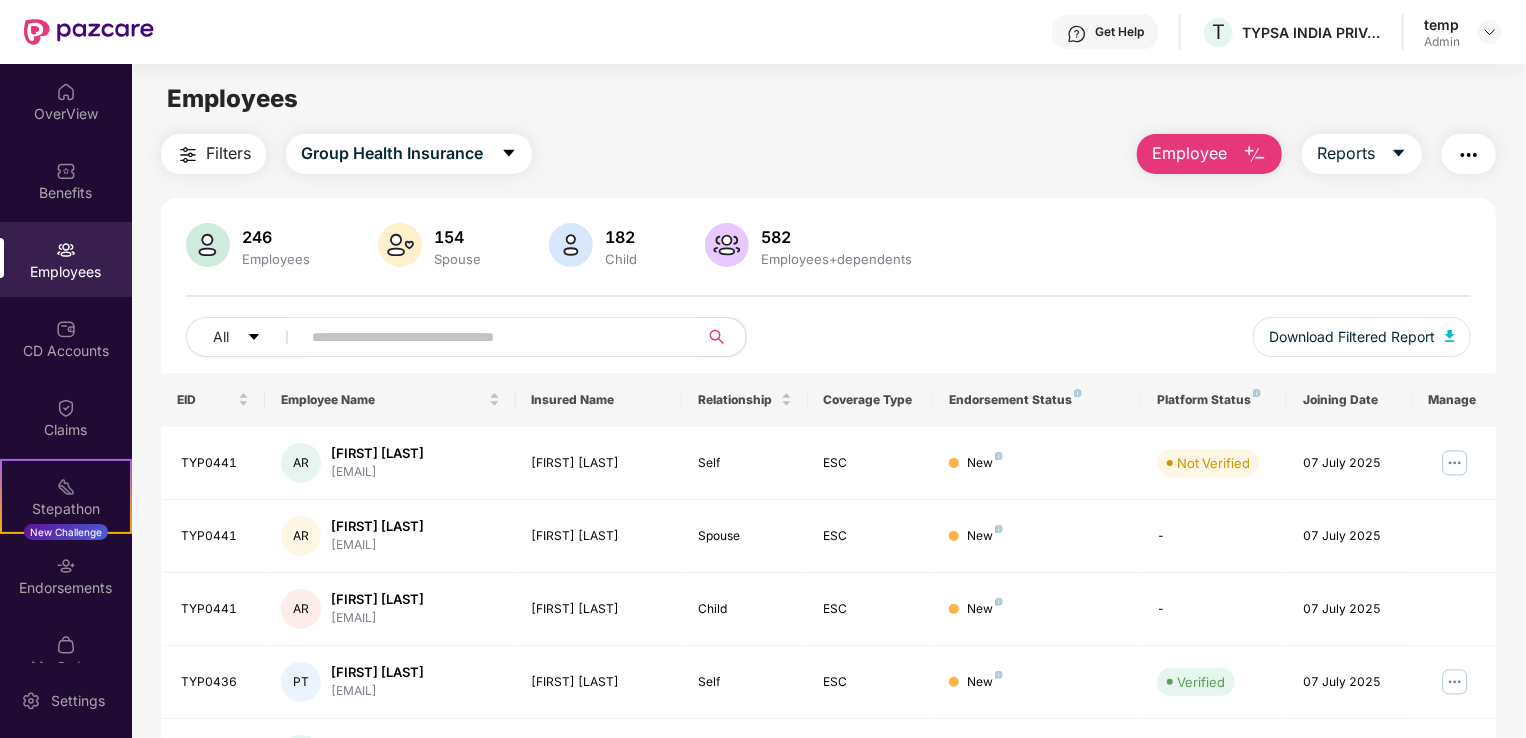 click at bounding box center (491, 337) 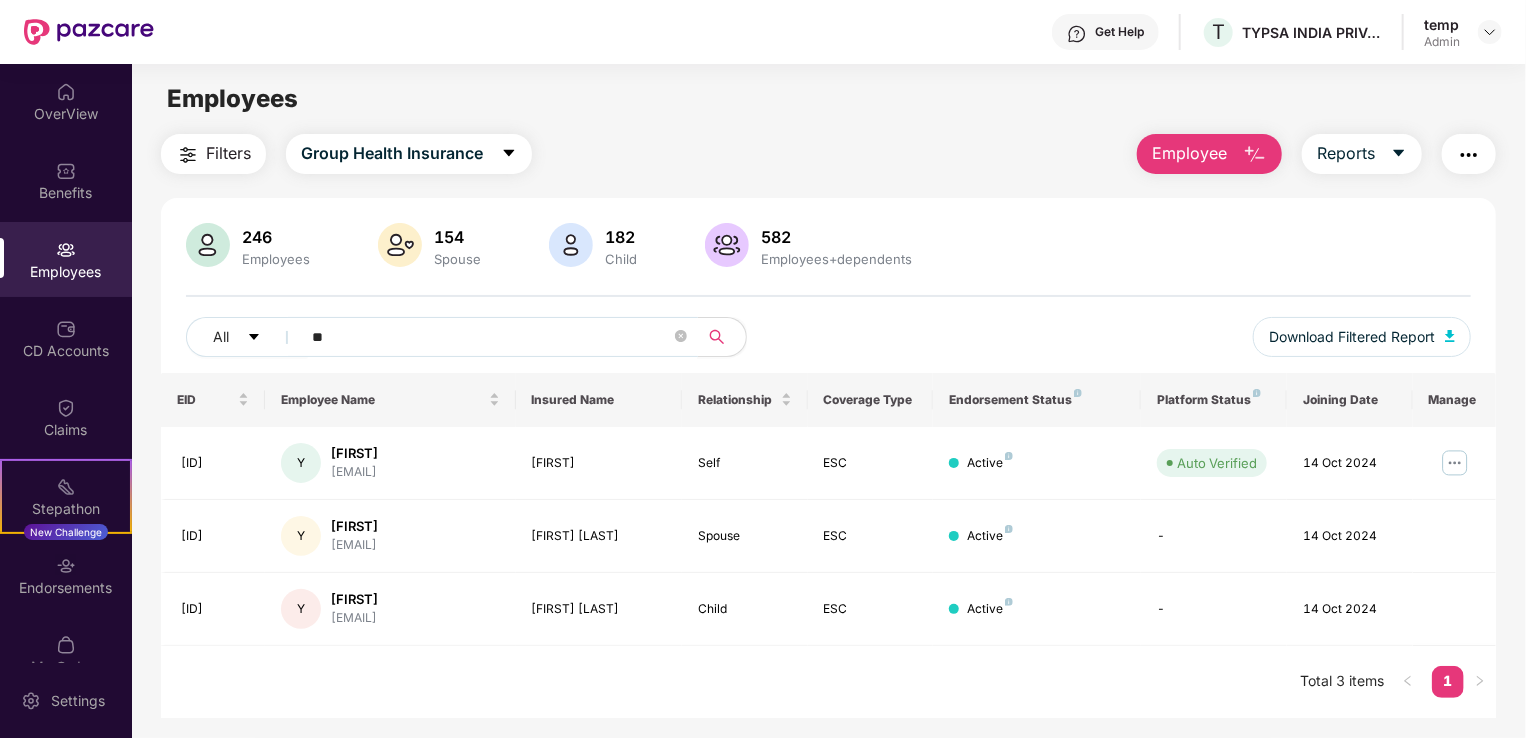 type on "*" 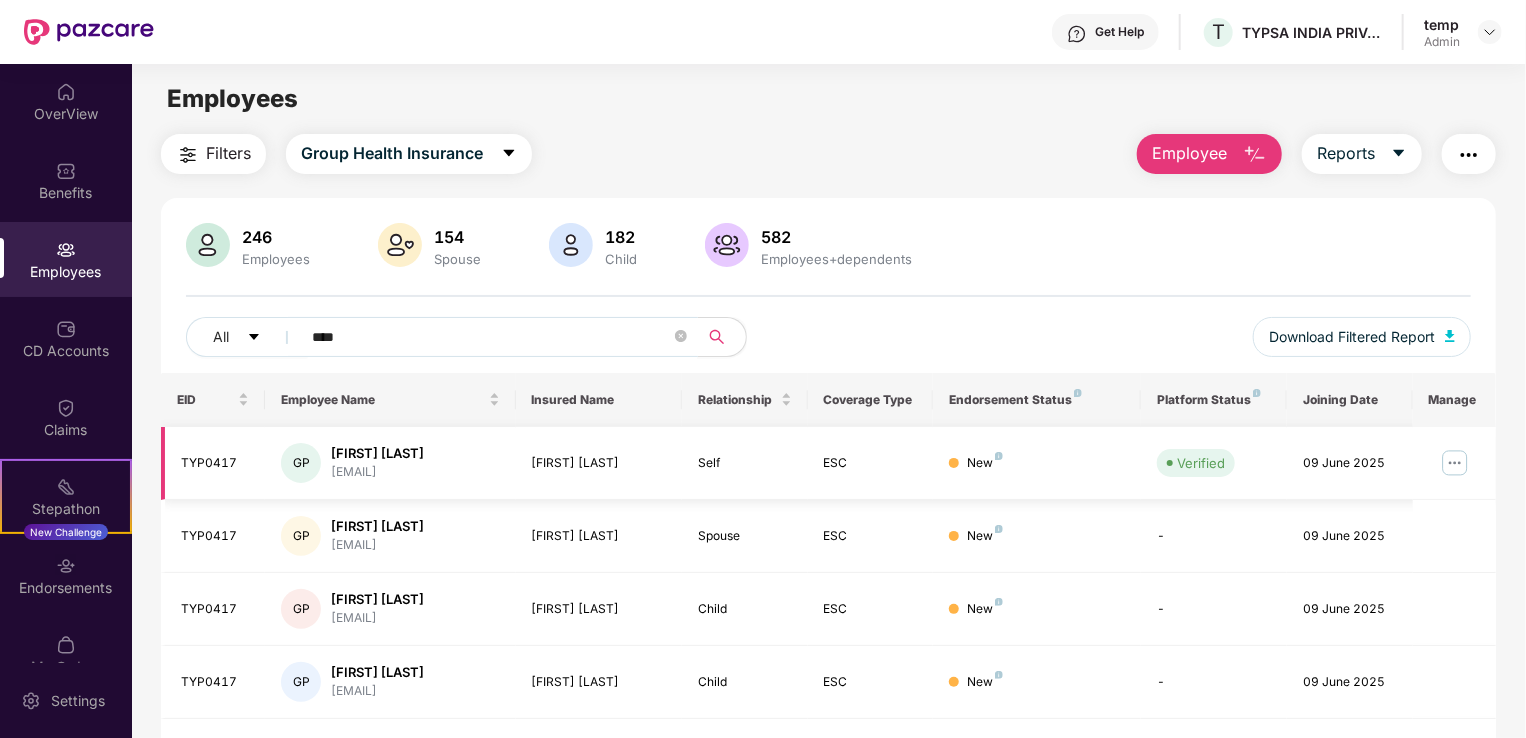 type on "****" 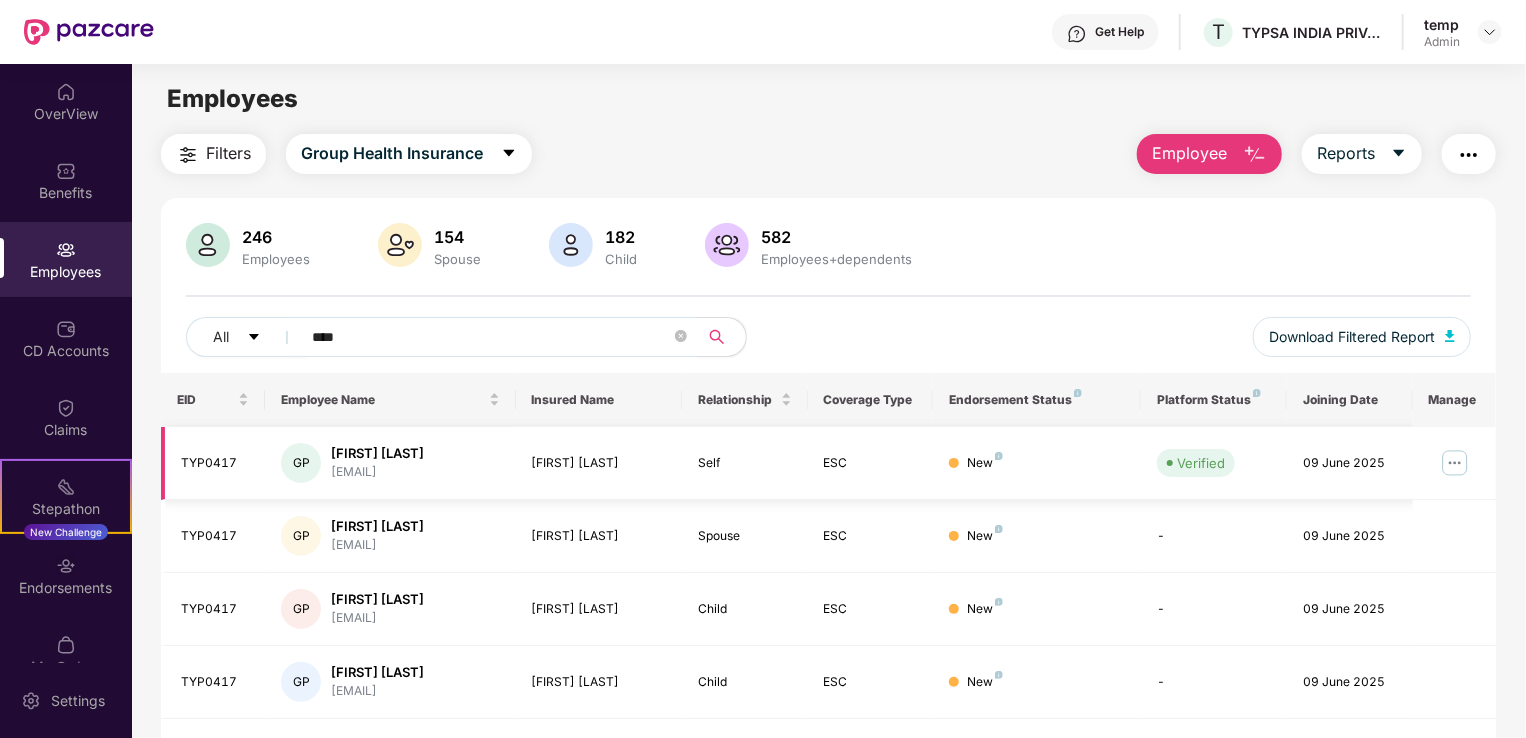 click at bounding box center (1455, 463) 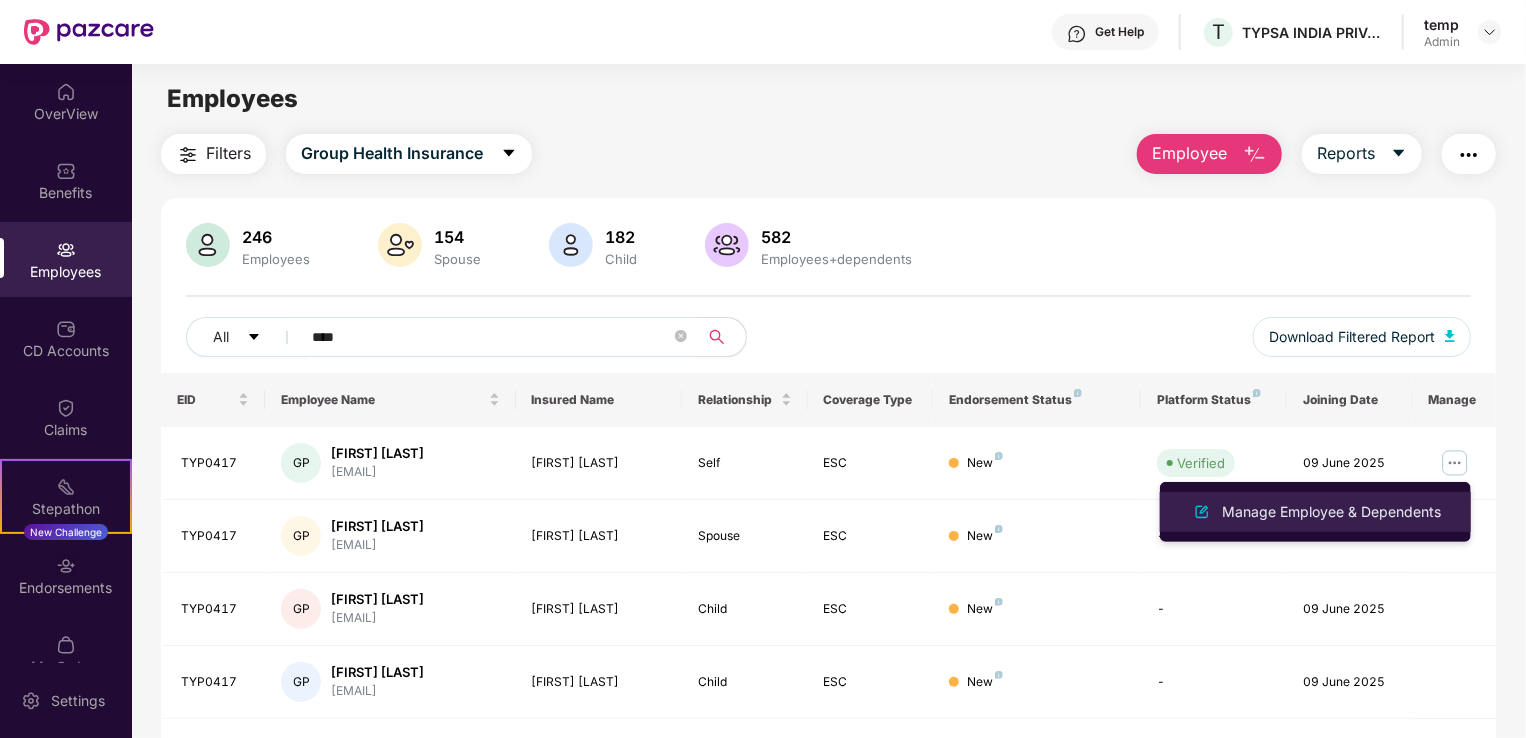 click on "Manage Employee & Dependents" at bounding box center (1315, 512) 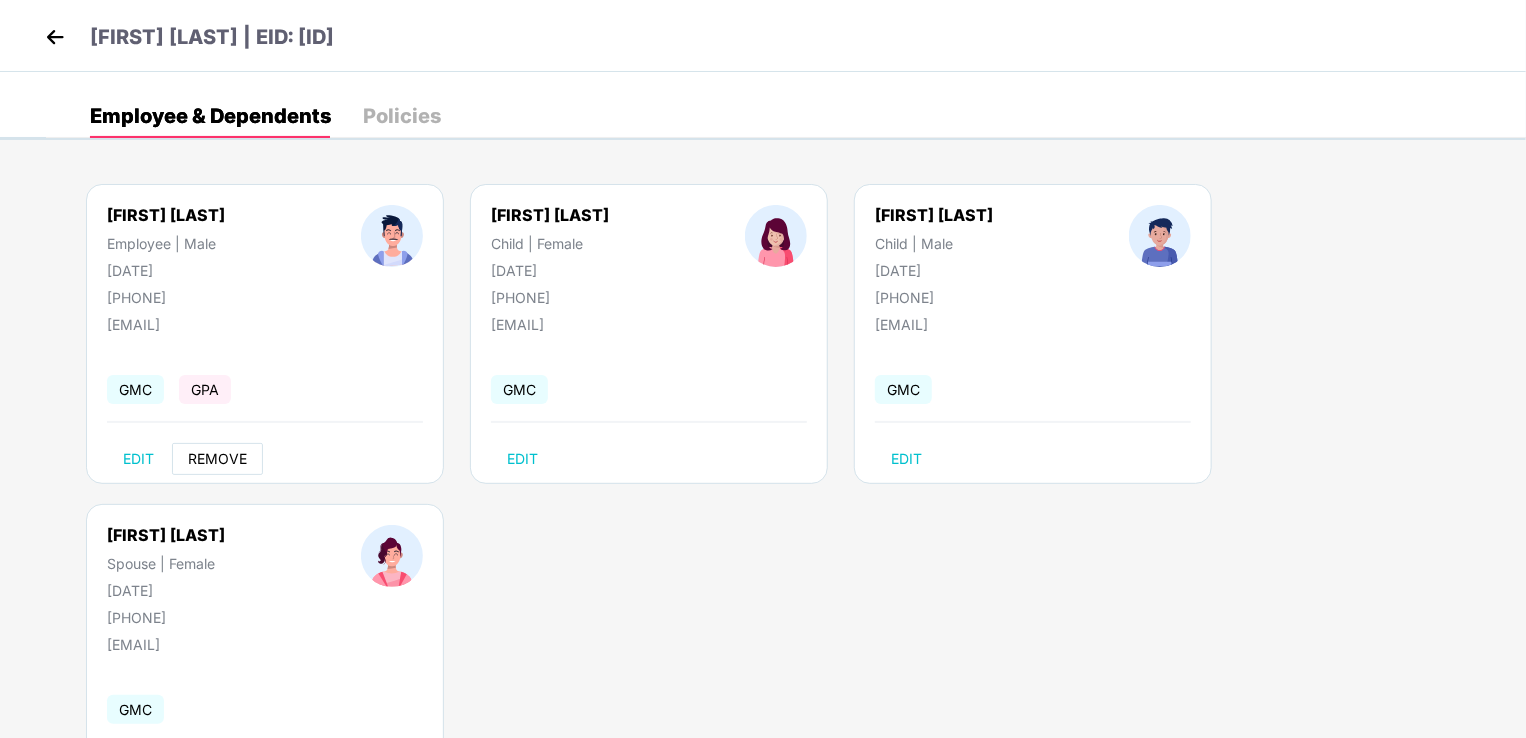 click on "REMOVE" at bounding box center (217, 459) 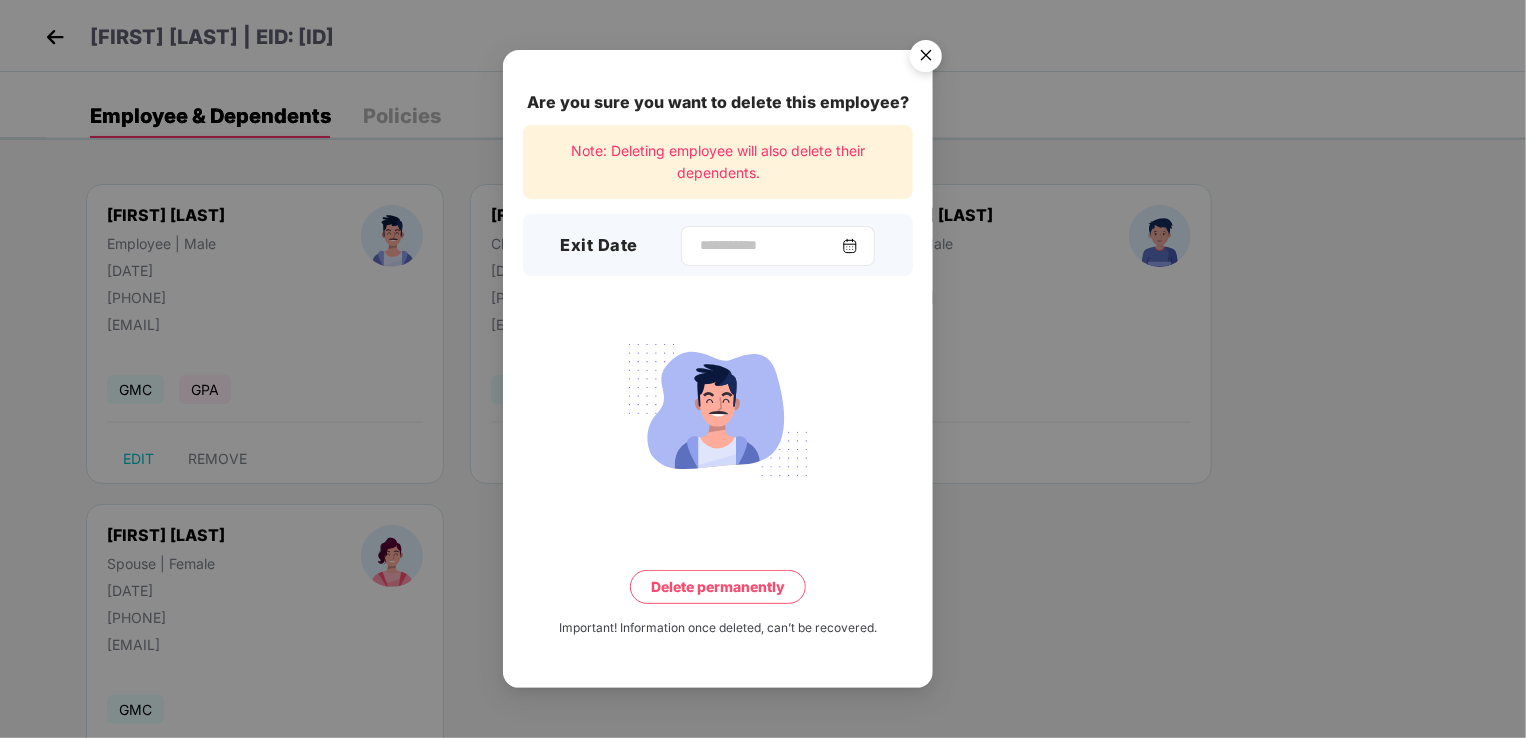 click at bounding box center [778, 246] 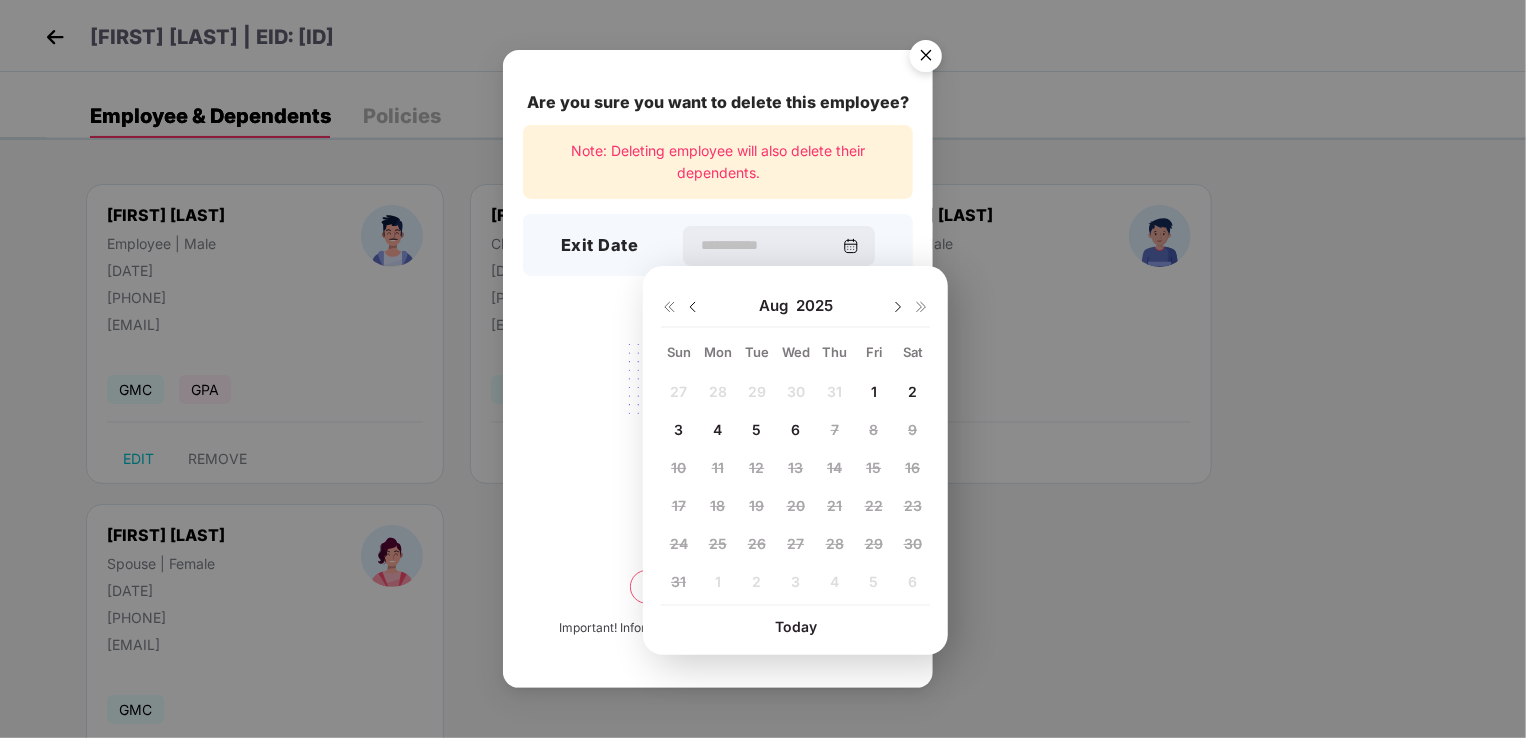 click at bounding box center [693, 307] 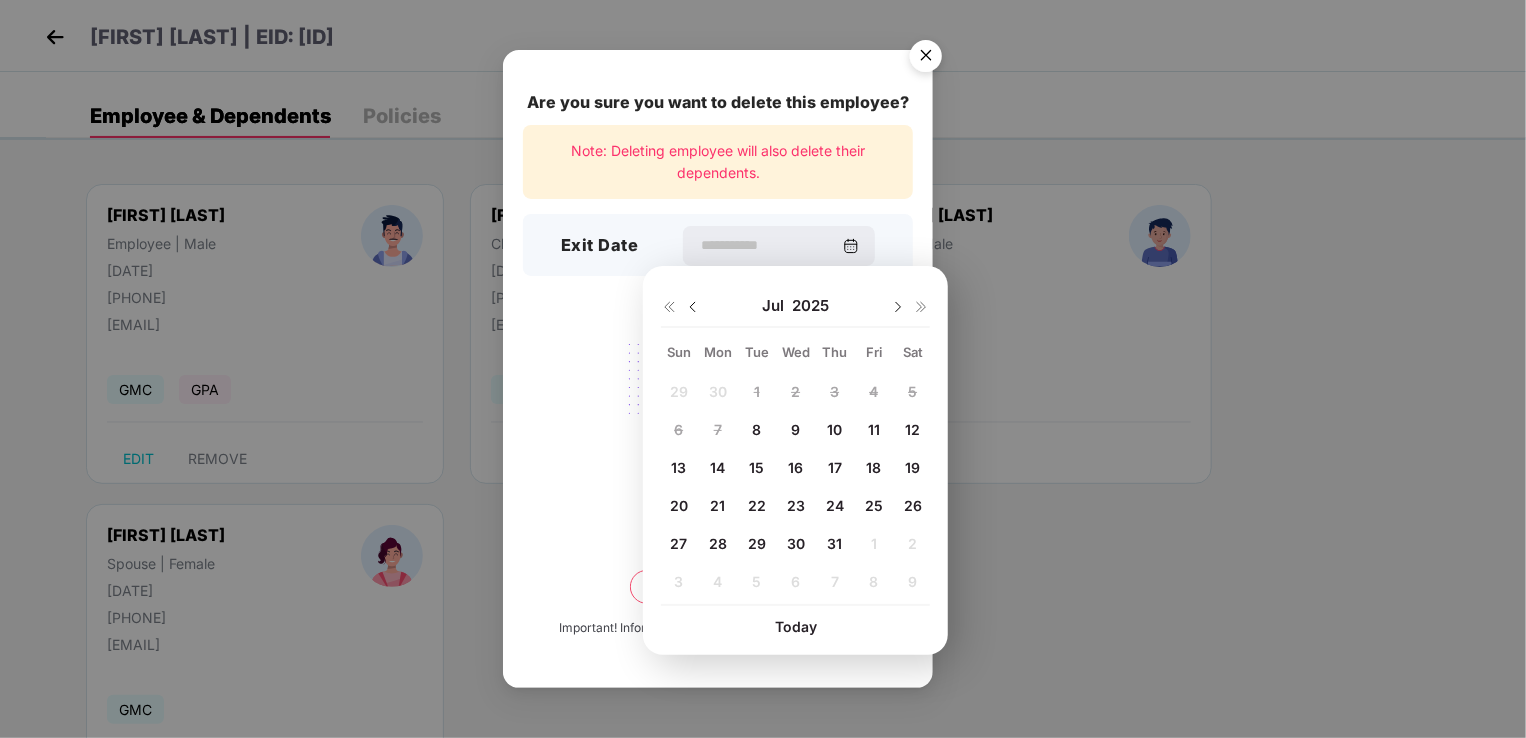 click on "12" at bounding box center [912, 429] 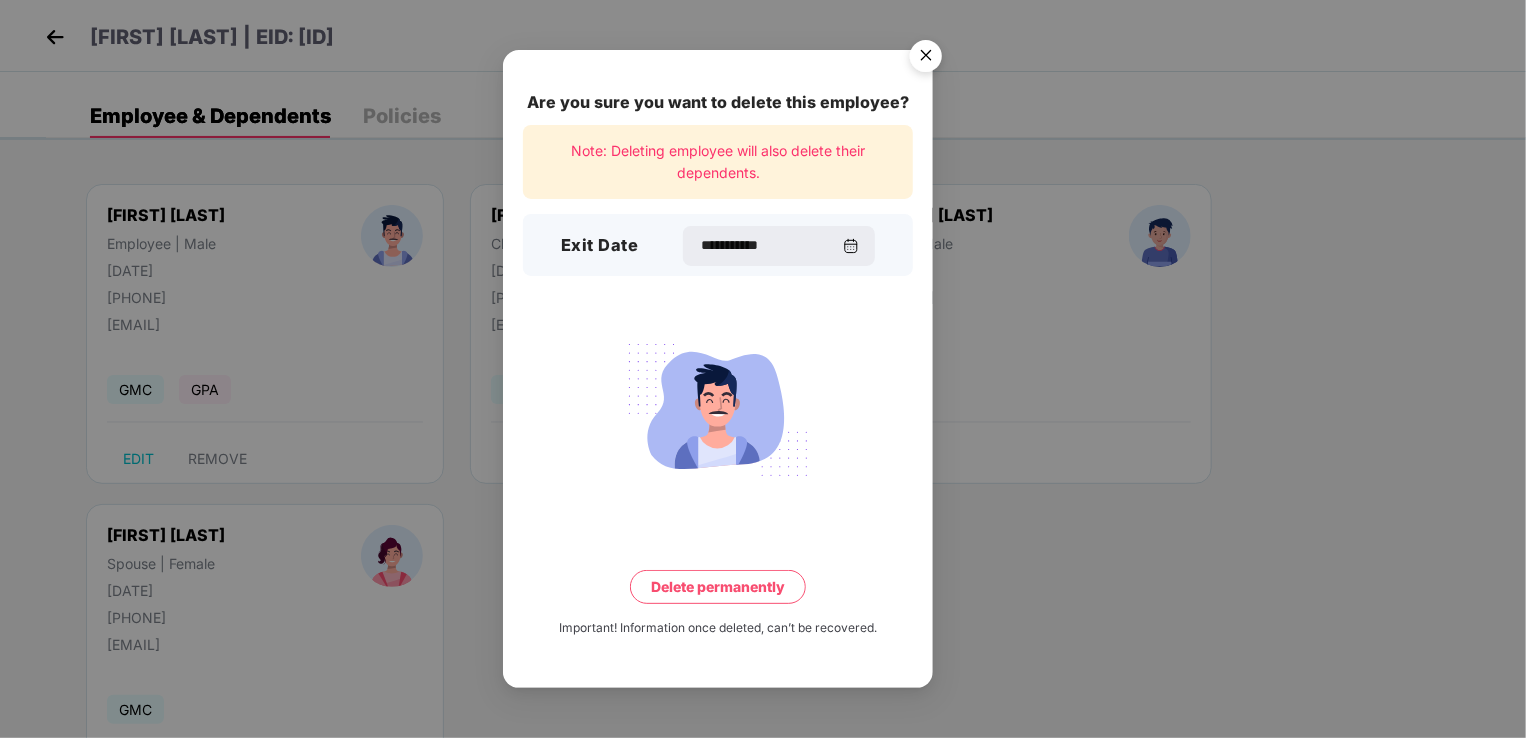 click on "Delete permanently" at bounding box center [718, 587] 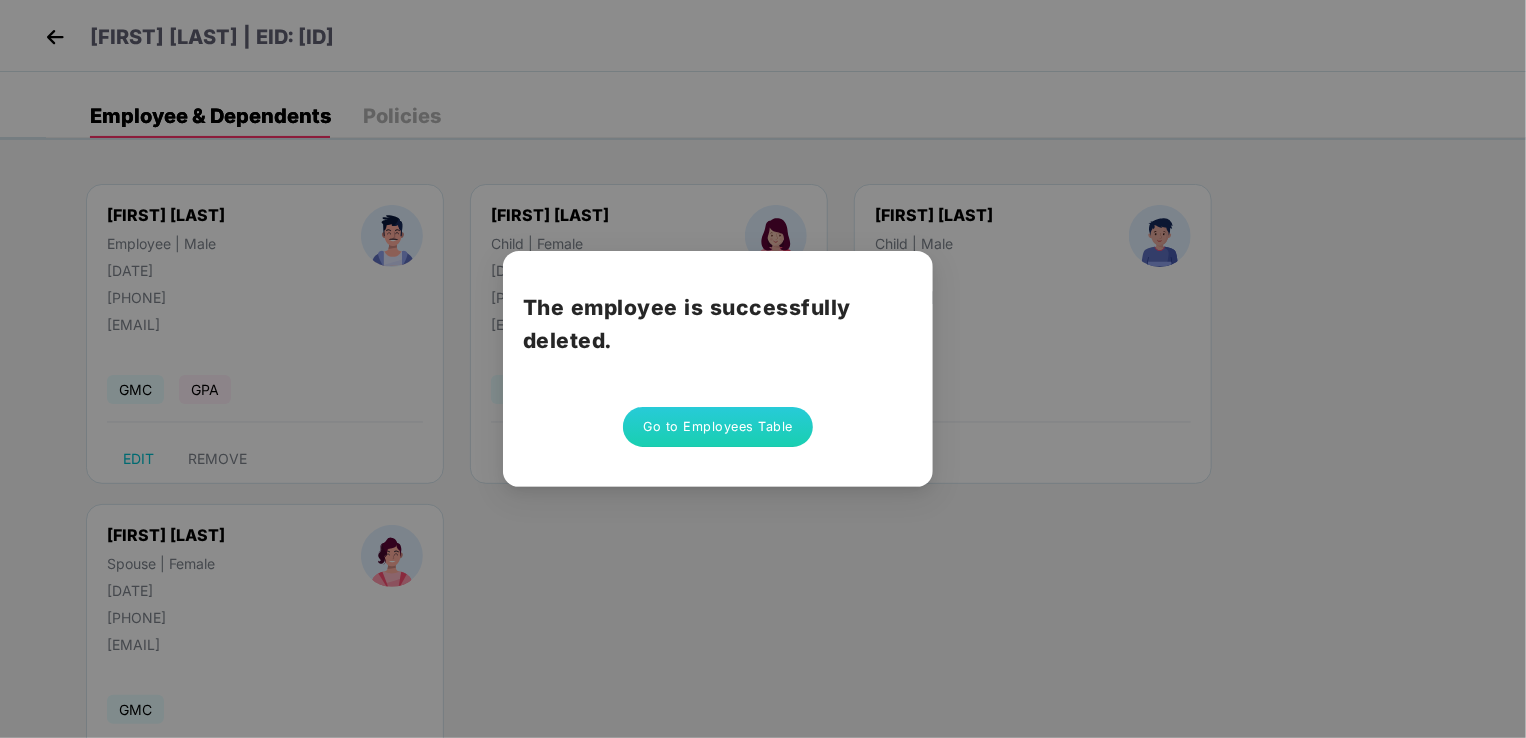click on "Go to Employees Table" at bounding box center (718, 427) 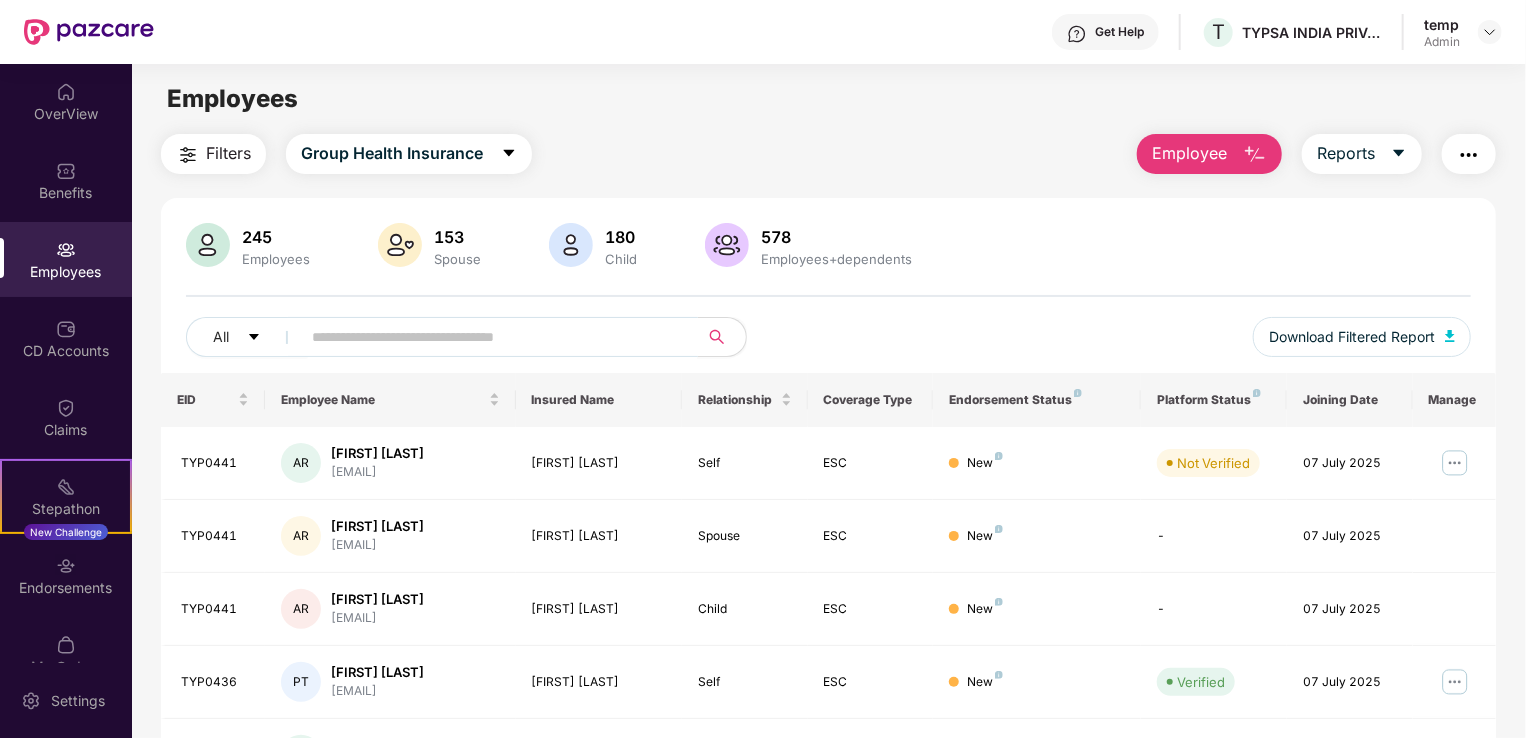 click at bounding box center (491, 337) 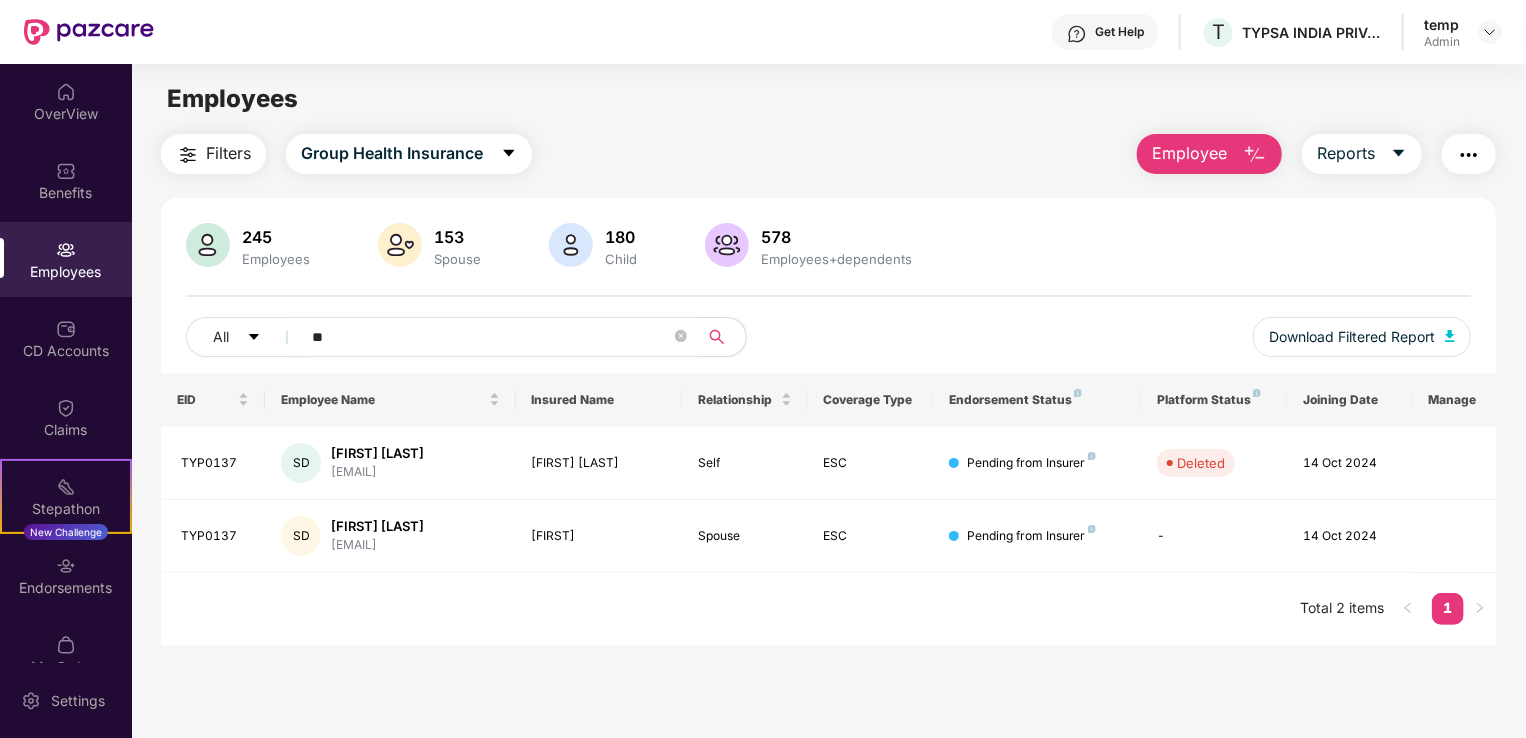 type on "*" 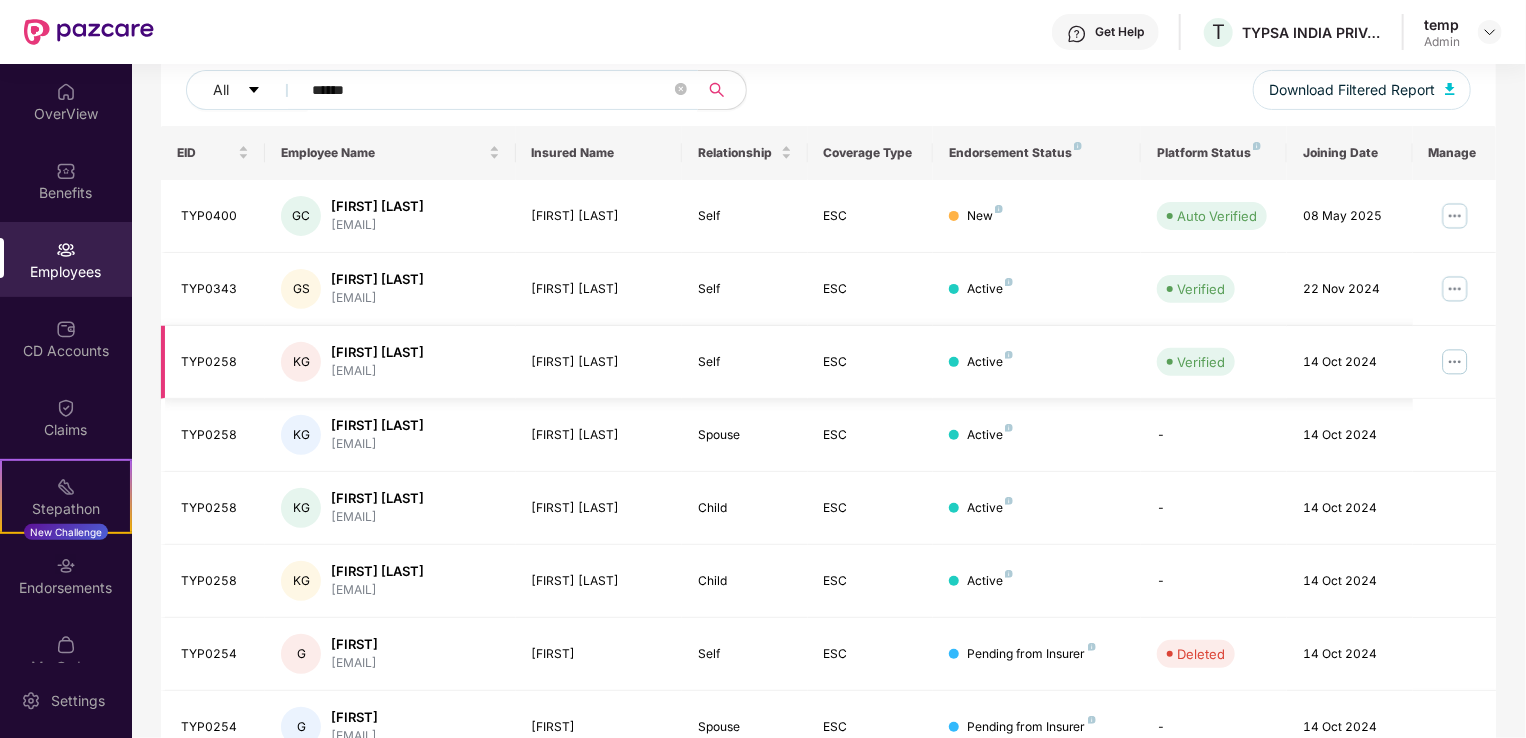 scroll, scrollTop: 255, scrollLeft: 0, axis: vertical 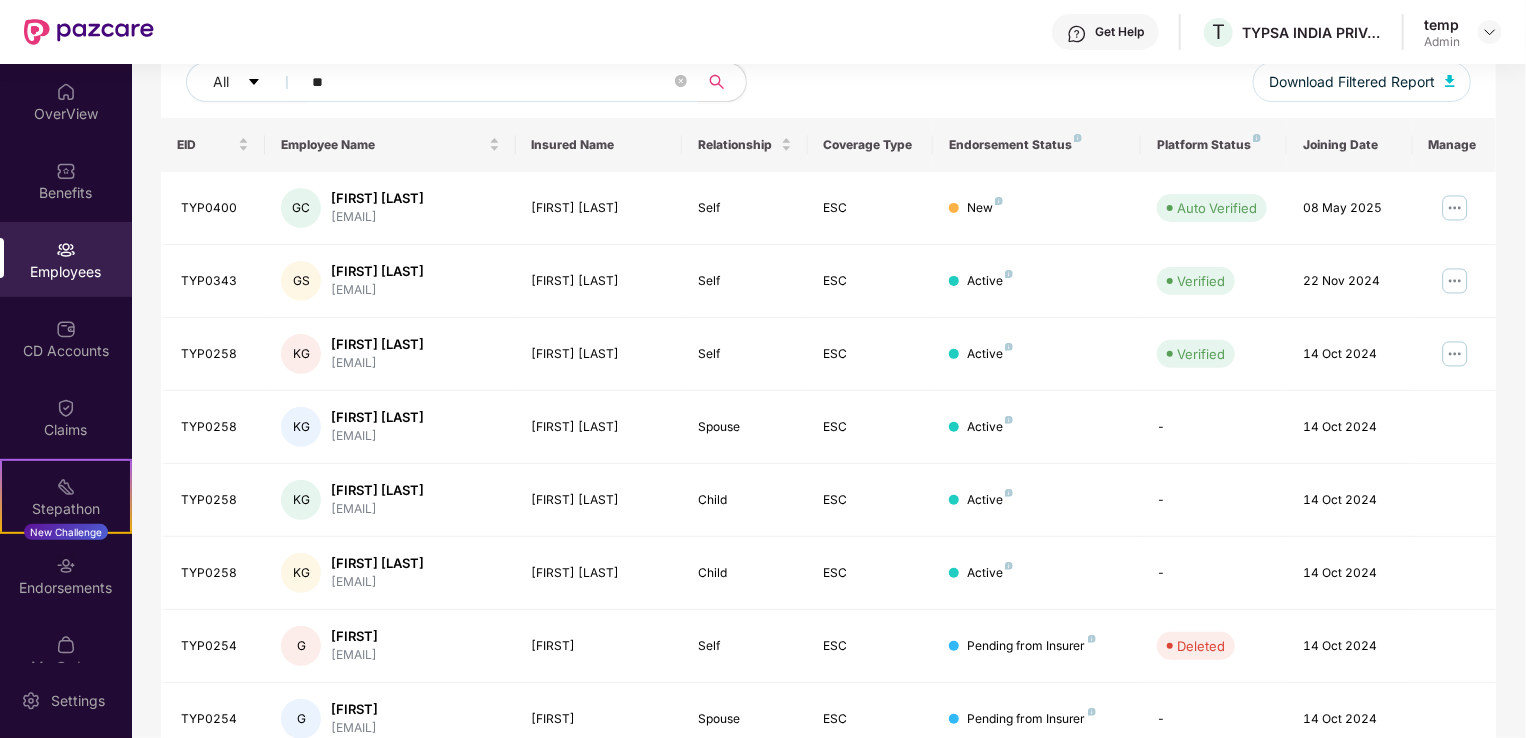 type on "*" 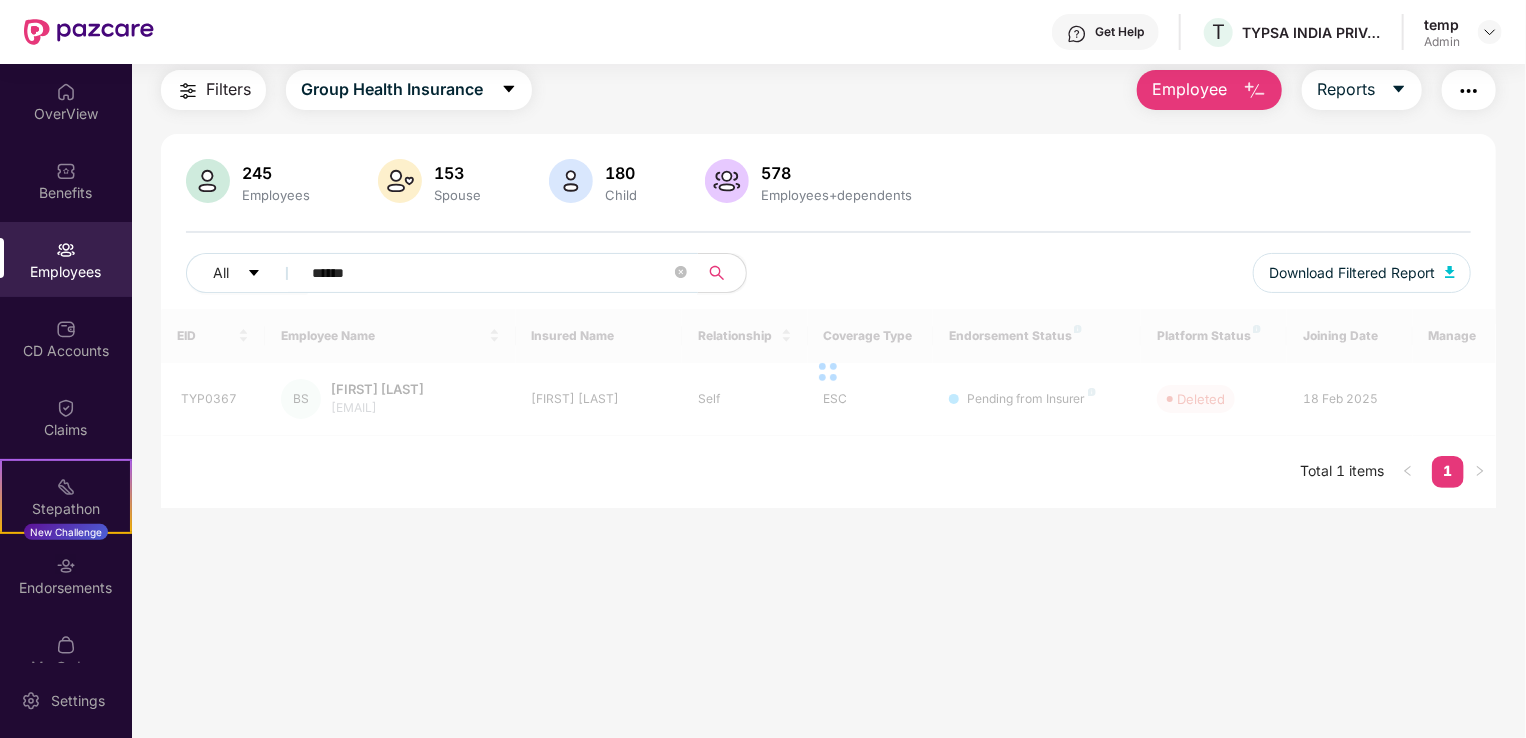 scroll, scrollTop: 64, scrollLeft: 0, axis: vertical 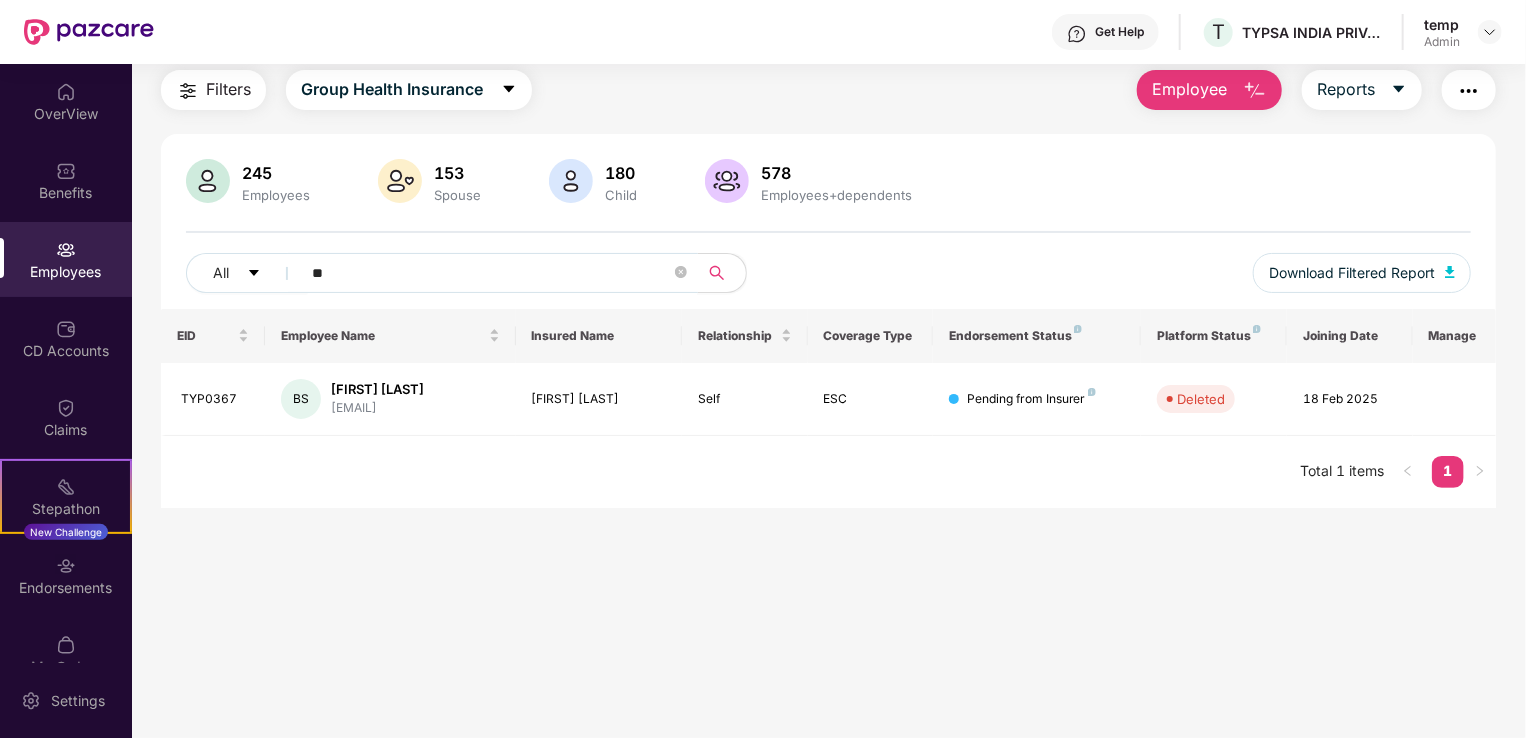 type on "*" 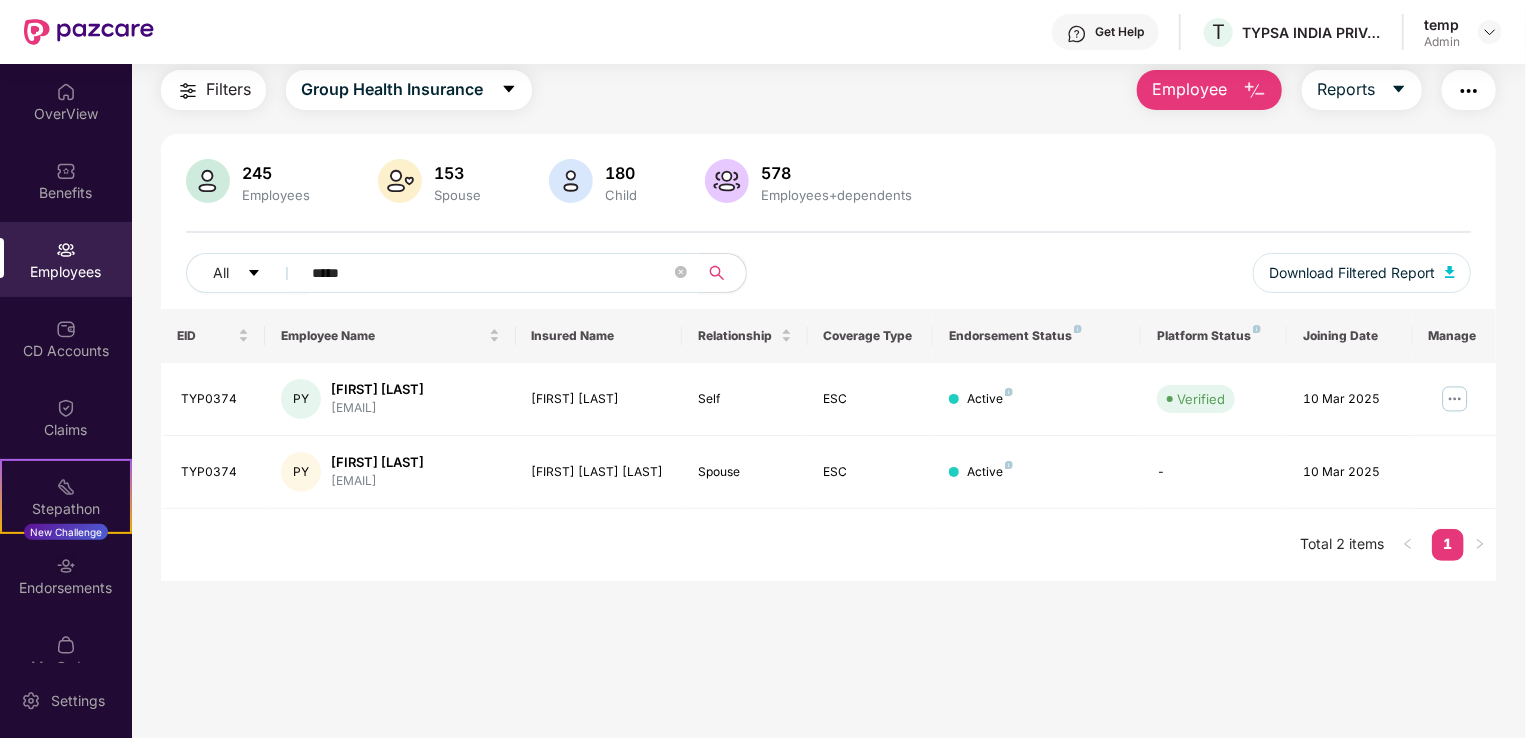 type on "*****" 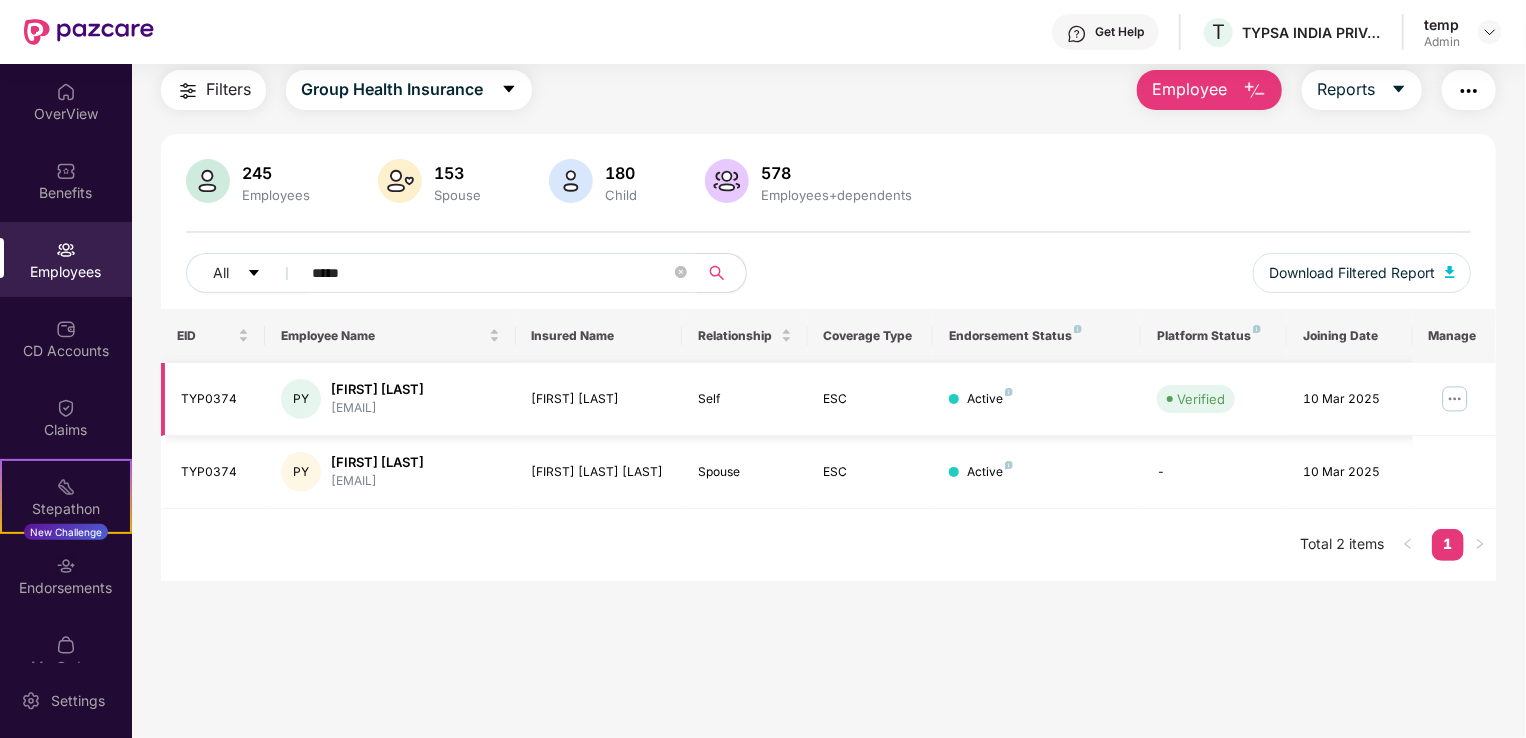 click at bounding box center (1455, 399) 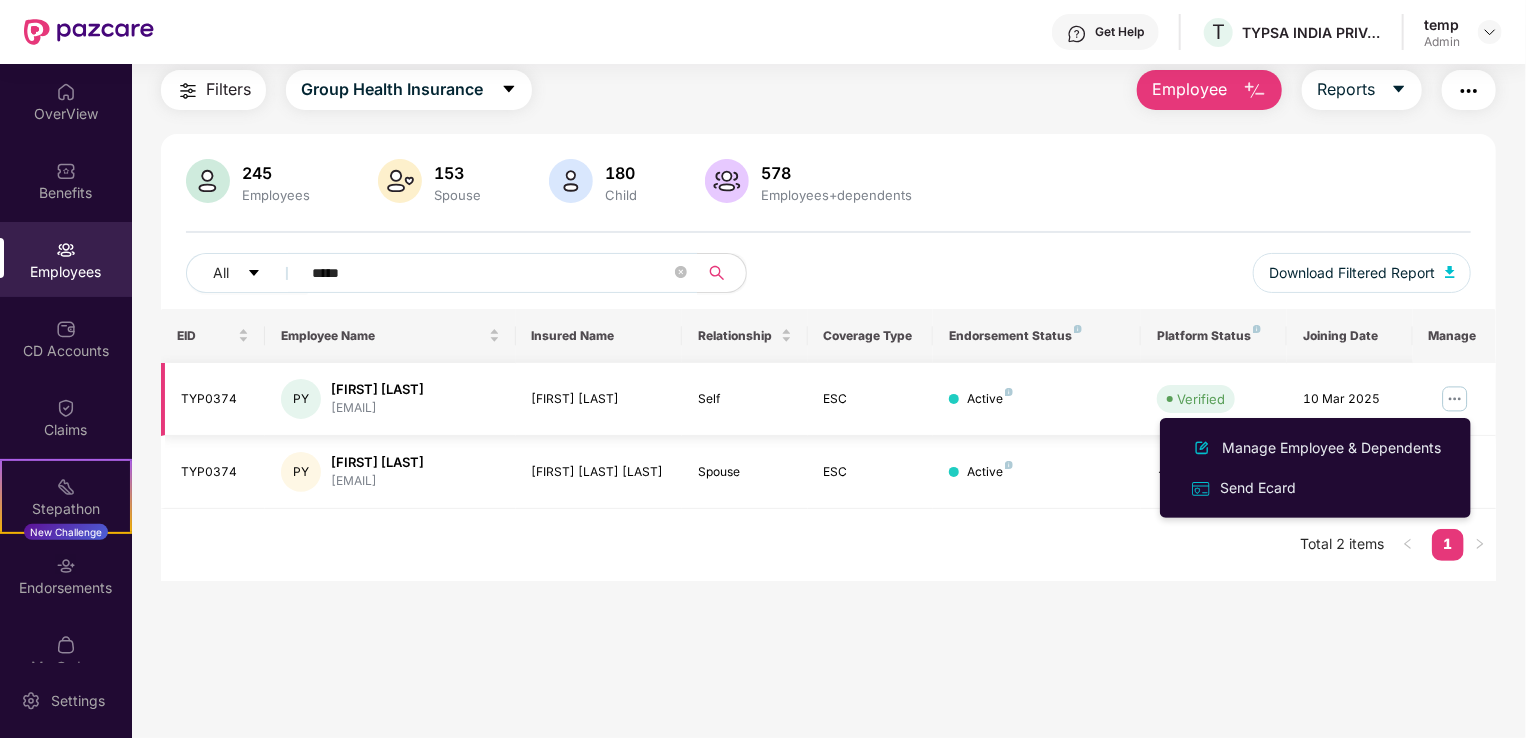 click at bounding box center [1455, 399] 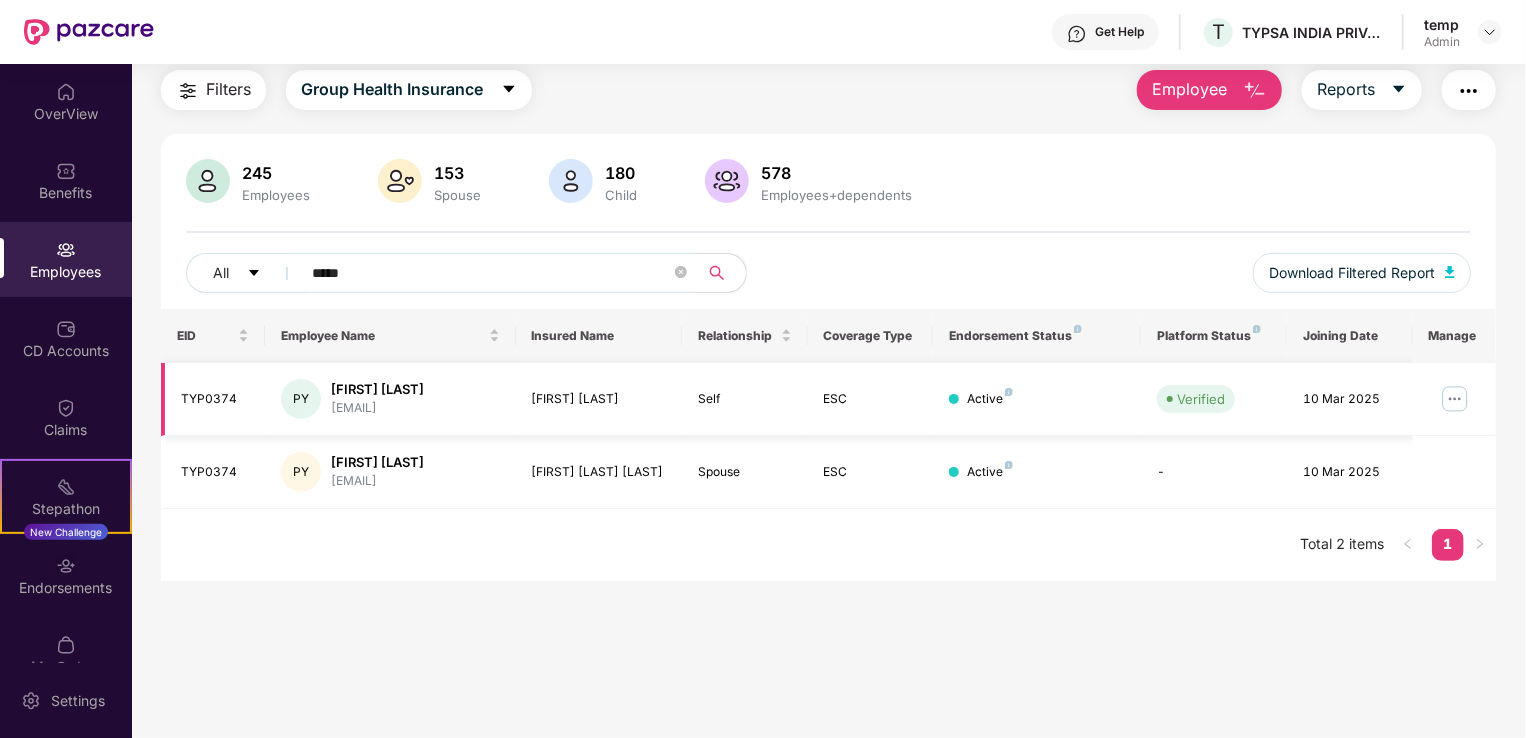 click at bounding box center (1455, 399) 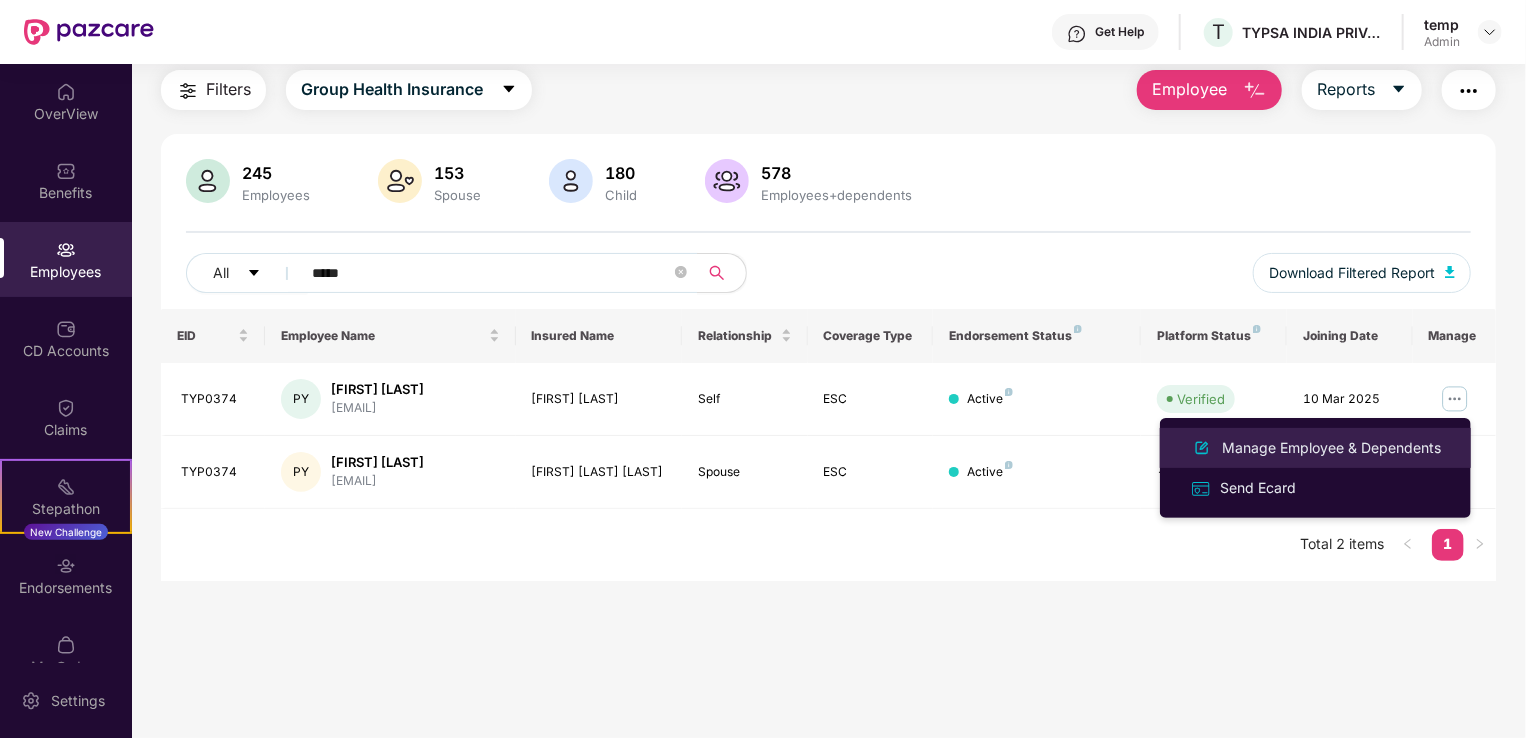 click on "Manage Employee & Dependents" at bounding box center (1331, 448) 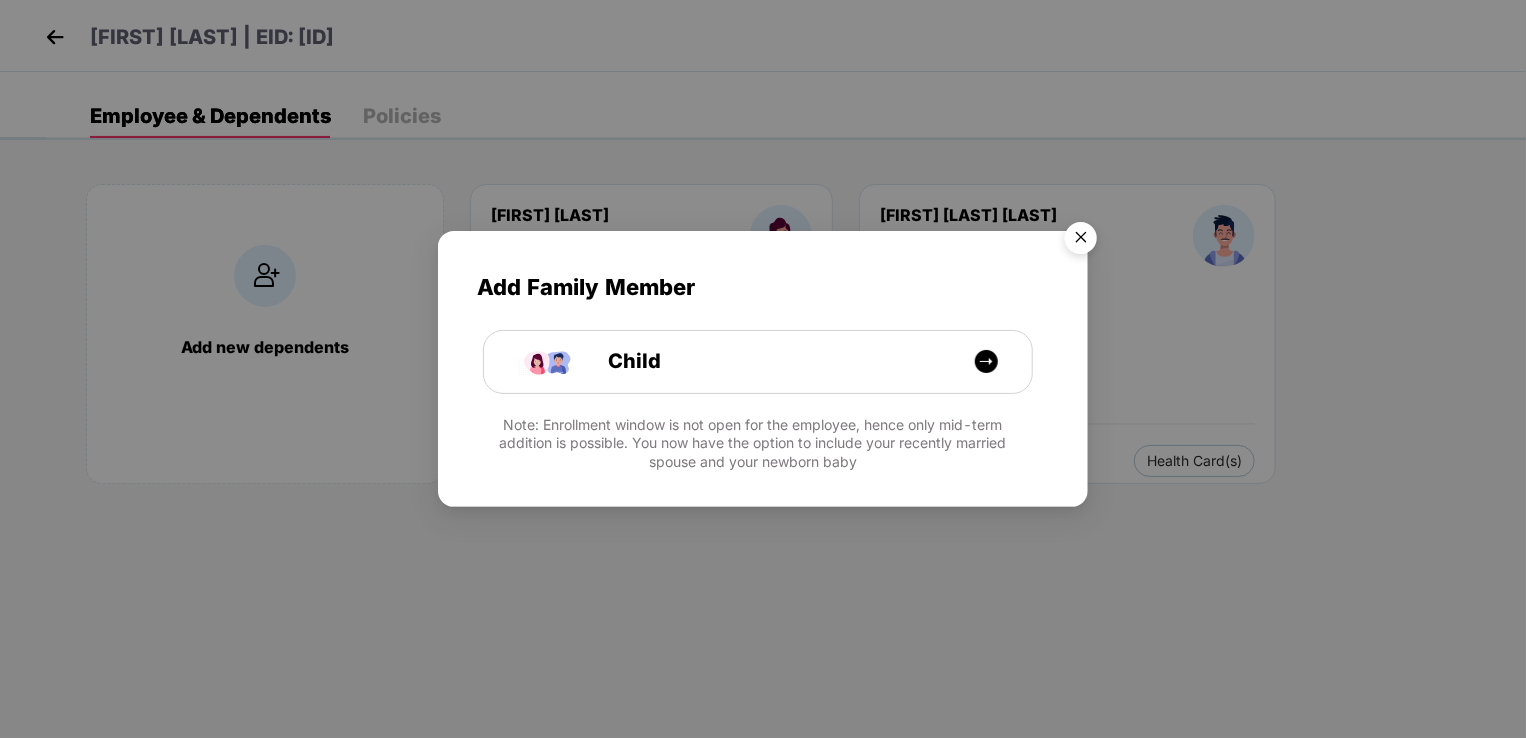 click at bounding box center (1081, 241) 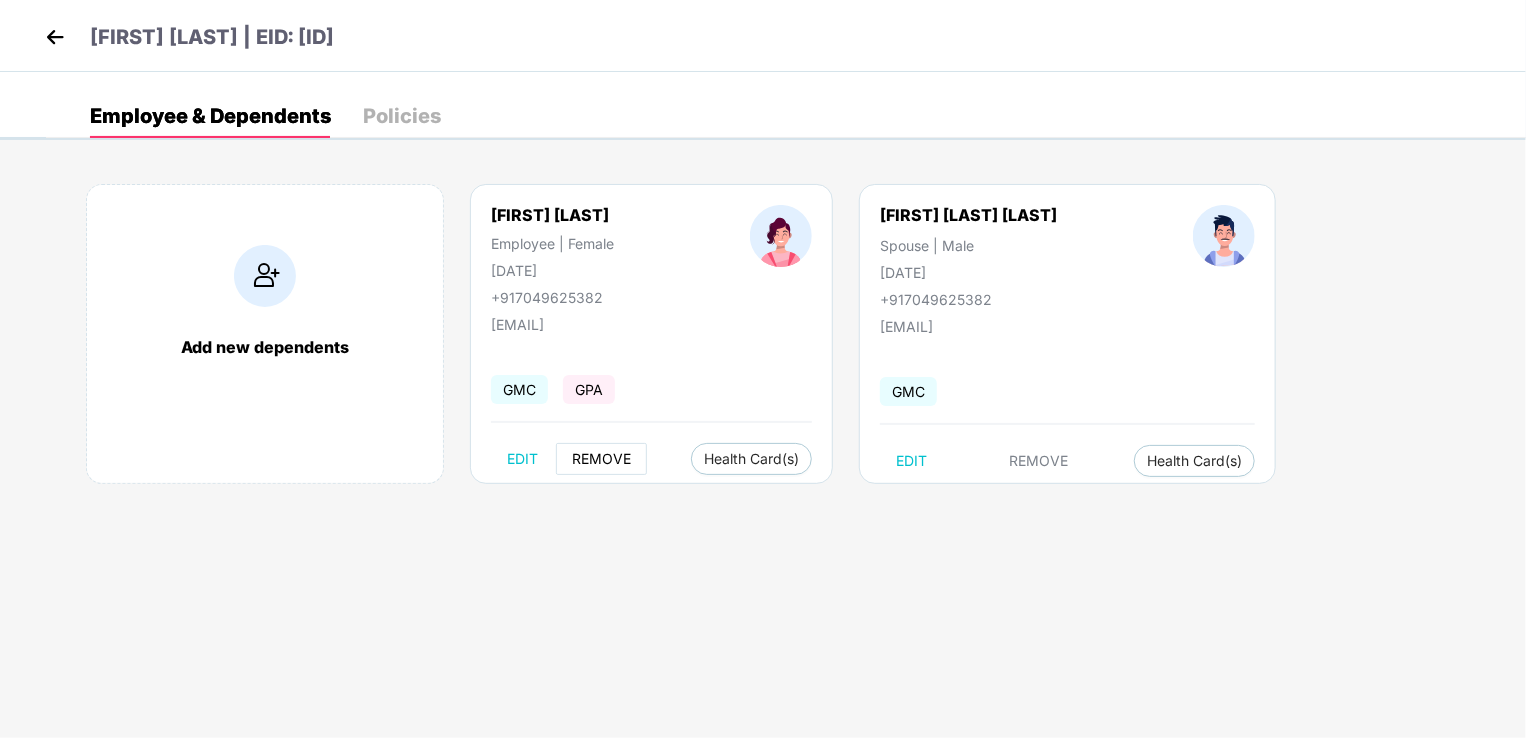 click on "REMOVE" at bounding box center [601, 459] 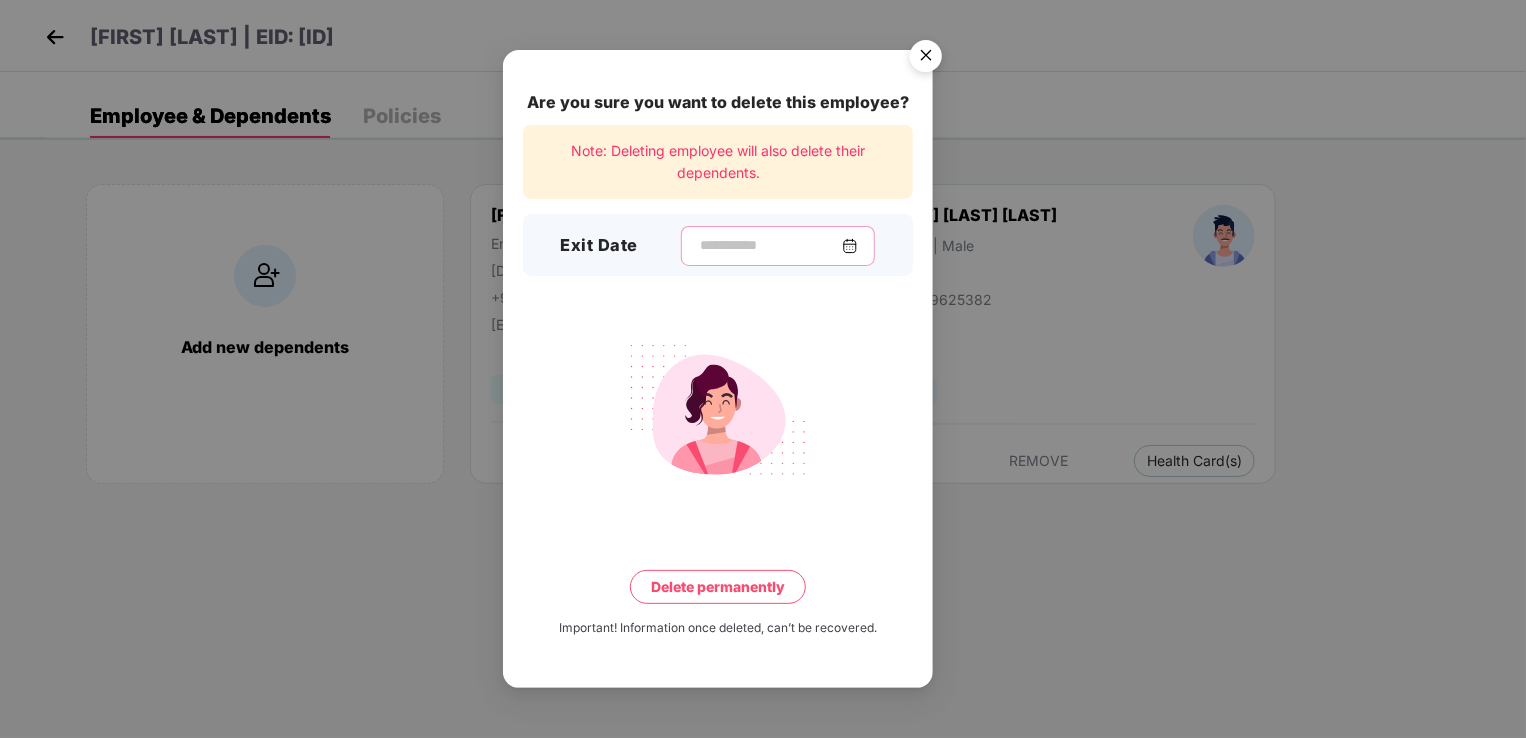 click at bounding box center (770, 245) 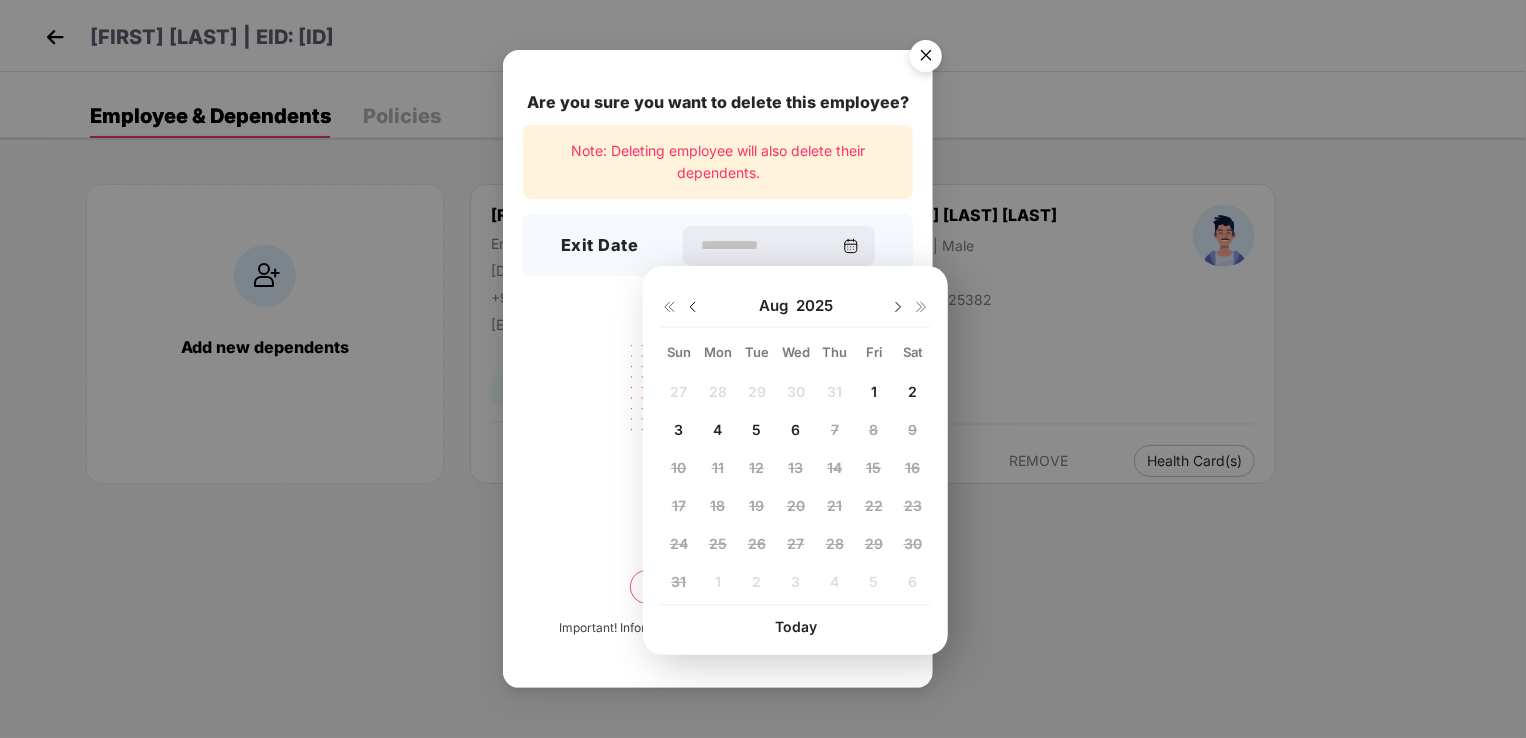click at bounding box center (693, 307) 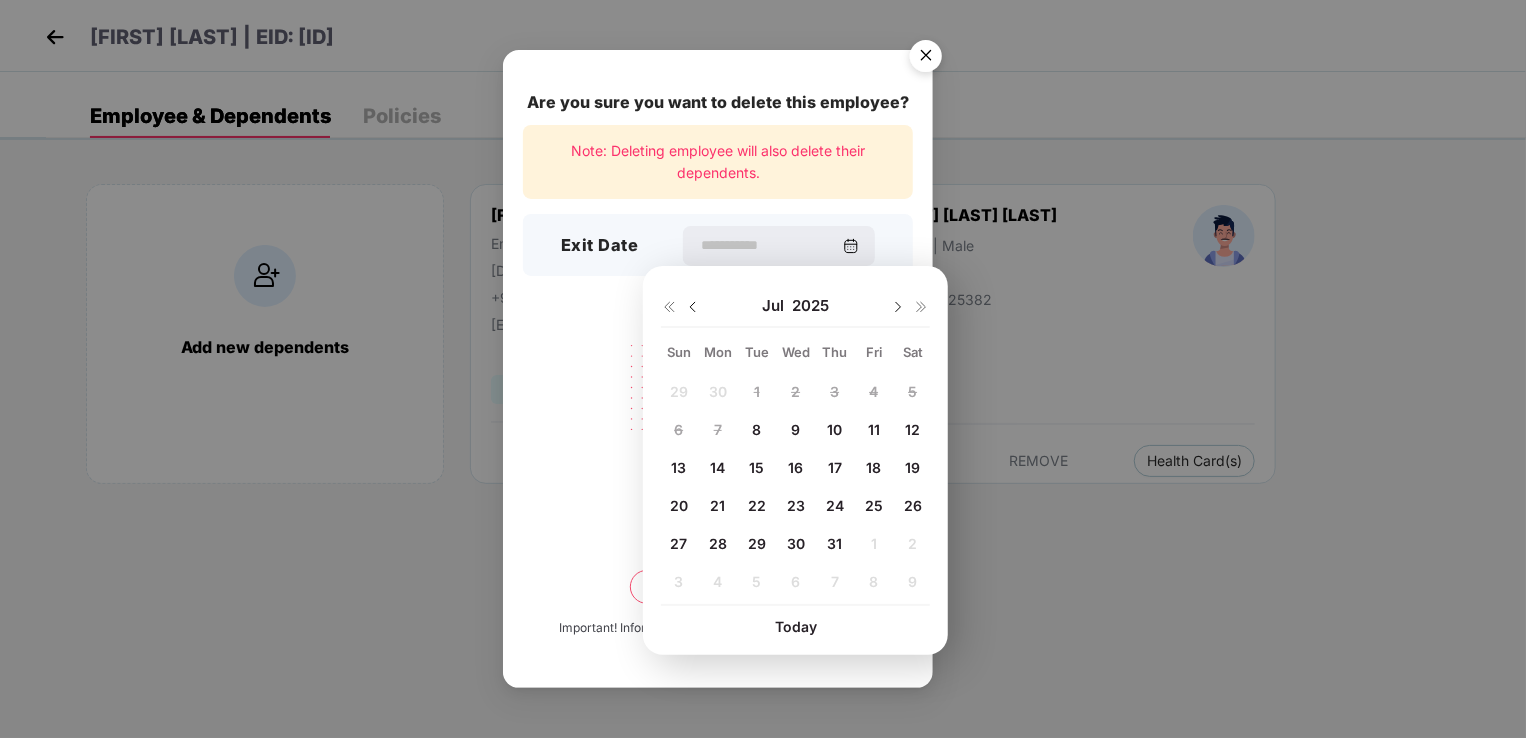 click on "8" at bounding box center (756, 429) 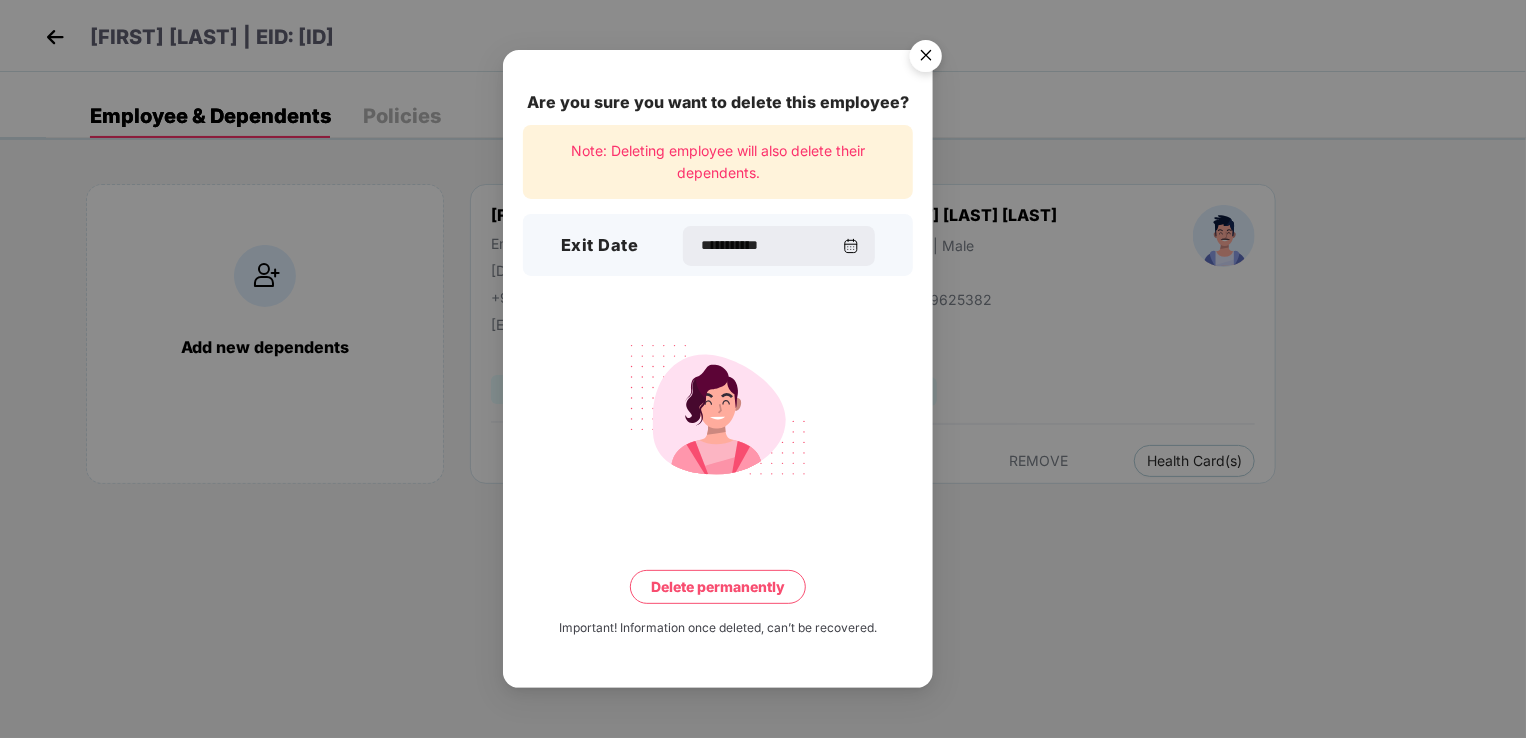 click on "Delete permanently" at bounding box center [718, 587] 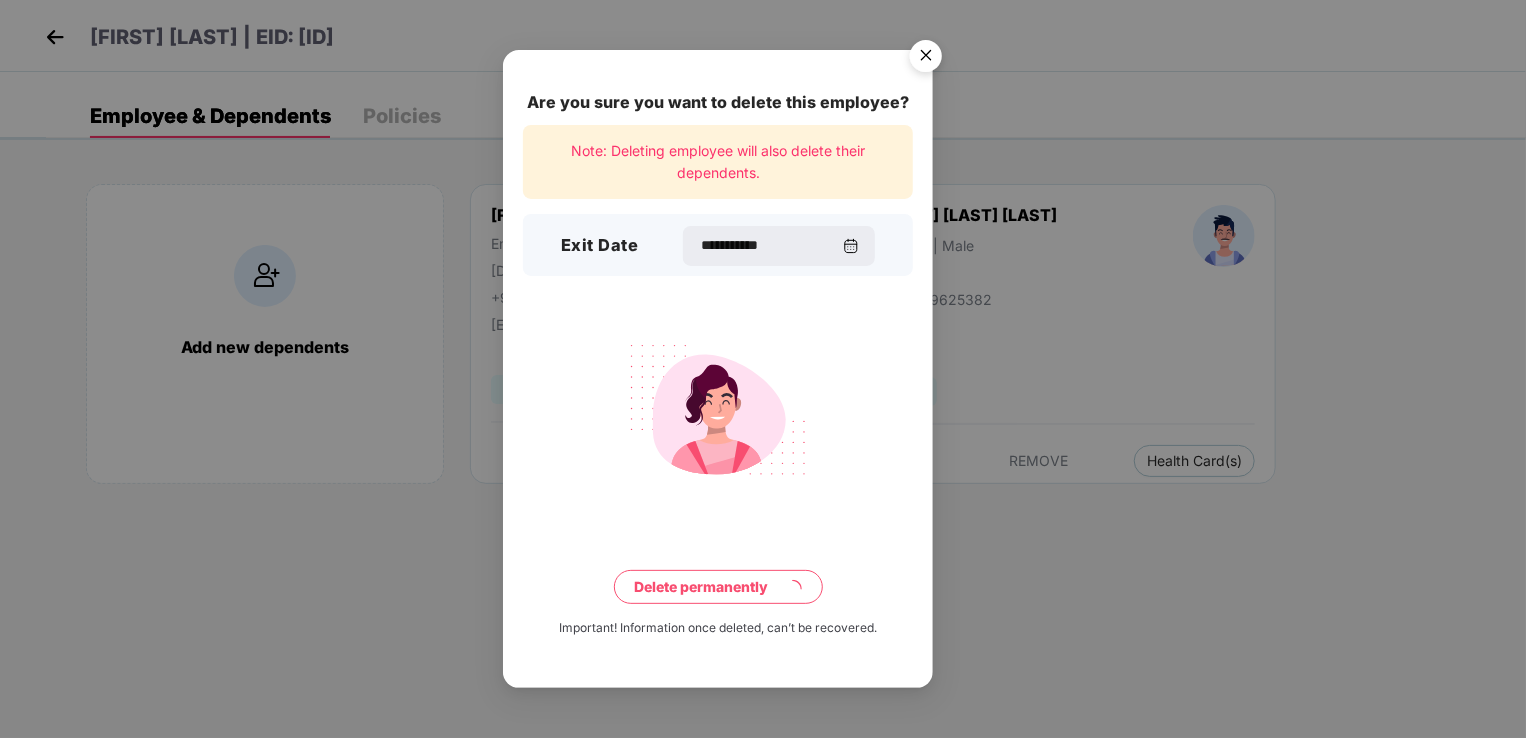 type 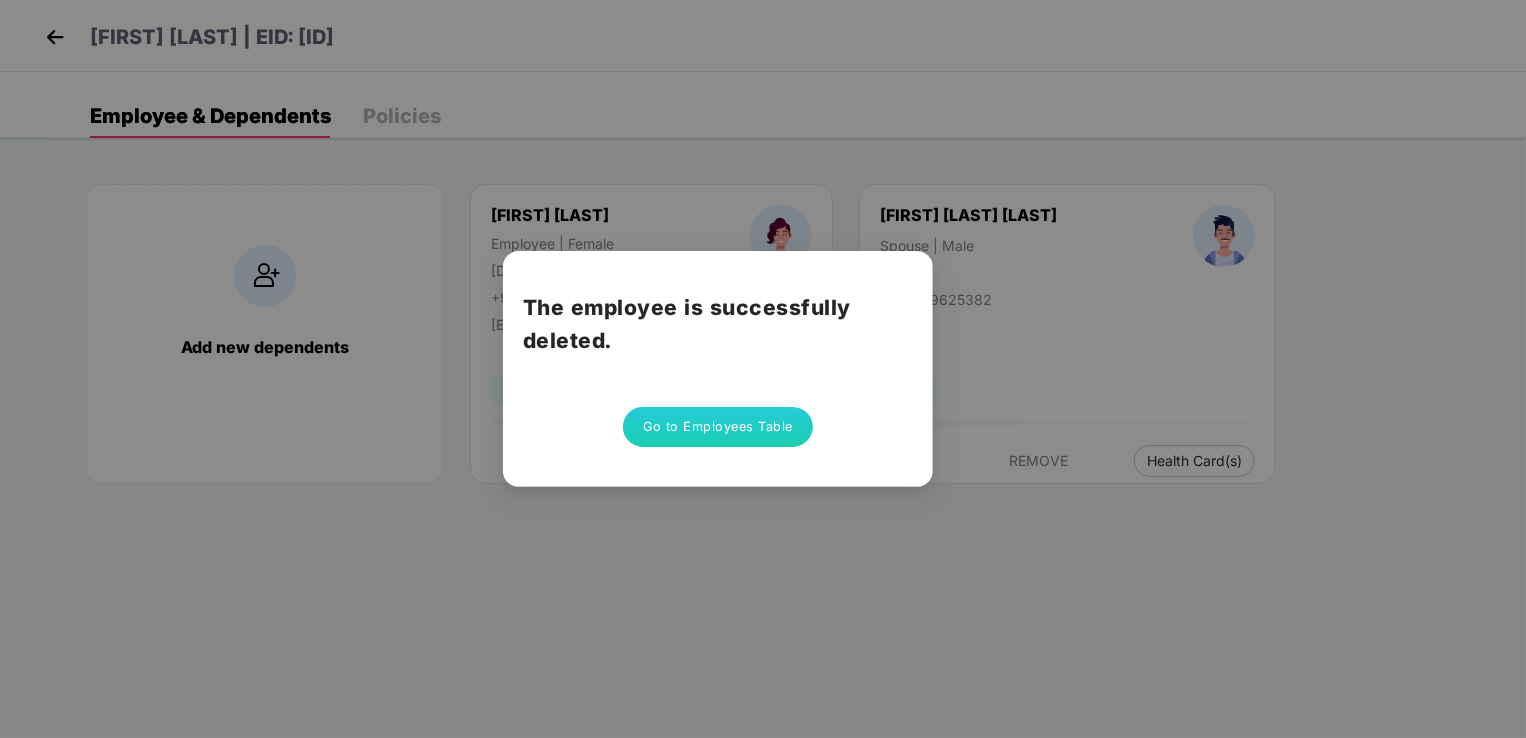 click on "Go to Employees Table" at bounding box center [718, 427] 